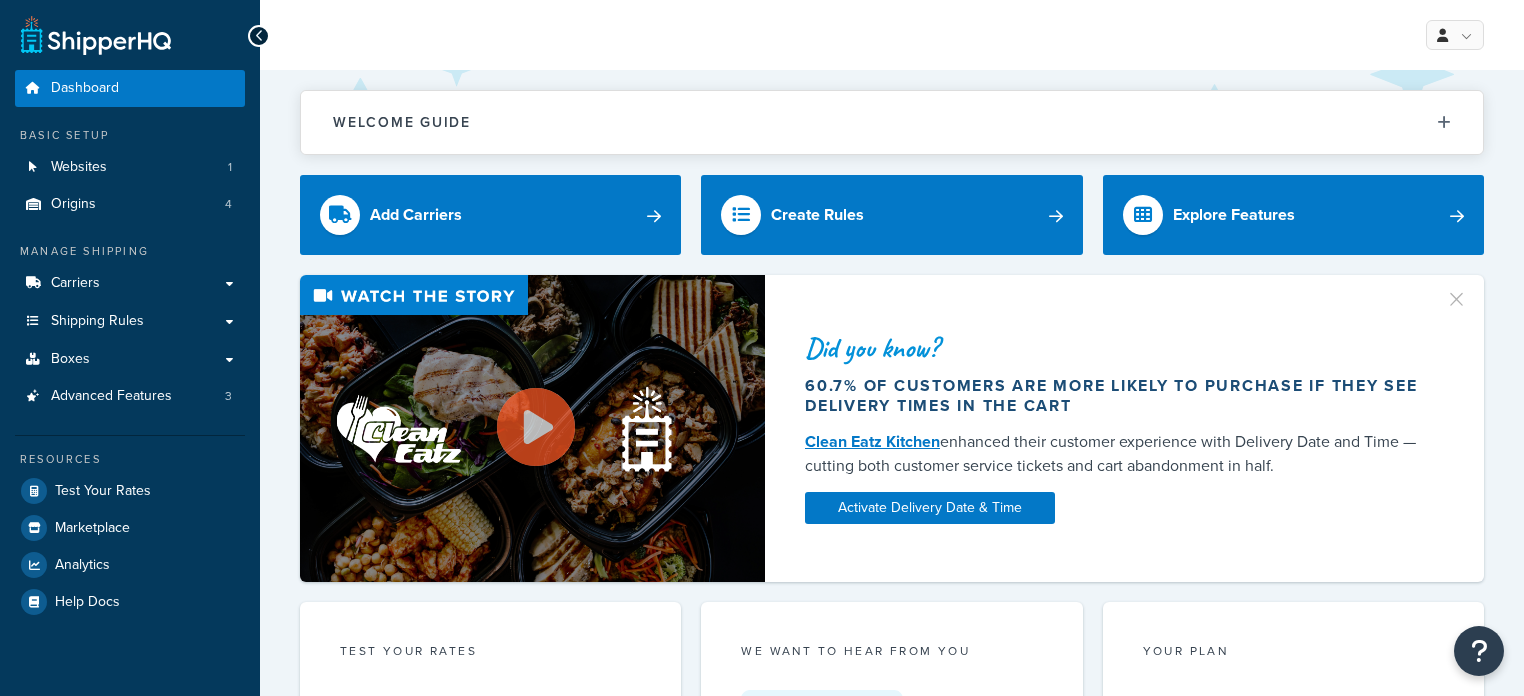 scroll, scrollTop: 0, scrollLeft: 0, axis: both 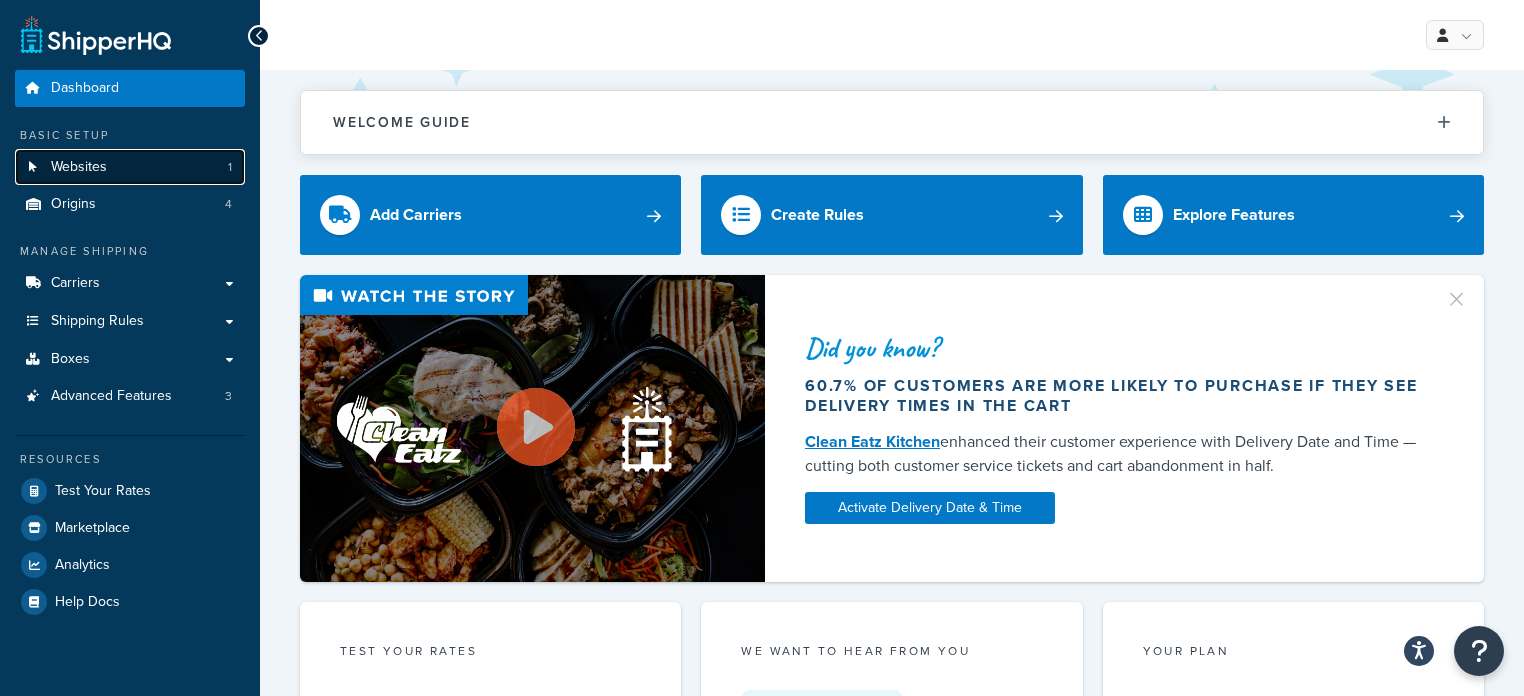 click on "Websites 1" at bounding box center (130, 167) 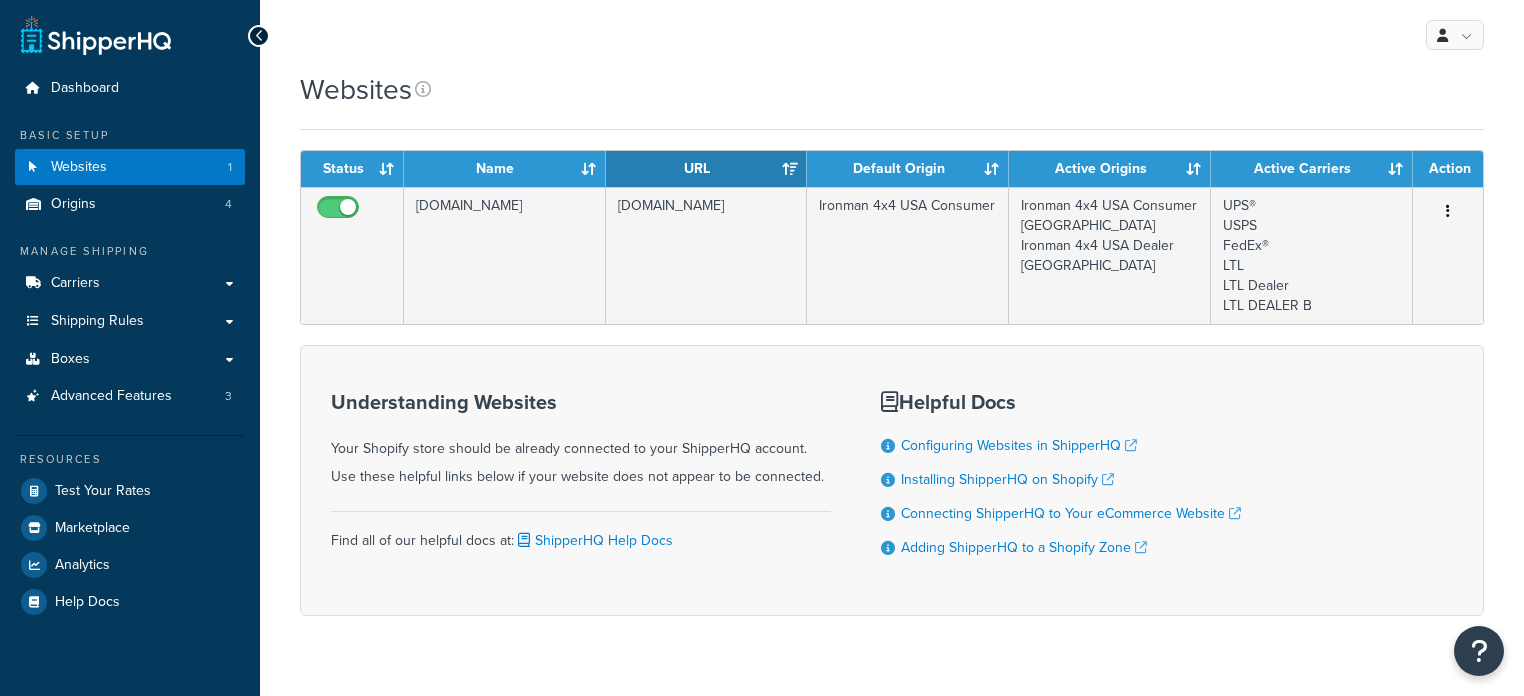 scroll, scrollTop: 0, scrollLeft: 0, axis: both 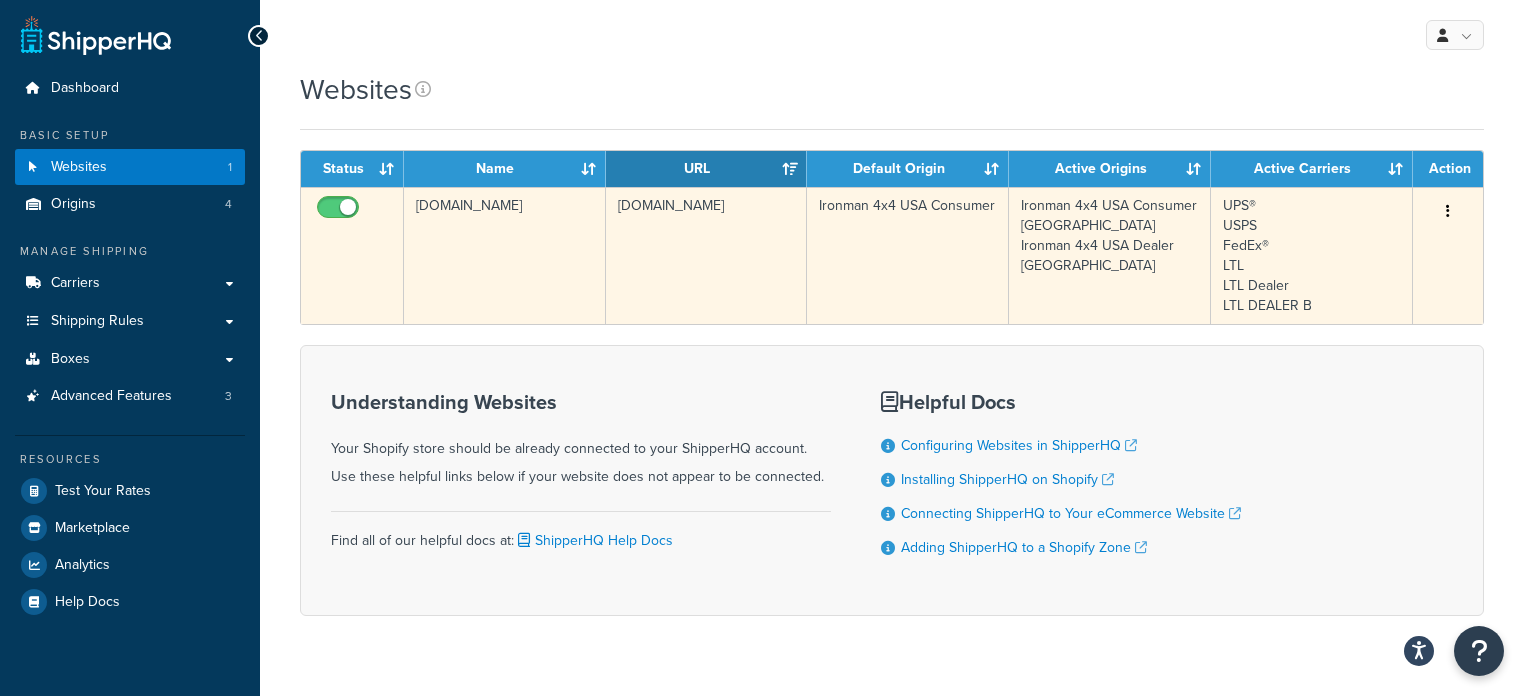 click on "[DOMAIN_NAME]" at bounding box center (707, 255) 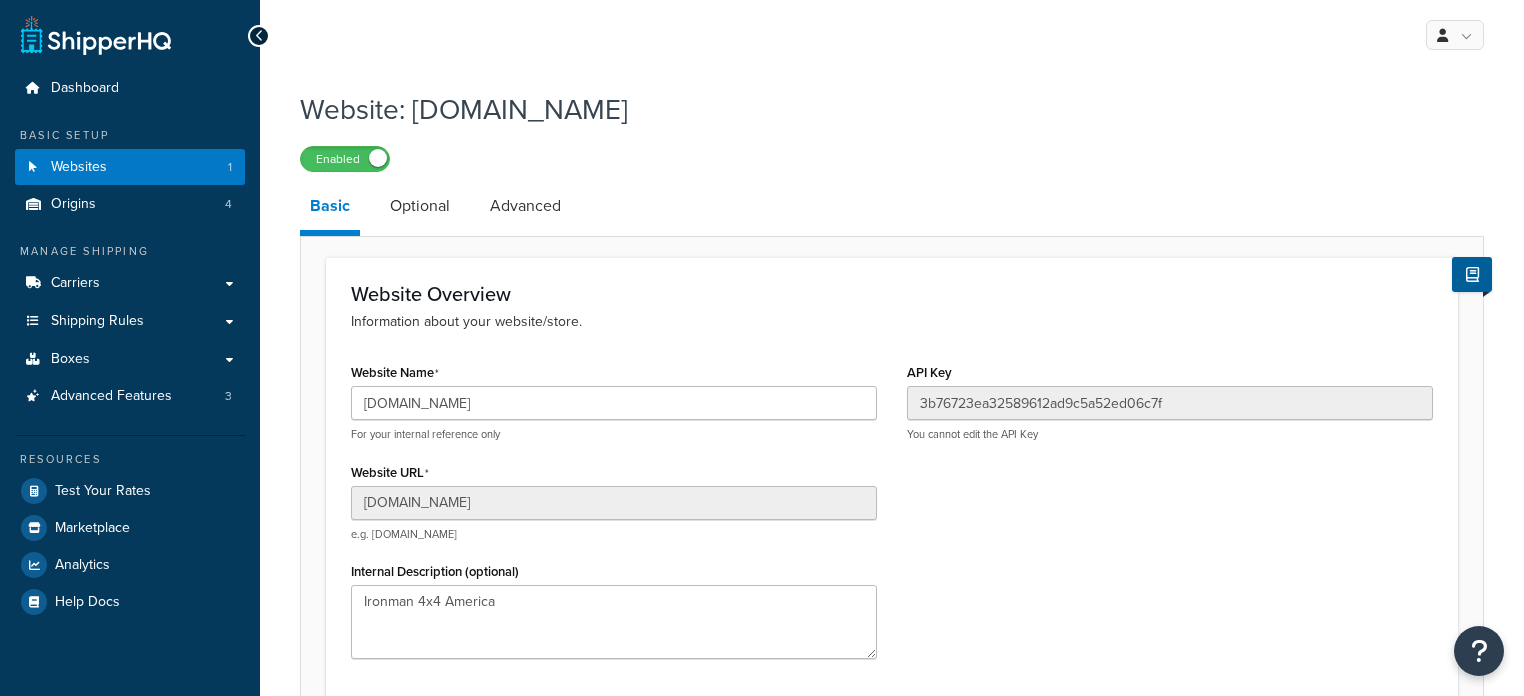 scroll, scrollTop: 0, scrollLeft: 0, axis: both 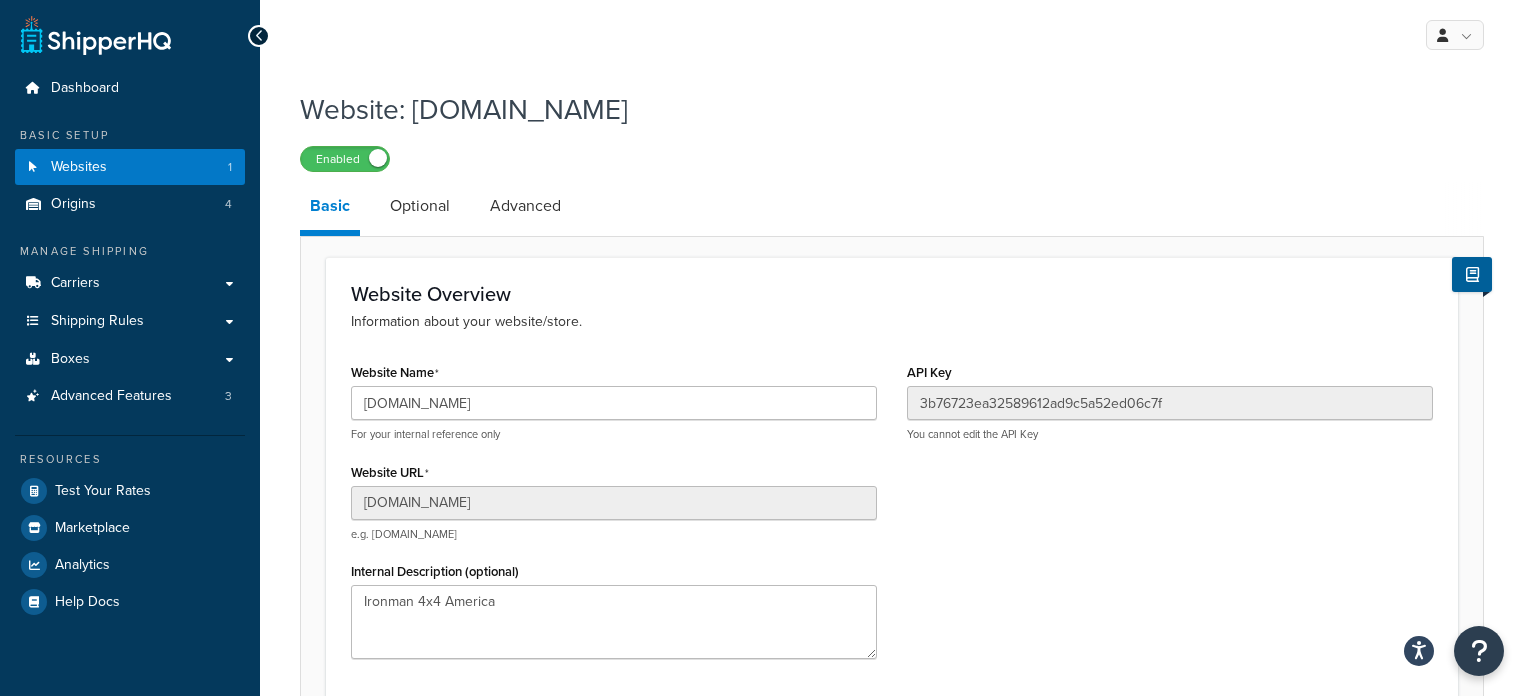 click on "e.g. [DOMAIN_NAME]" at bounding box center (614, 534) 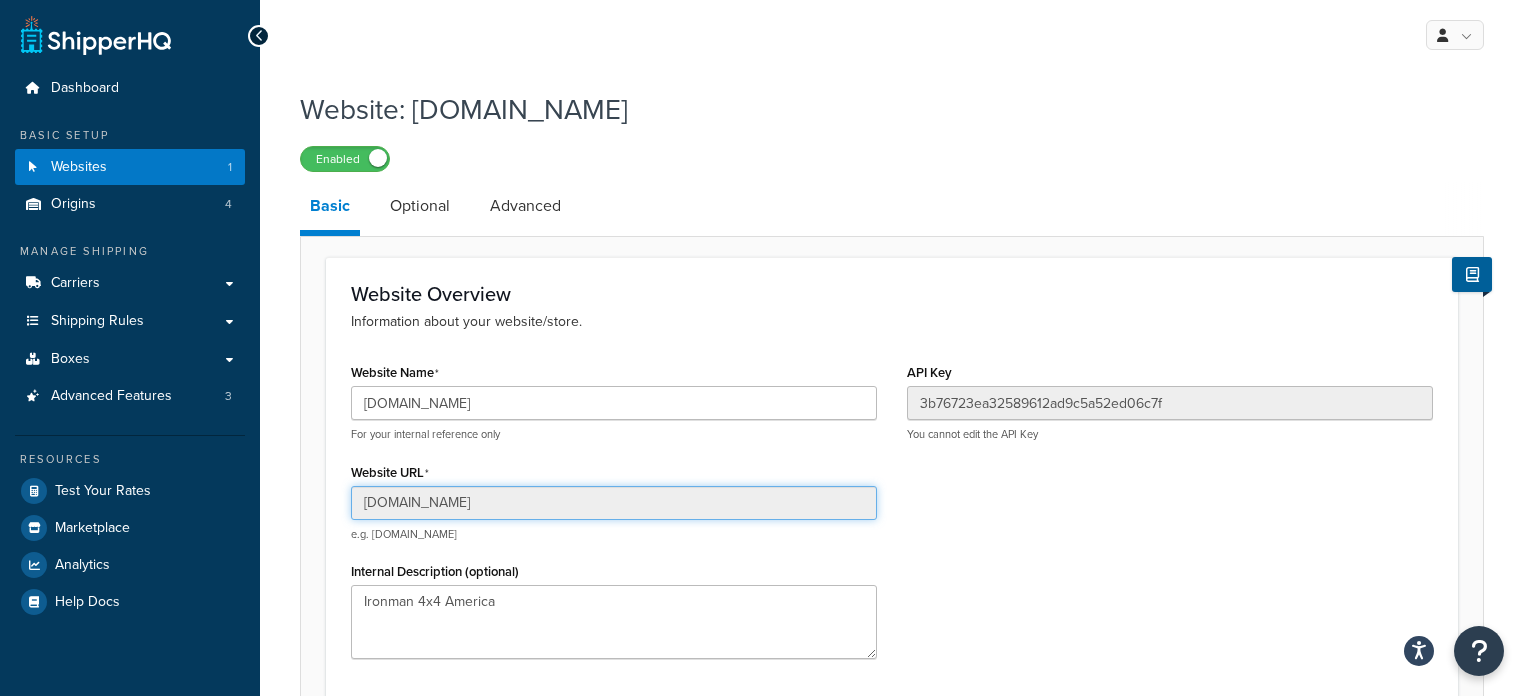 click on "[DOMAIN_NAME]" at bounding box center [614, 503] 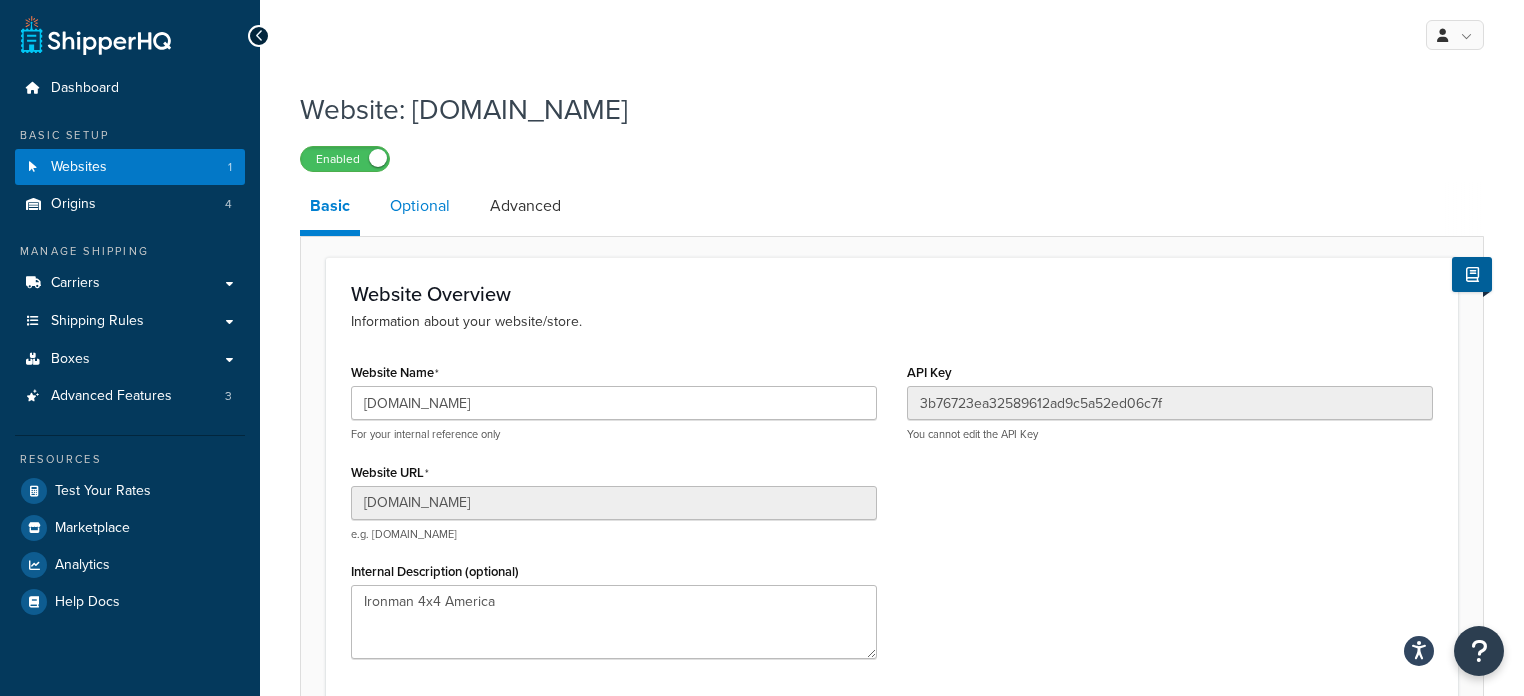 click on "Optional" at bounding box center [420, 206] 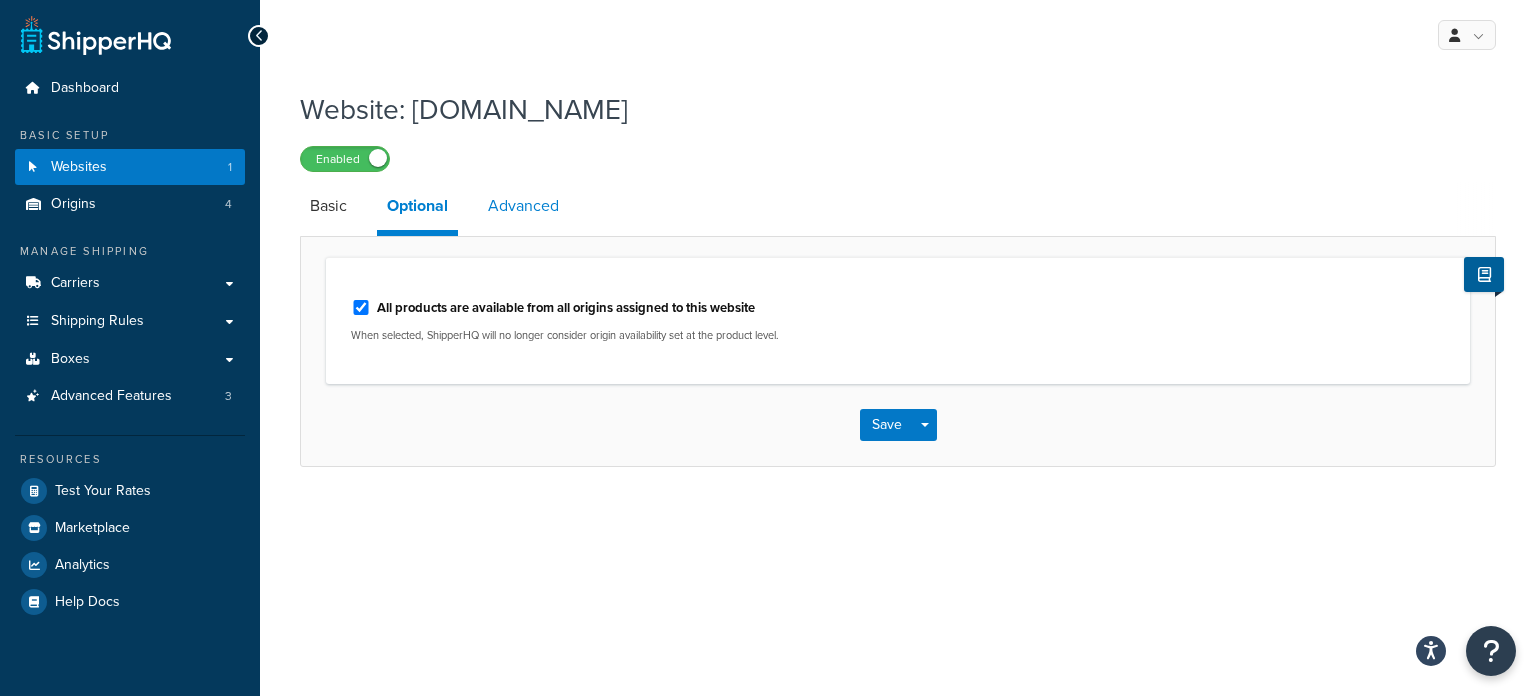 click on "Advanced" at bounding box center (523, 206) 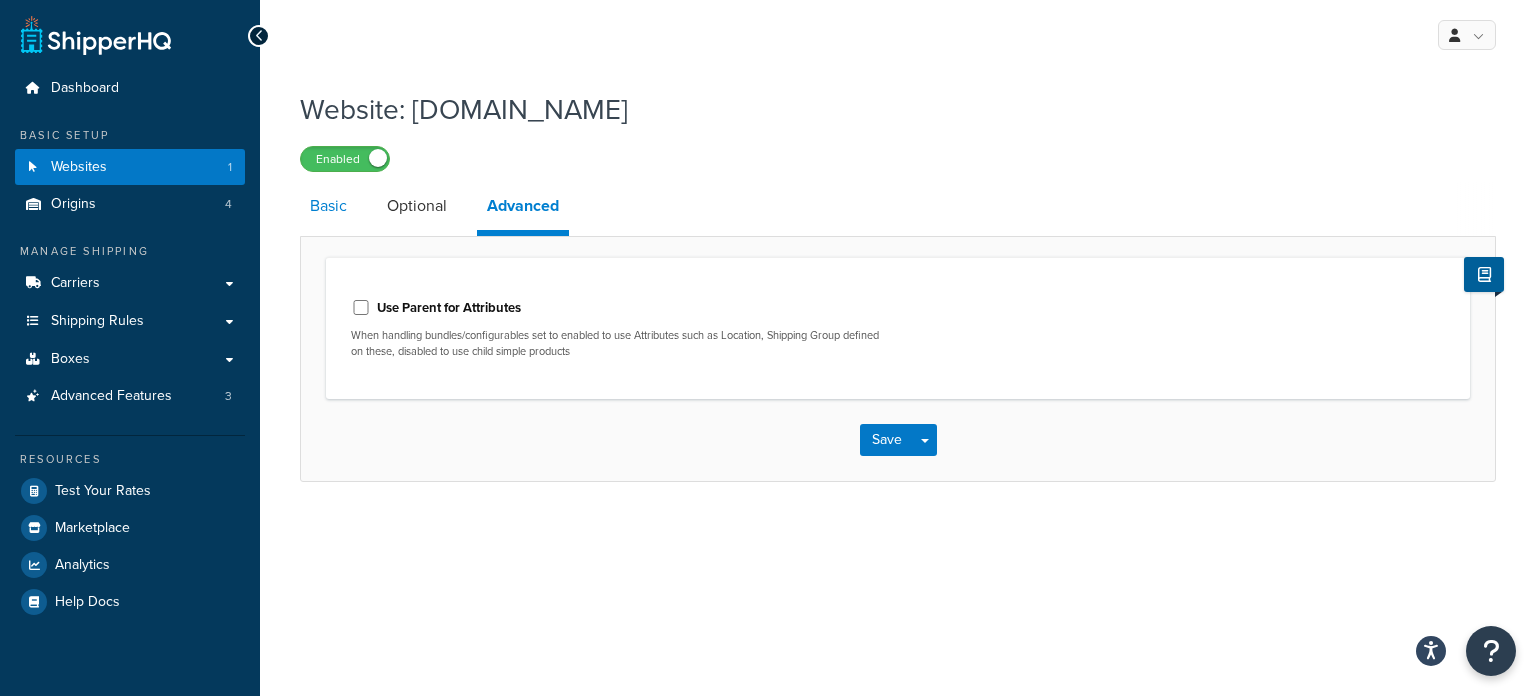 click on "Basic" at bounding box center (328, 206) 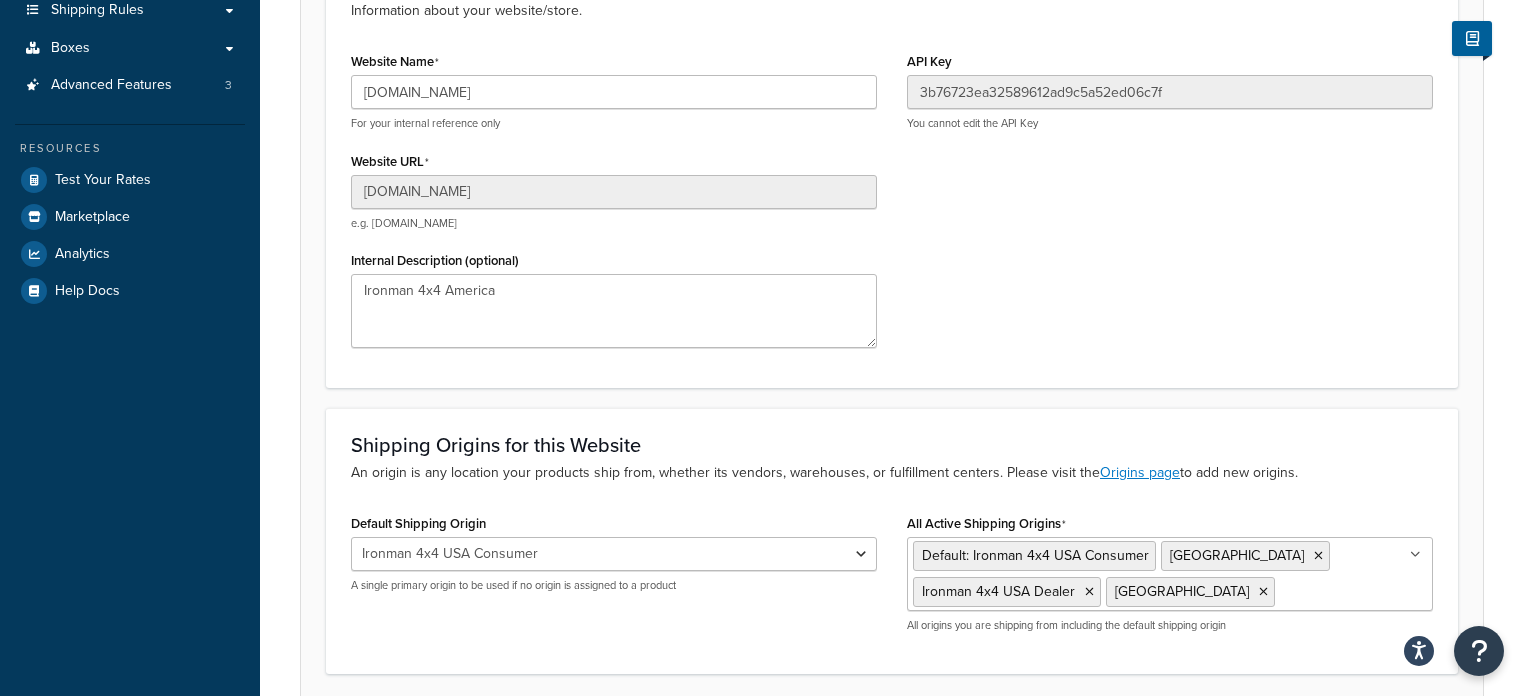 scroll, scrollTop: 0, scrollLeft: 0, axis: both 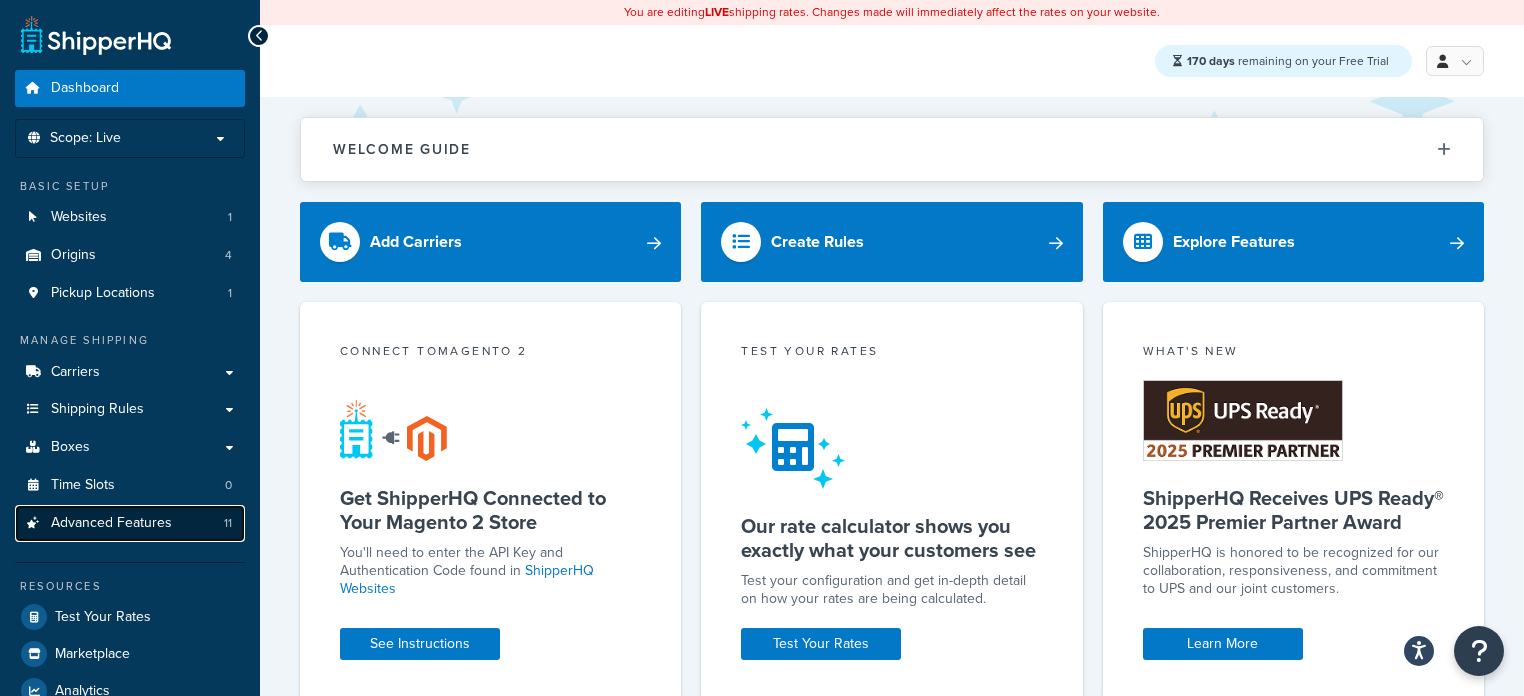 click on "Advanced Features 11" at bounding box center [130, 523] 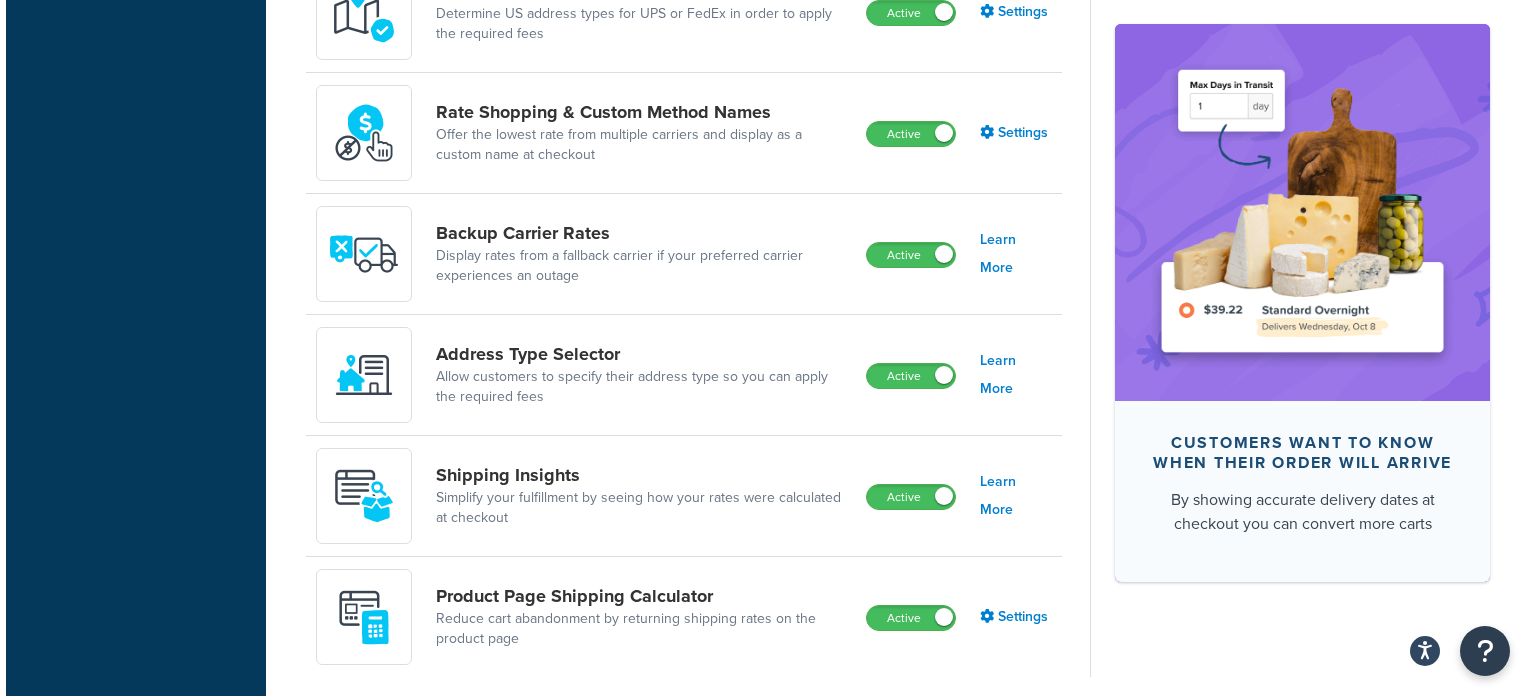 scroll, scrollTop: 1135, scrollLeft: 0, axis: vertical 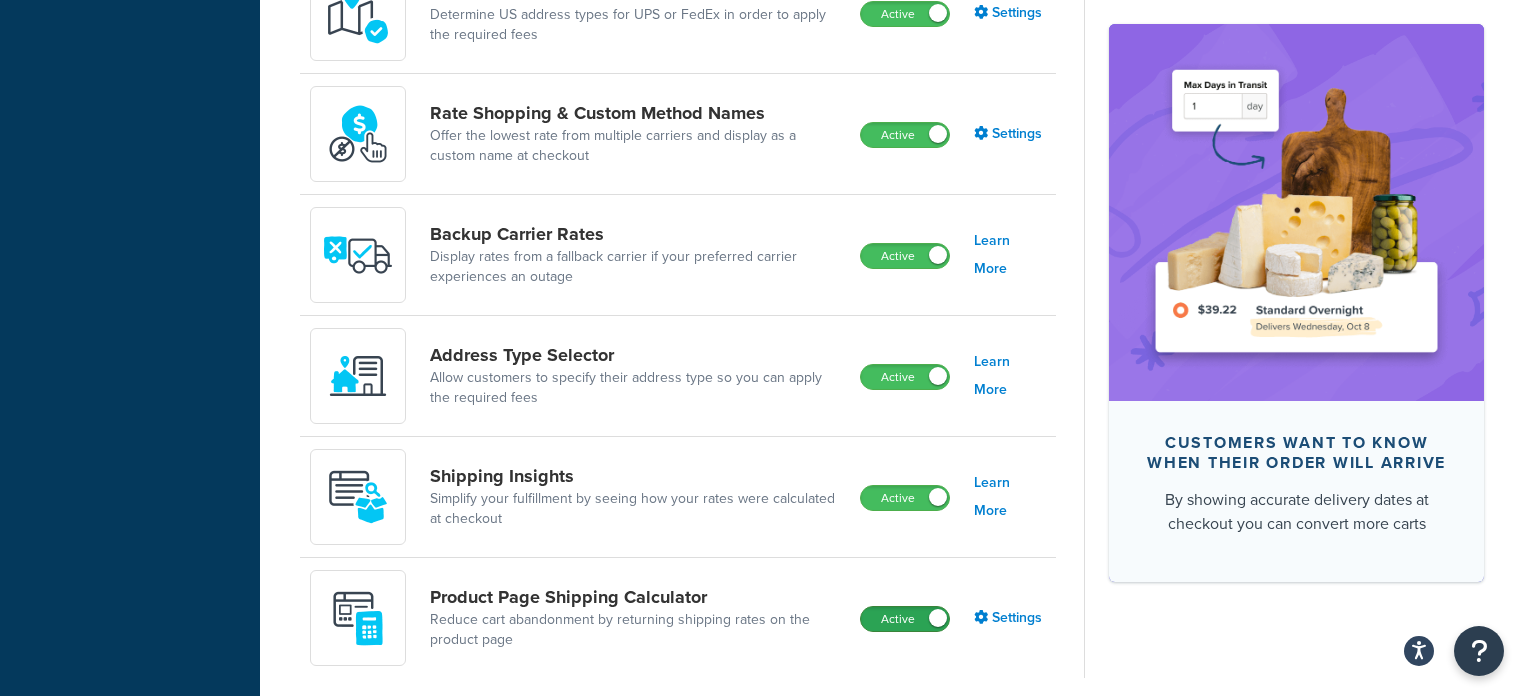 click on "Active" at bounding box center (905, 619) 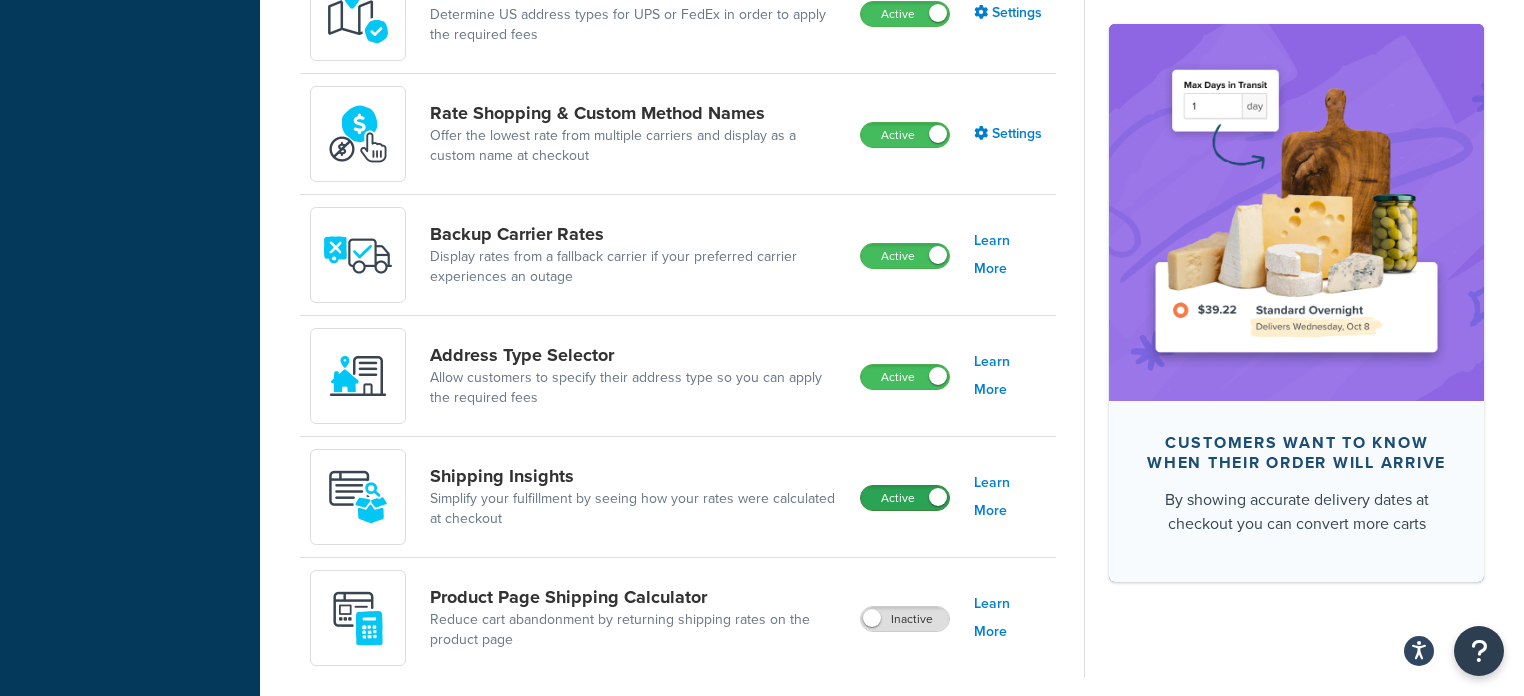 click on "Active" at bounding box center (905, 498) 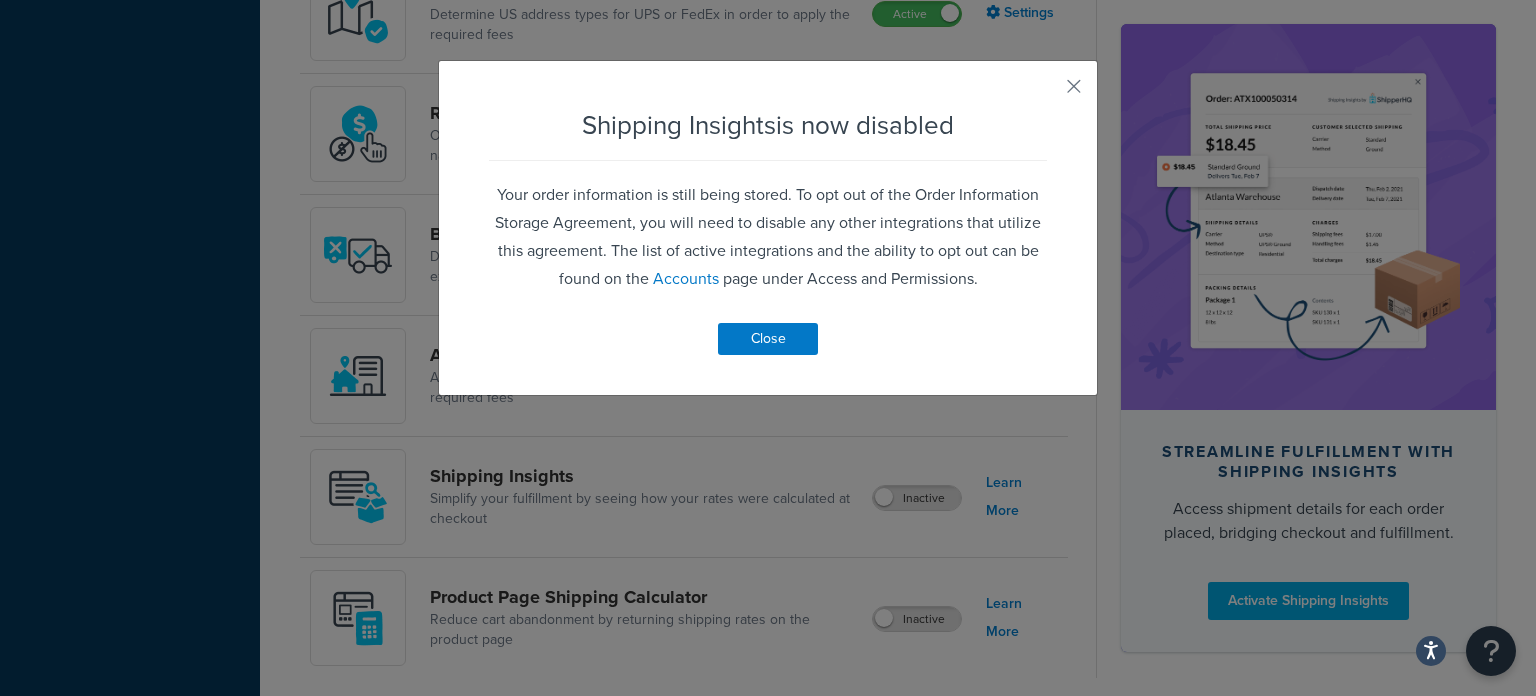 click on "Shipping Insights  is now disabled Your order information is still being stored. To opt out of the Order Information Storage Agreement, you will need to disable any other integrations that utilize this agreement. The list of active integrations and the ability to opt out can be found on the   Accounts   page under Access and Permissions. Close" at bounding box center [768, 348] 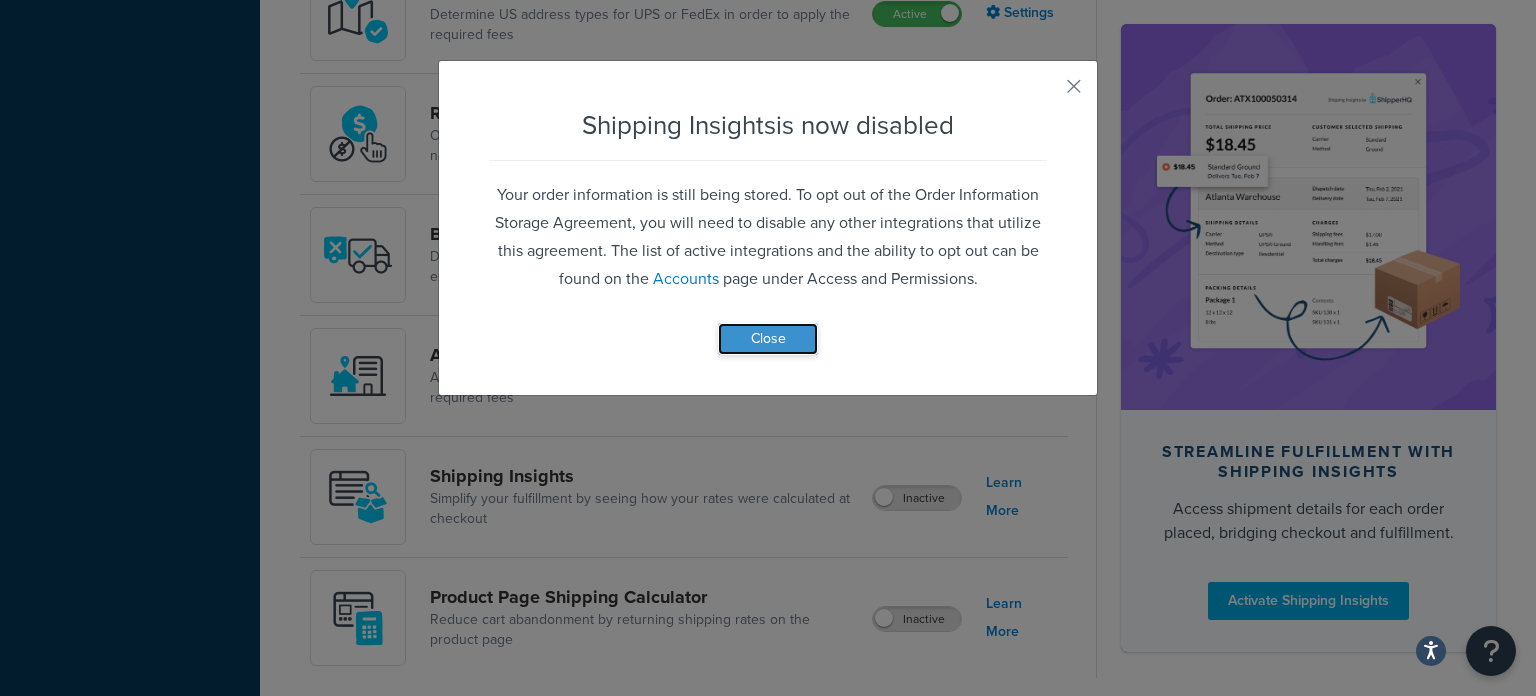 click on "Close" at bounding box center [768, 339] 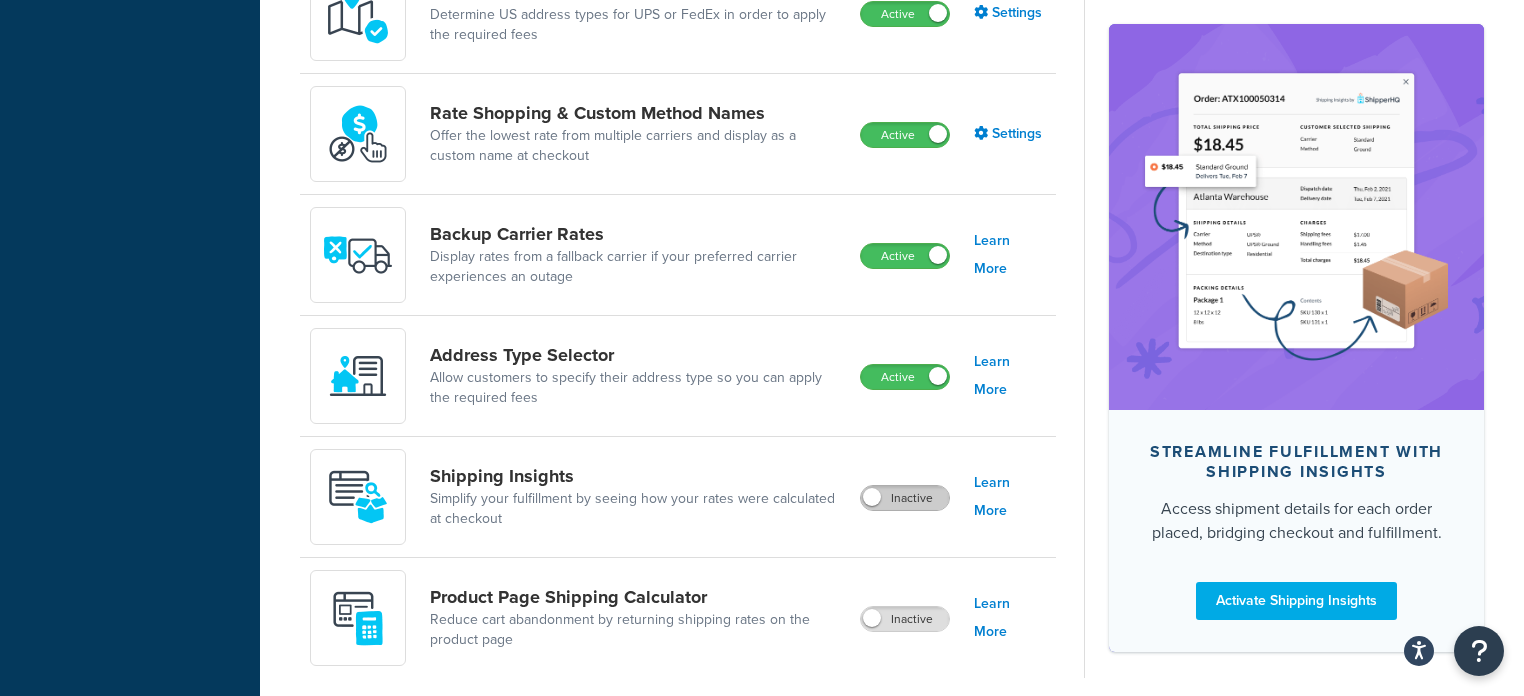 click on "Inactive" at bounding box center [905, 498] 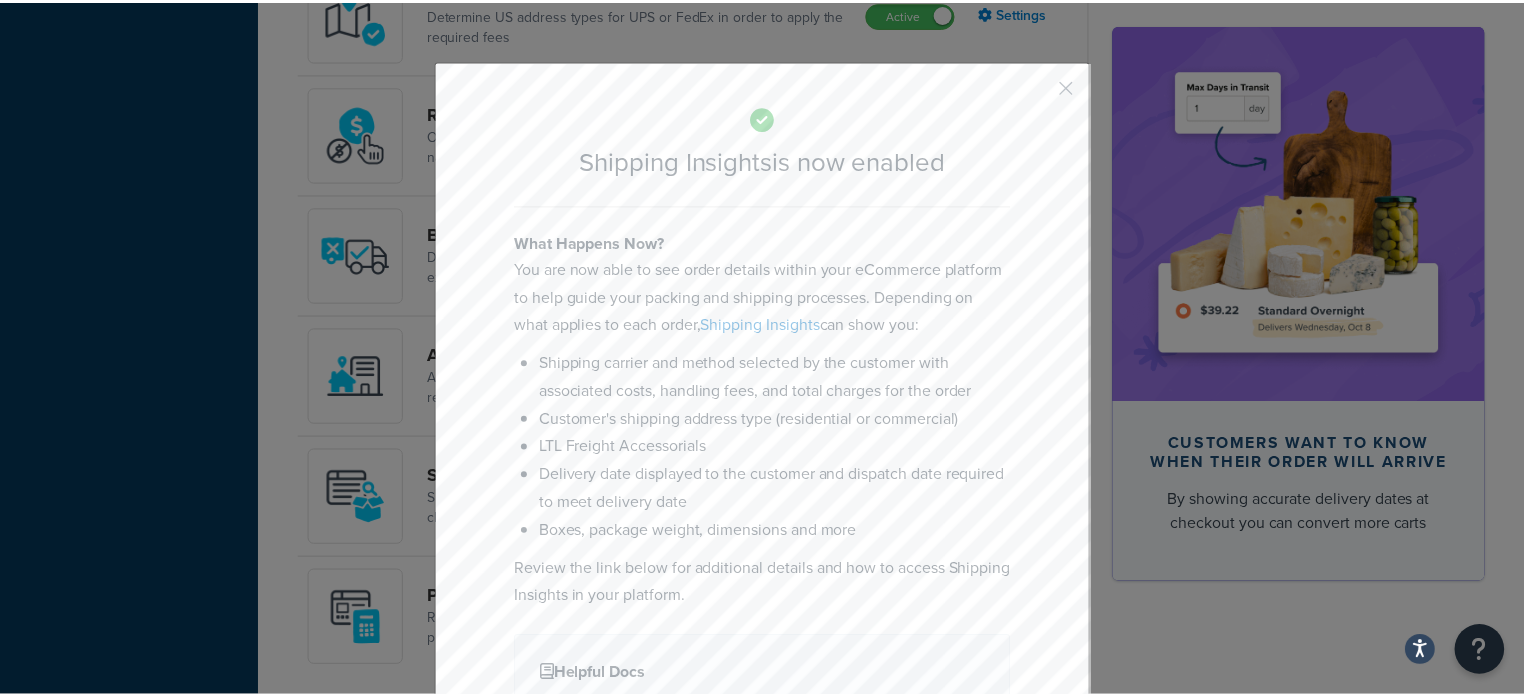 scroll, scrollTop: 155, scrollLeft: 0, axis: vertical 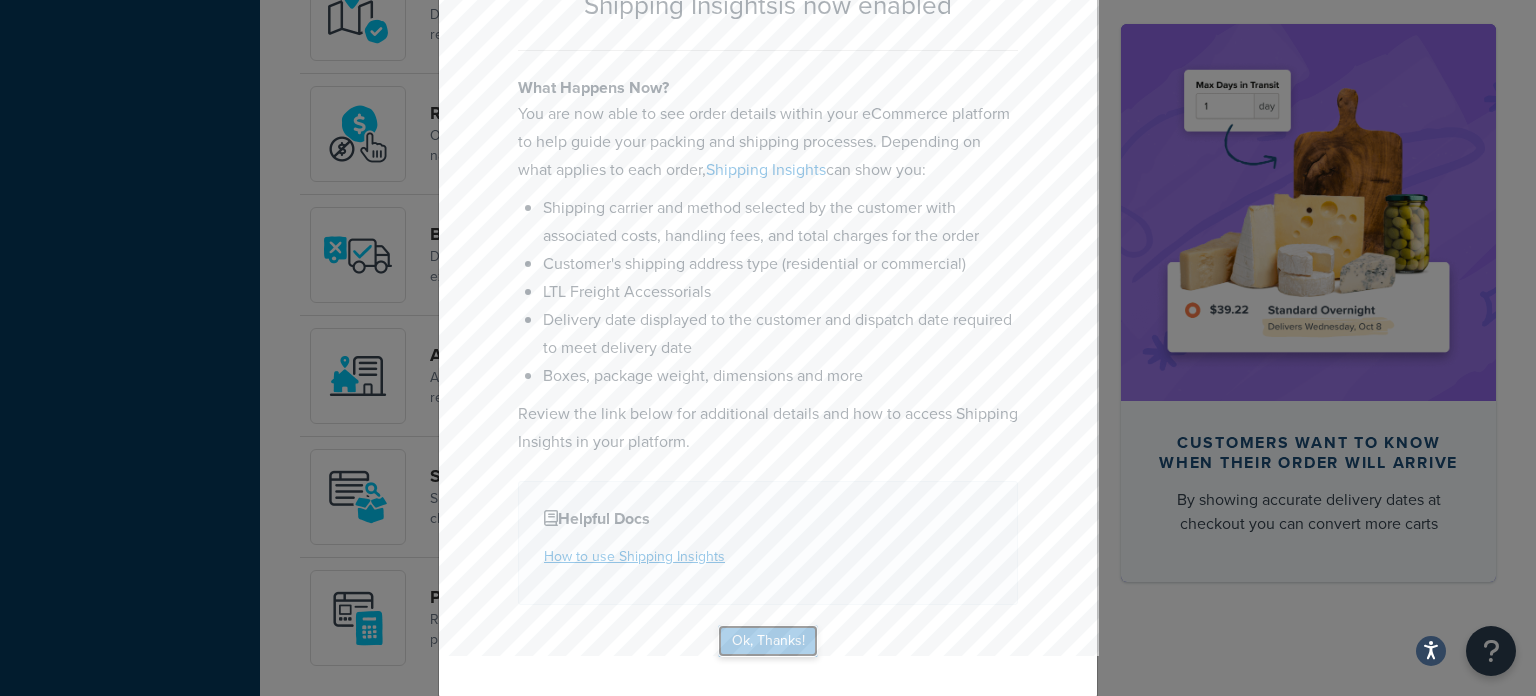 click on "Ok, Thanks!" at bounding box center [768, 641] 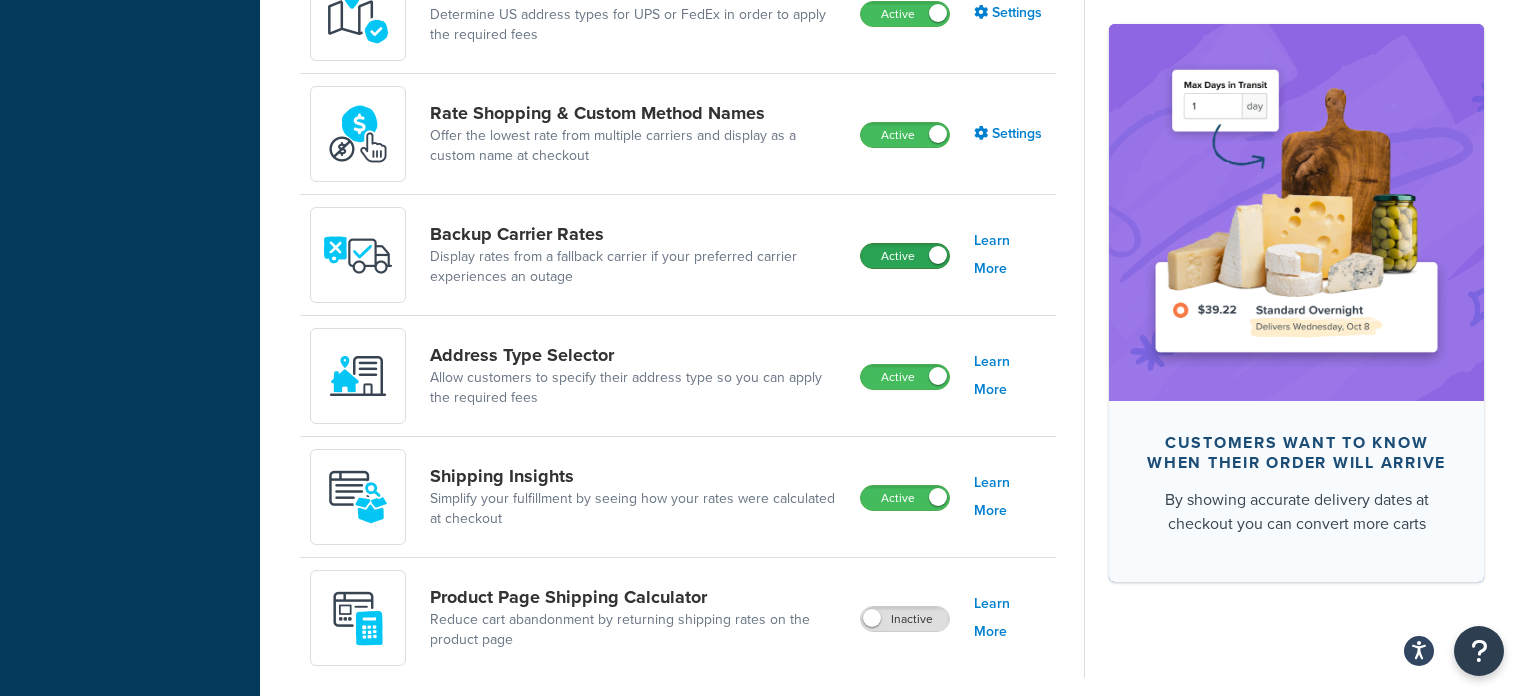 click on "Active" at bounding box center [905, 256] 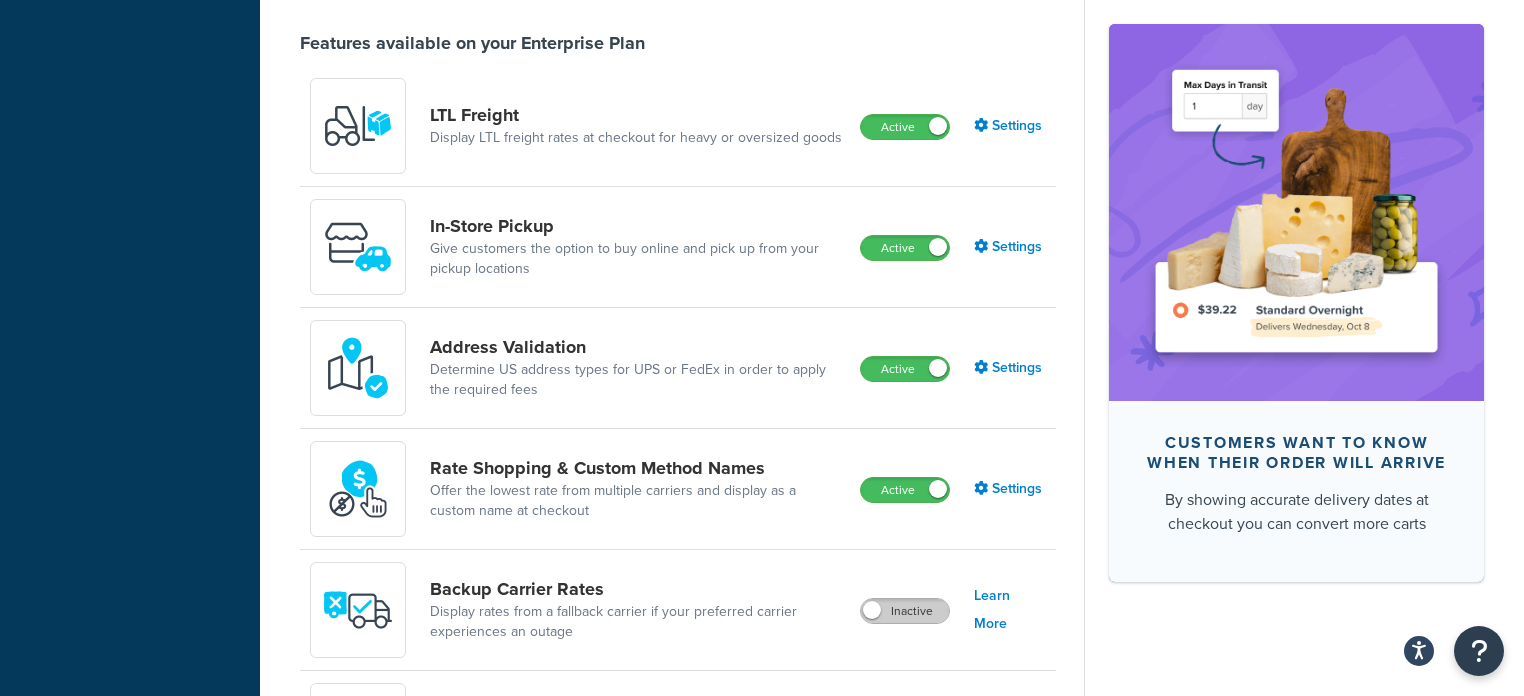 scroll, scrollTop: 779, scrollLeft: 0, axis: vertical 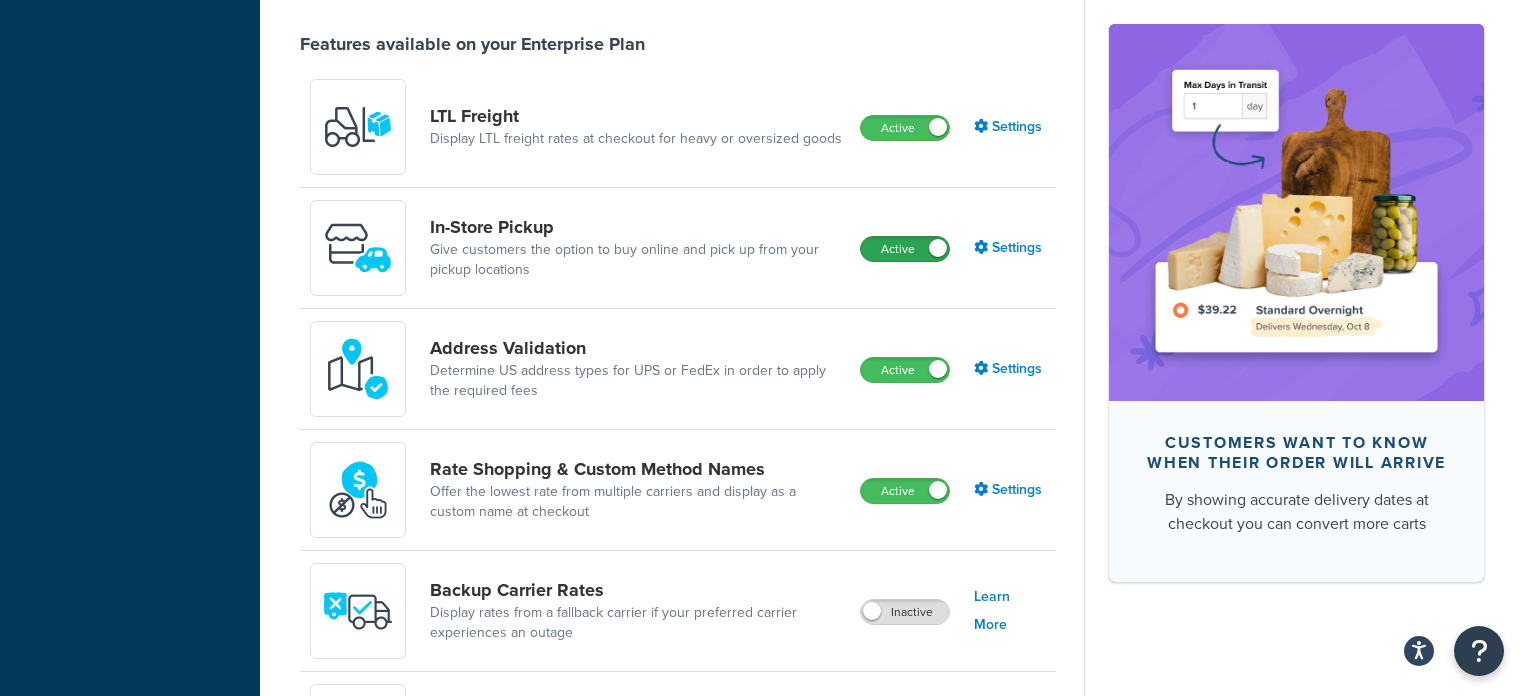 click on "Active" at bounding box center (905, 249) 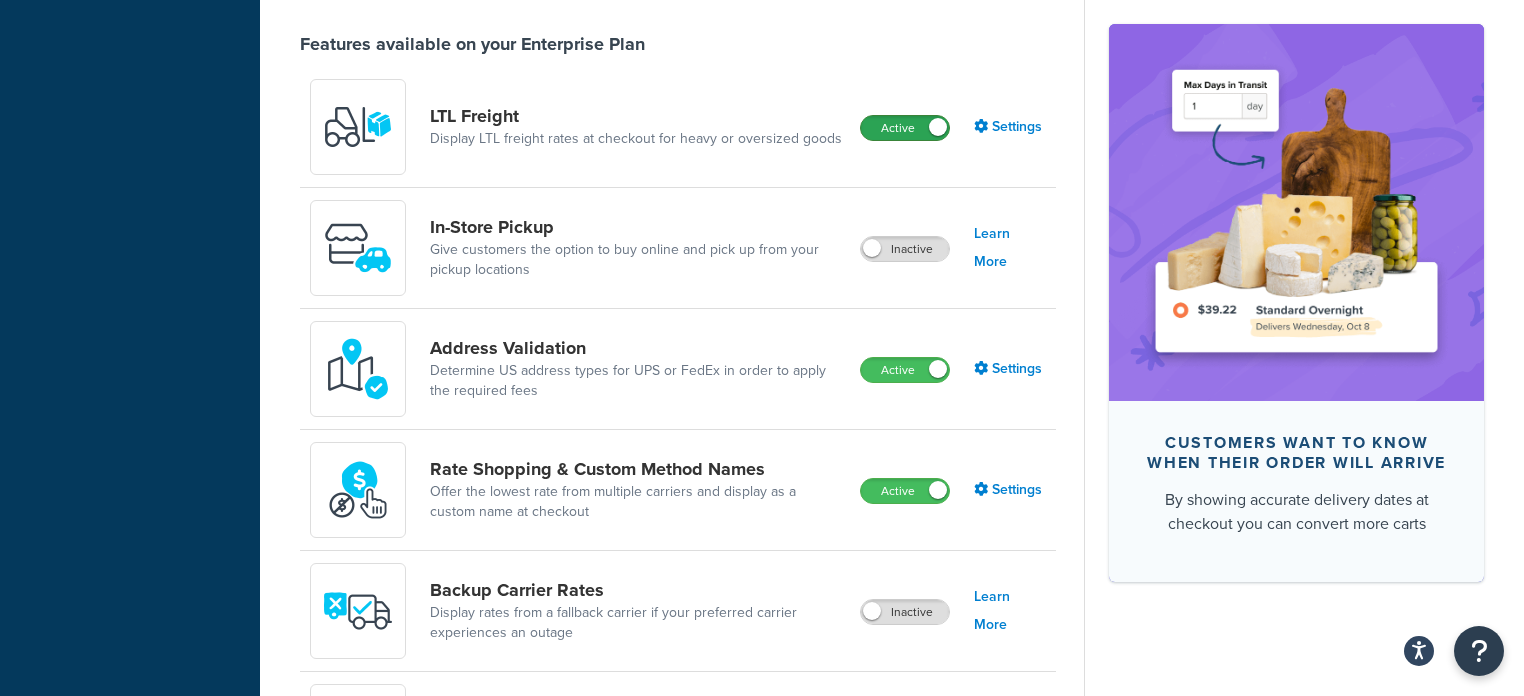 click on "Active" at bounding box center (905, 128) 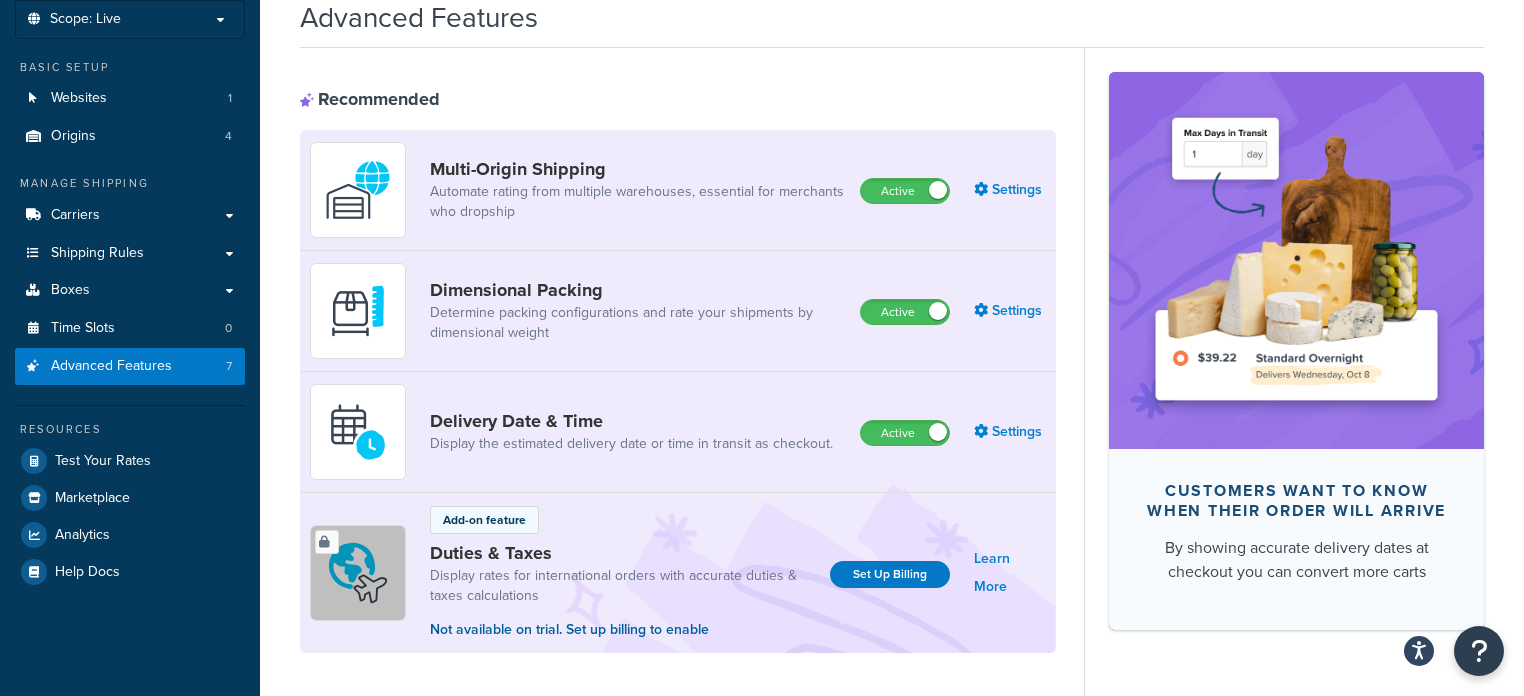 scroll, scrollTop: 112, scrollLeft: 0, axis: vertical 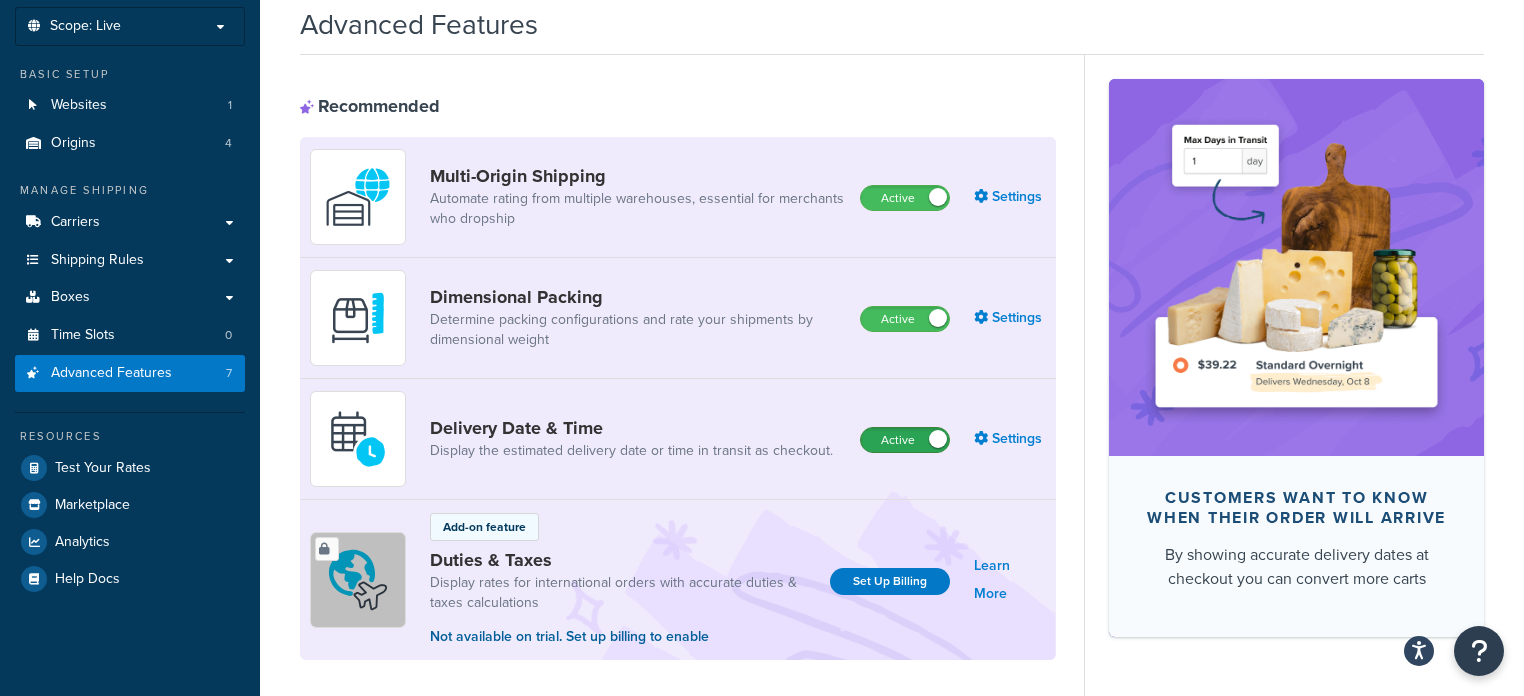 click on "Active" at bounding box center (905, 440) 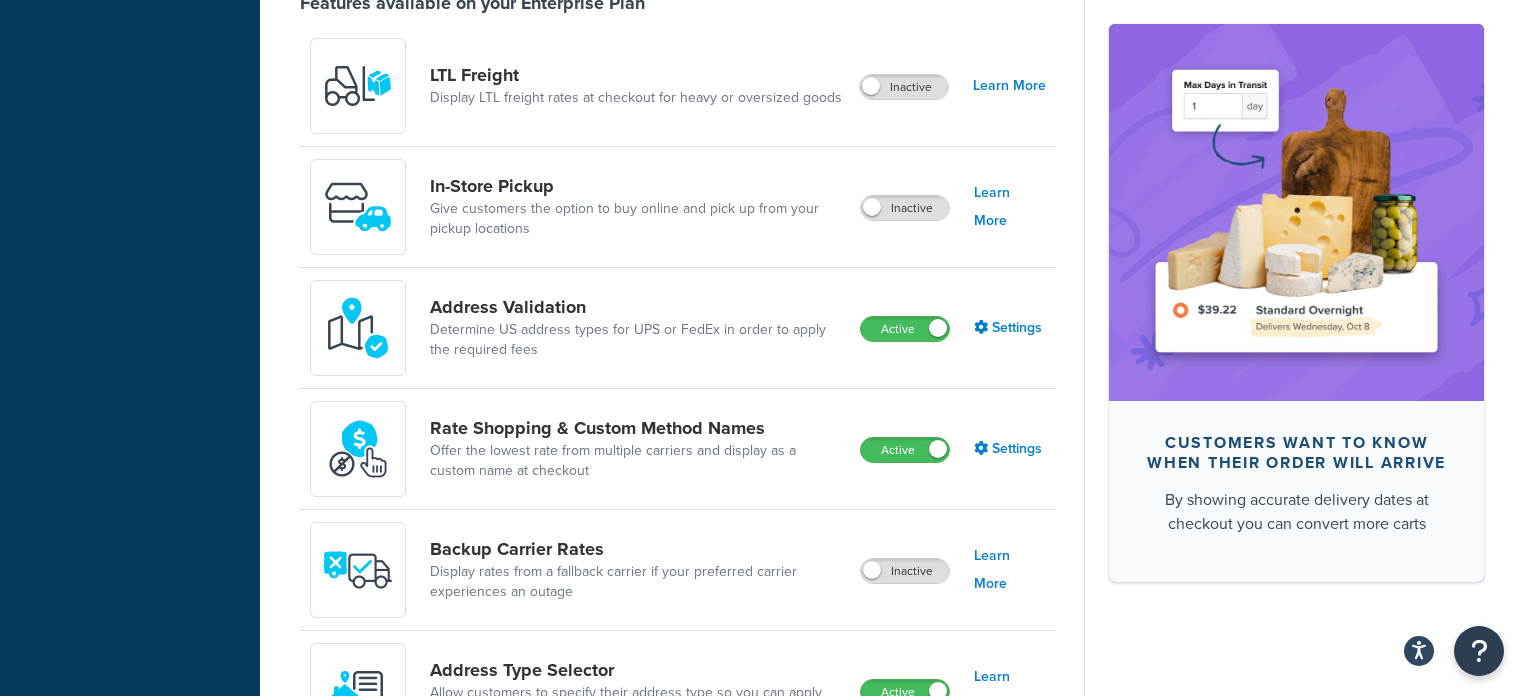 scroll, scrollTop: 828, scrollLeft: 0, axis: vertical 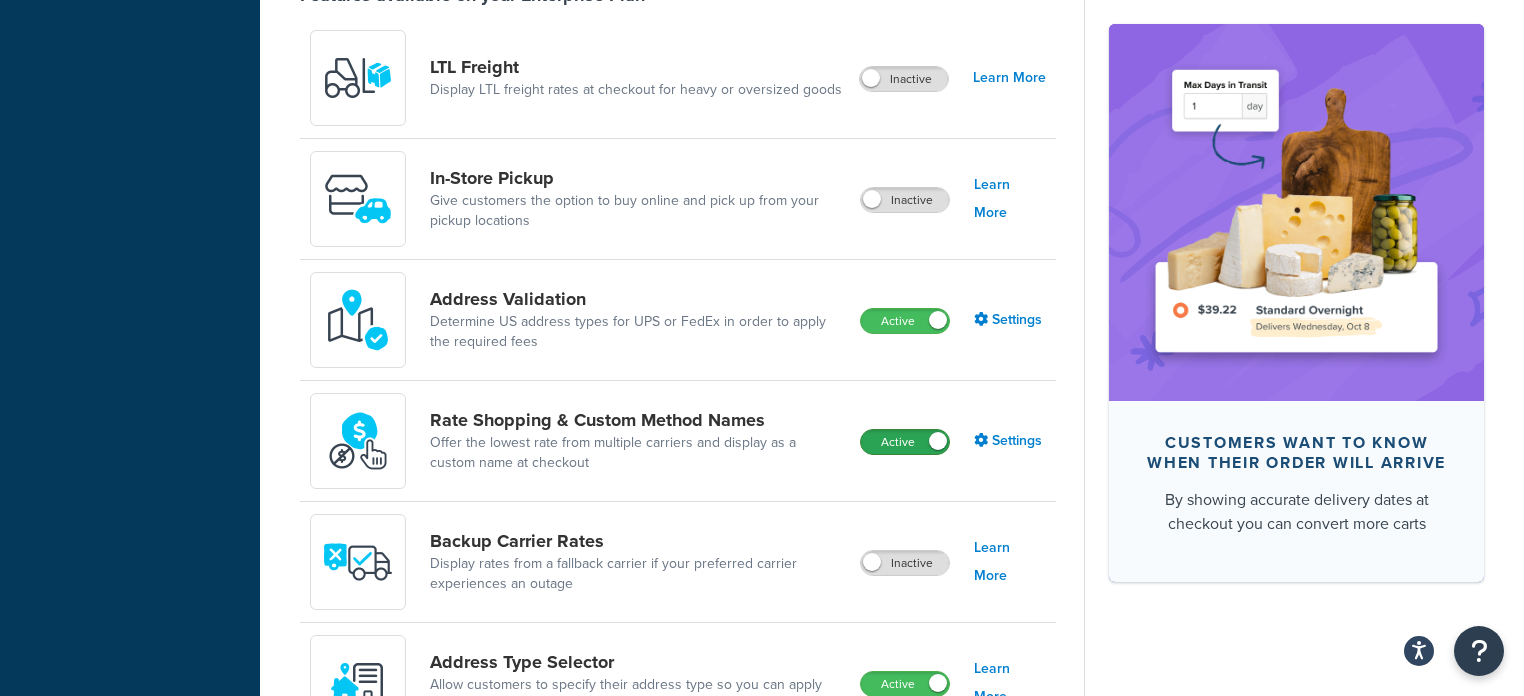 click on "Active" at bounding box center [905, 442] 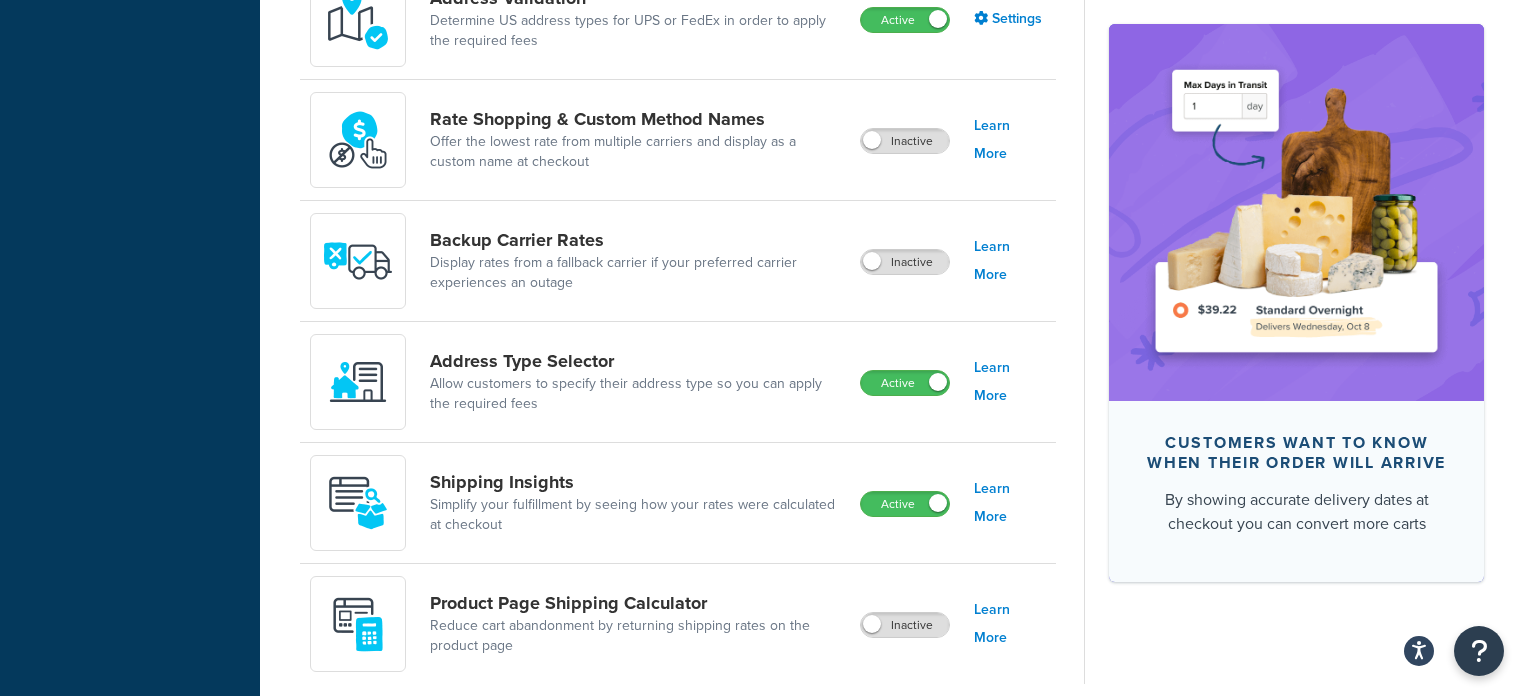 scroll, scrollTop: 1168, scrollLeft: 0, axis: vertical 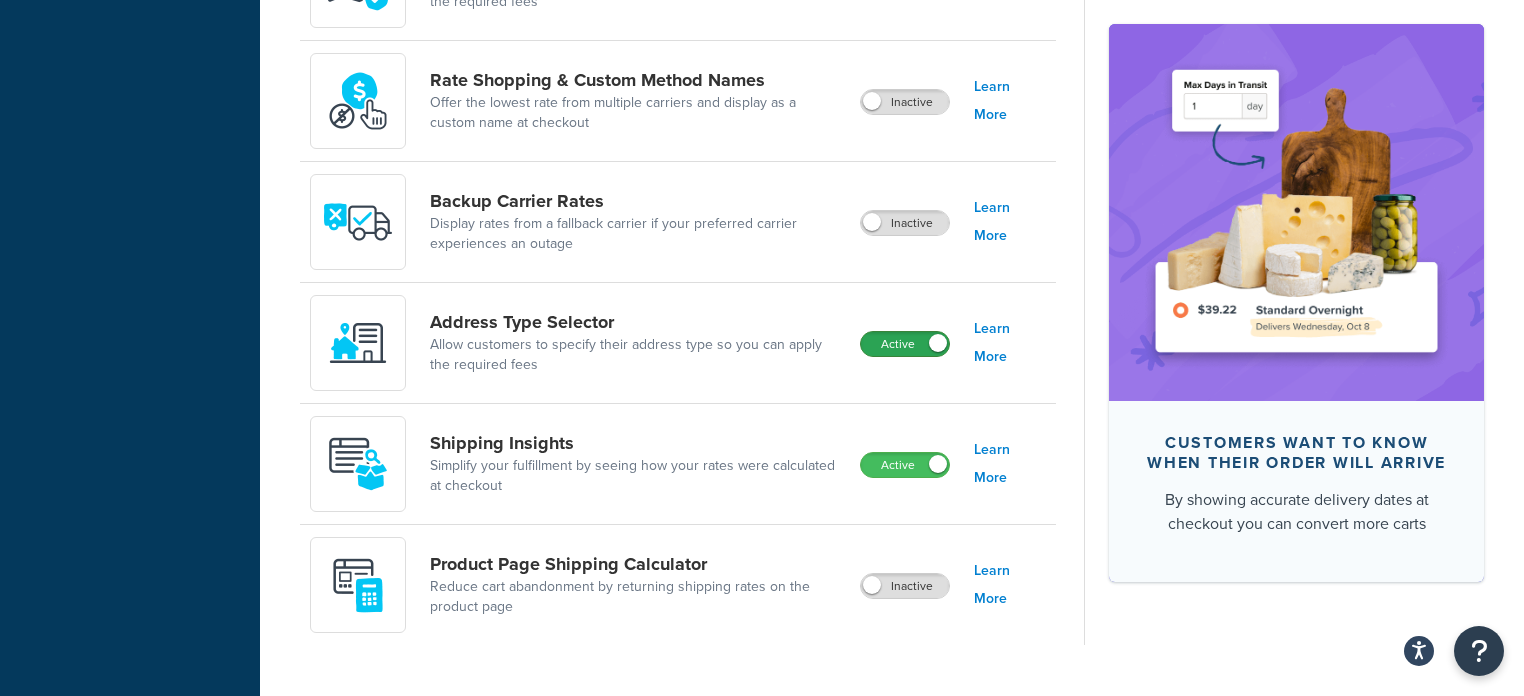 click on "Active" at bounding box center (905, 344) 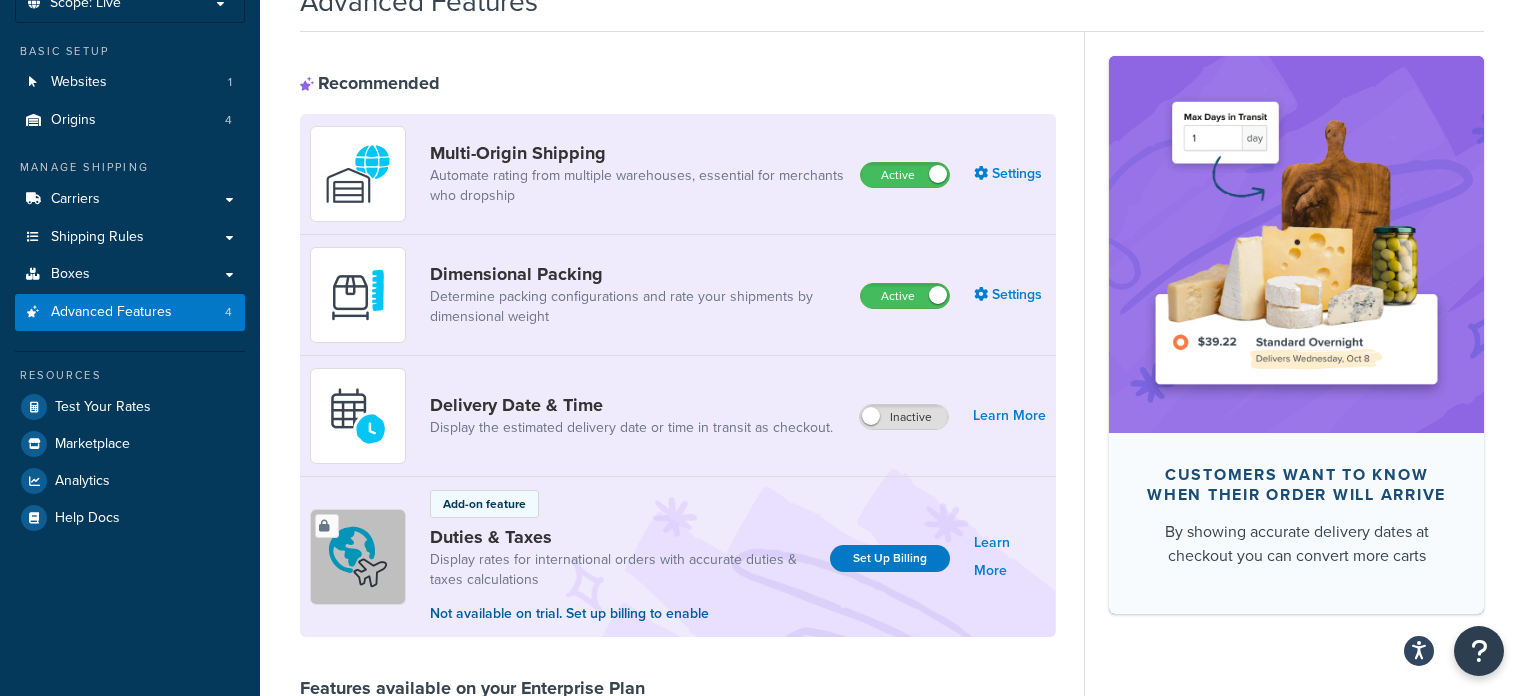 scroll, scrollTop: 121, scrollLeft: 0, axis: vertical 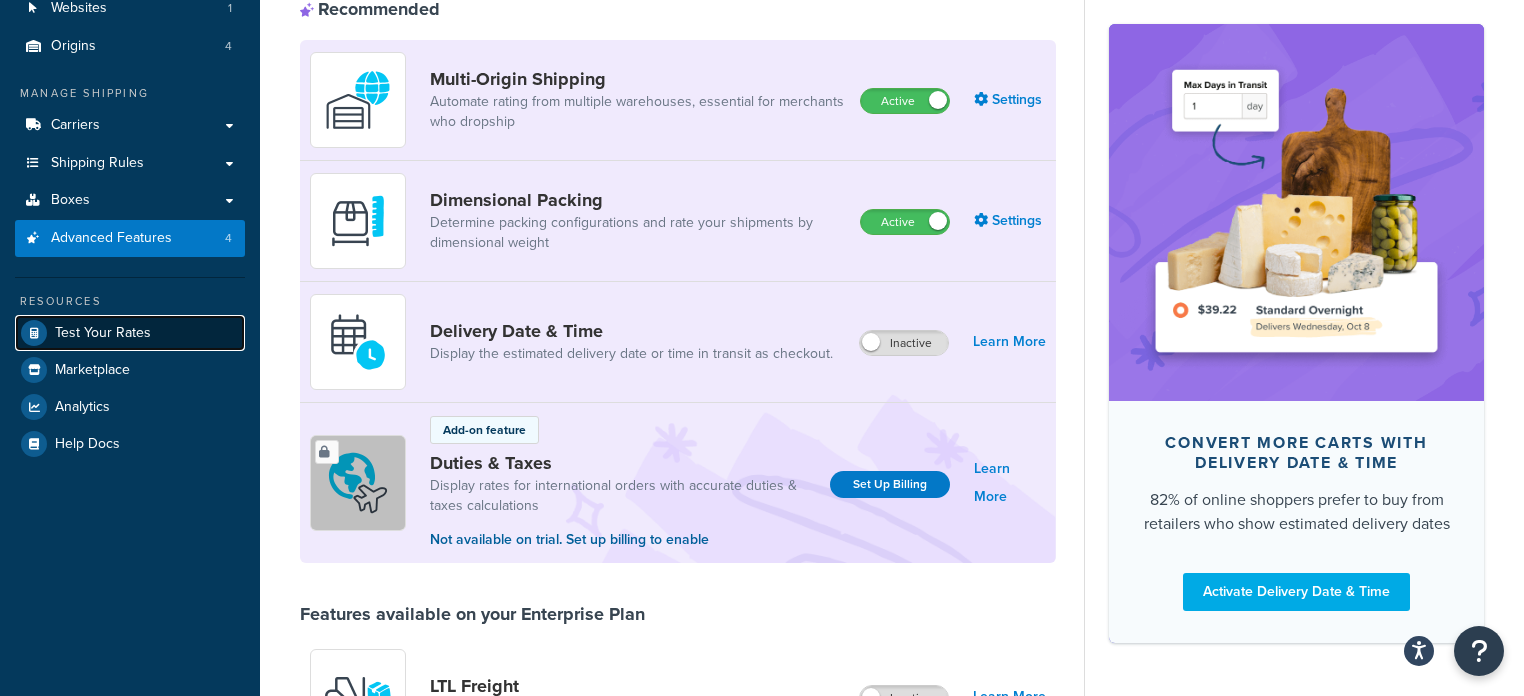 click on "Test Your Rates" at bounding box center (130, 333) 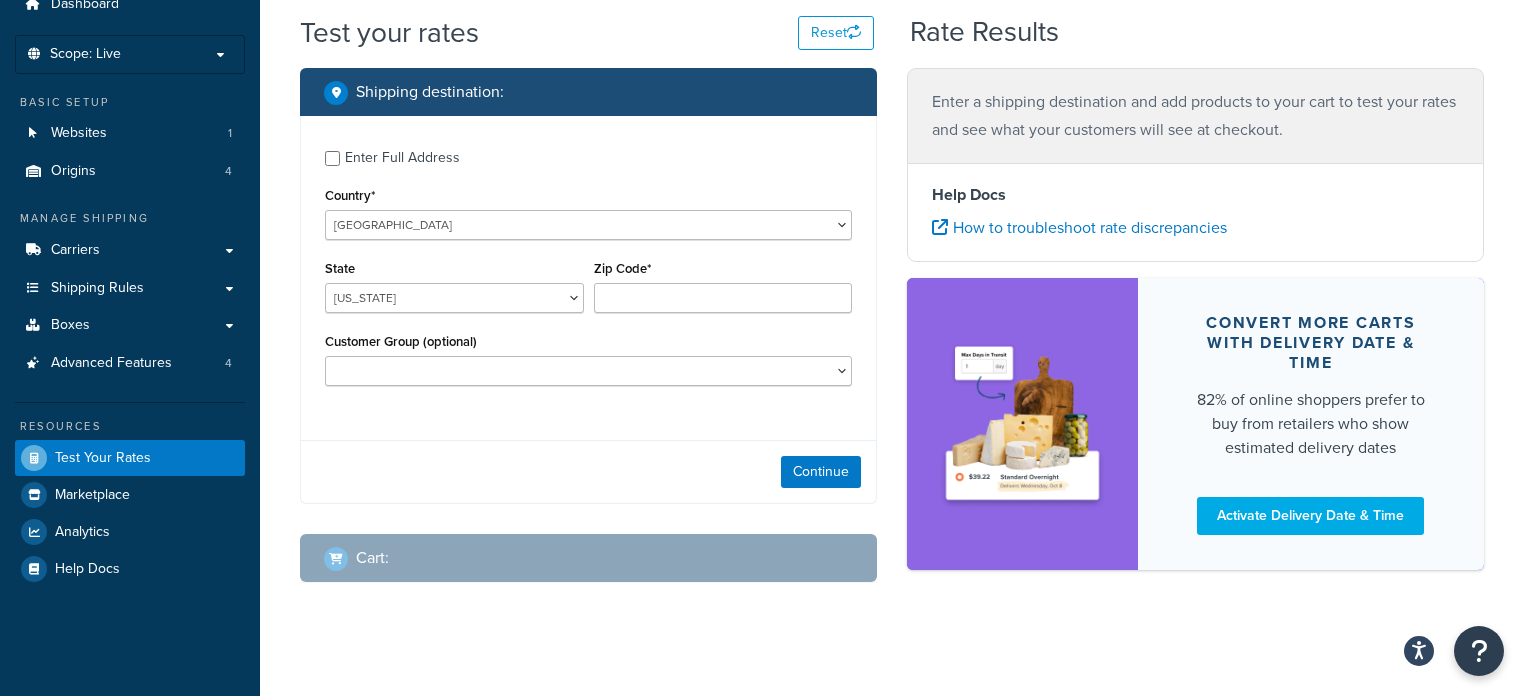 scroll, scrollTop: 100, scrollLeft: 0, axis: vertical 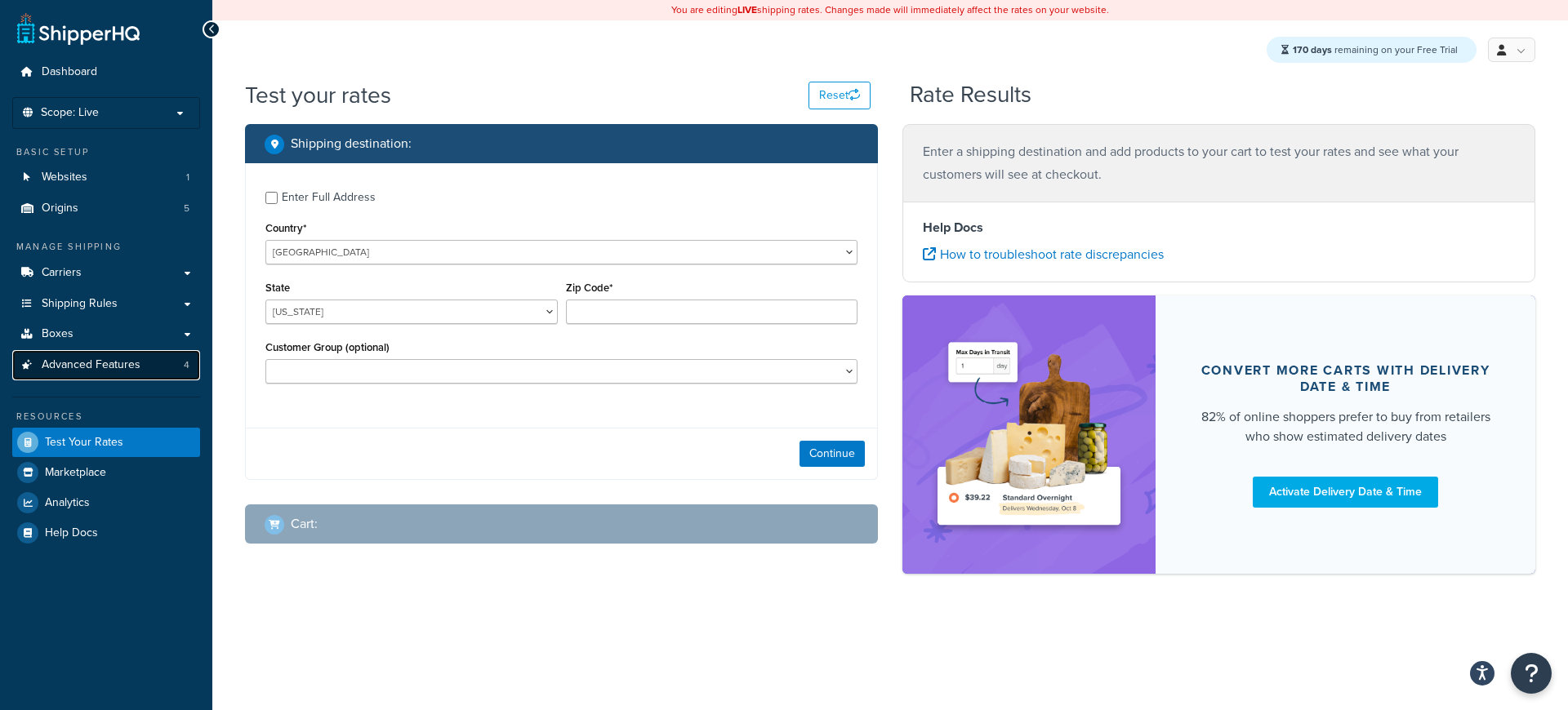 click on "Advanced Features" at bounding box center [91, 365] 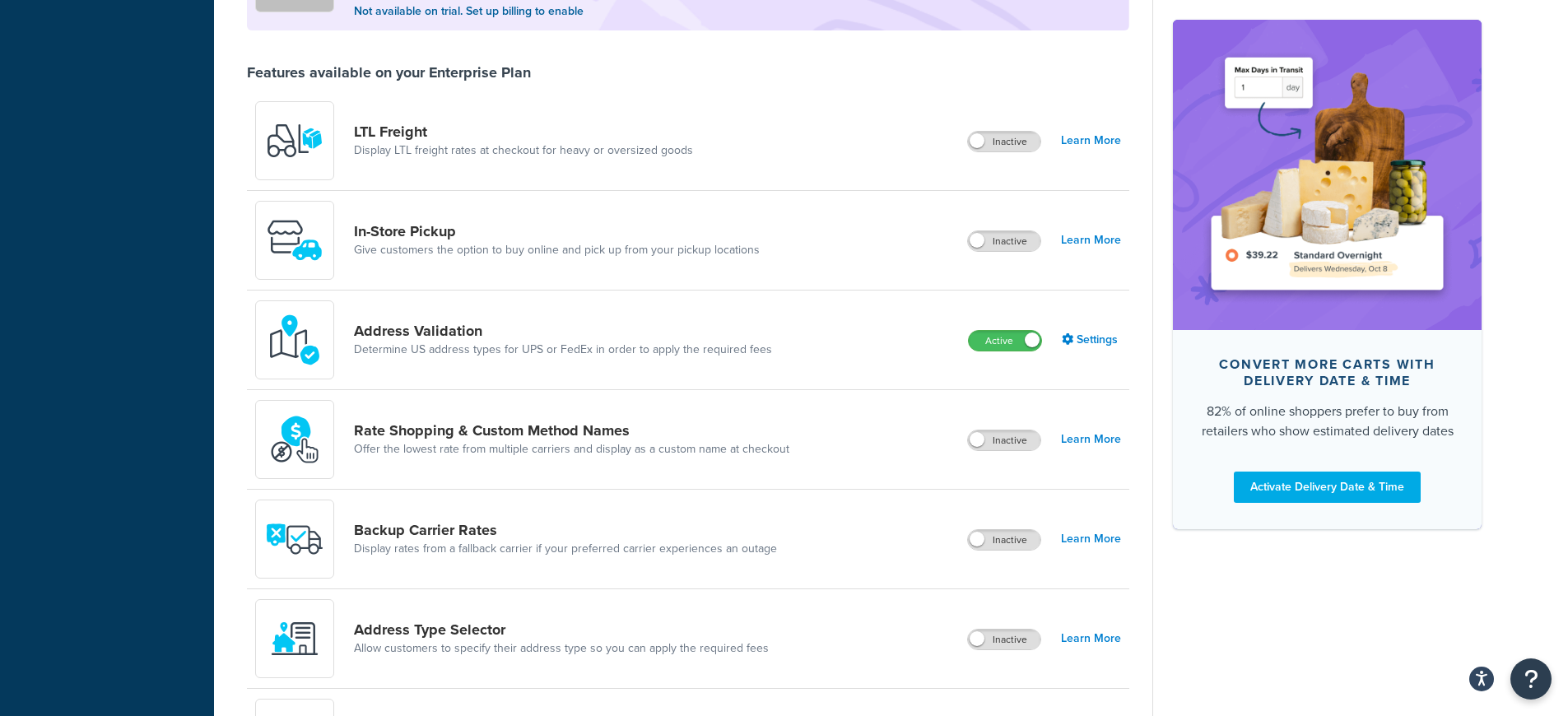 scroll, scrollTop: 598, scrollLeft: 0, axis: vertical 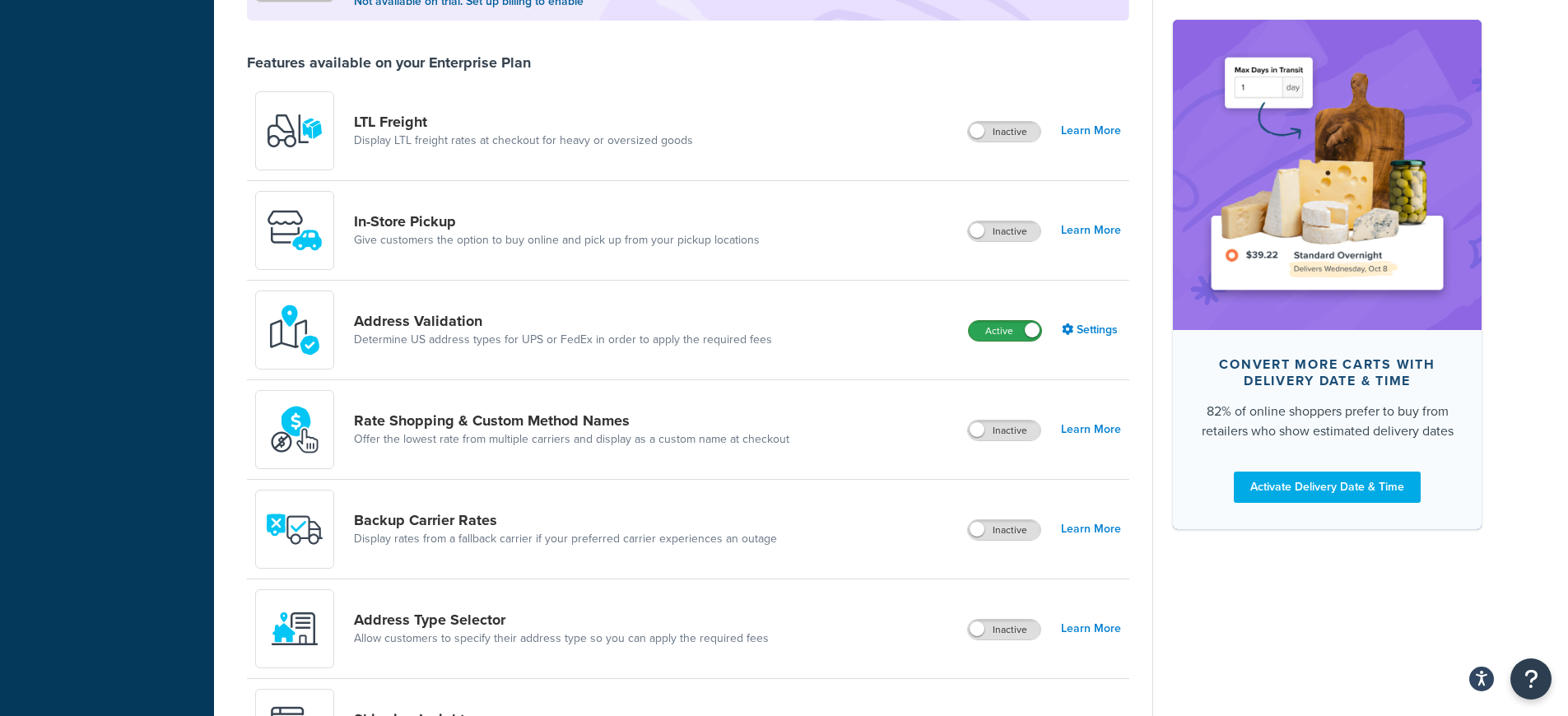 click on "Active" at bounding box center (1005, 331) 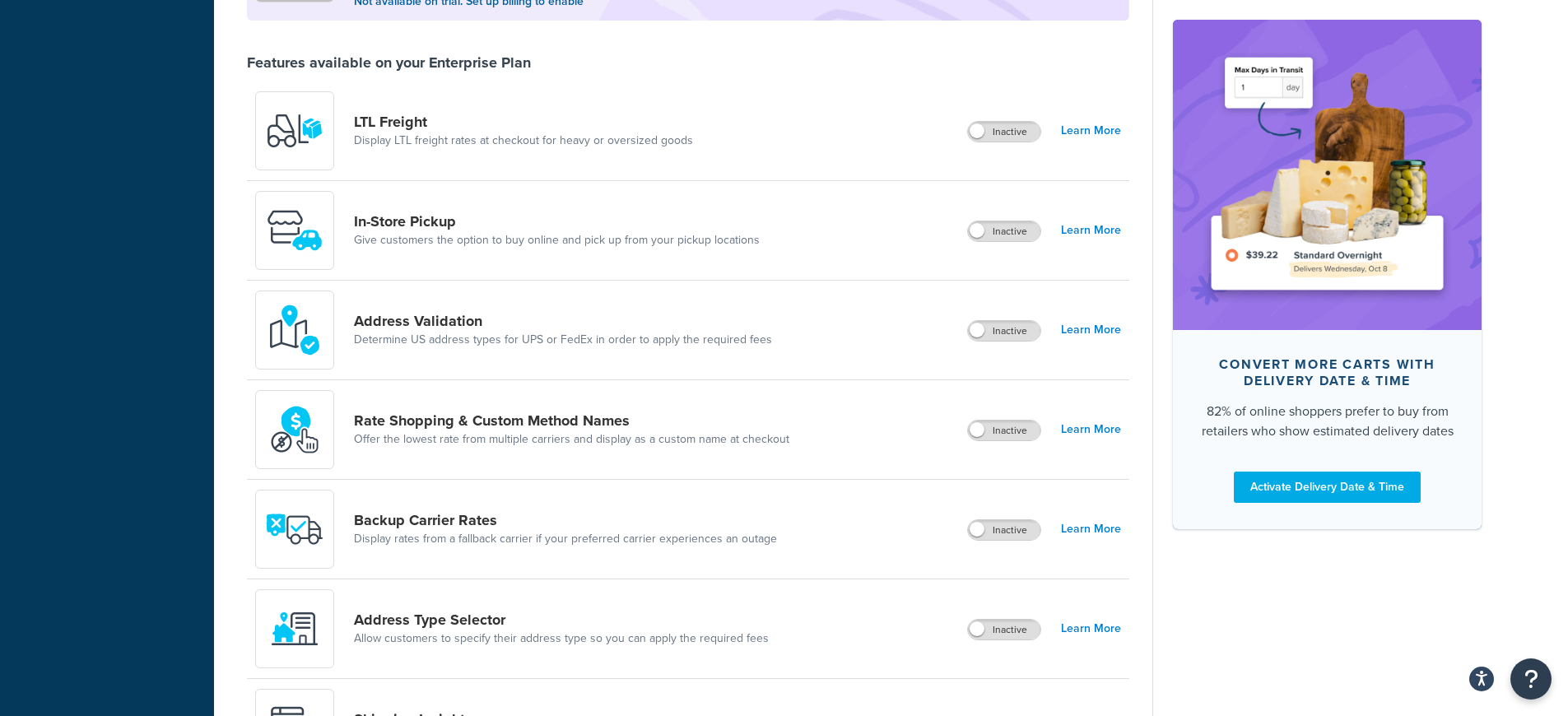 scroll, scrollTop: 0, scrollLeft: 0, axis: both 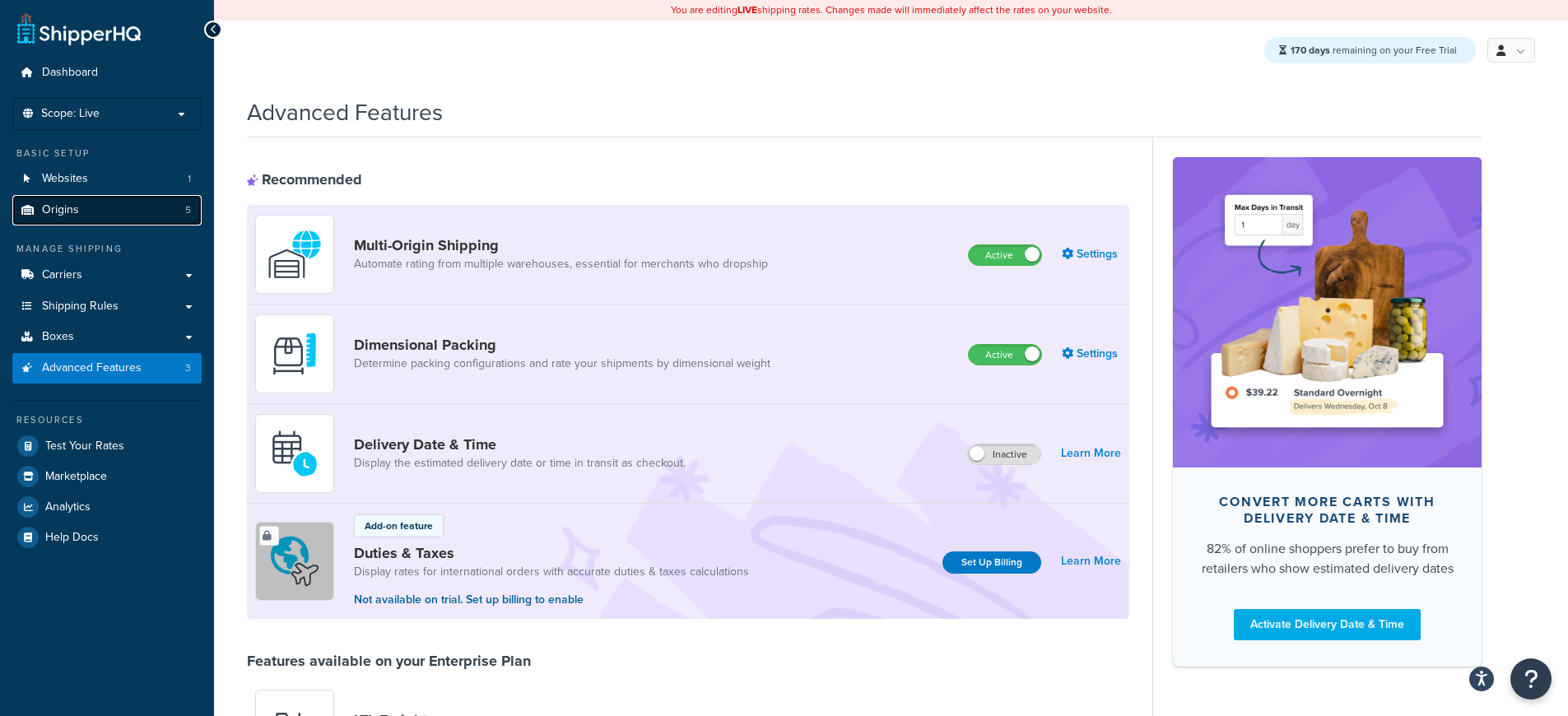 click on "Origins 5" at bounding box center [107, 210] 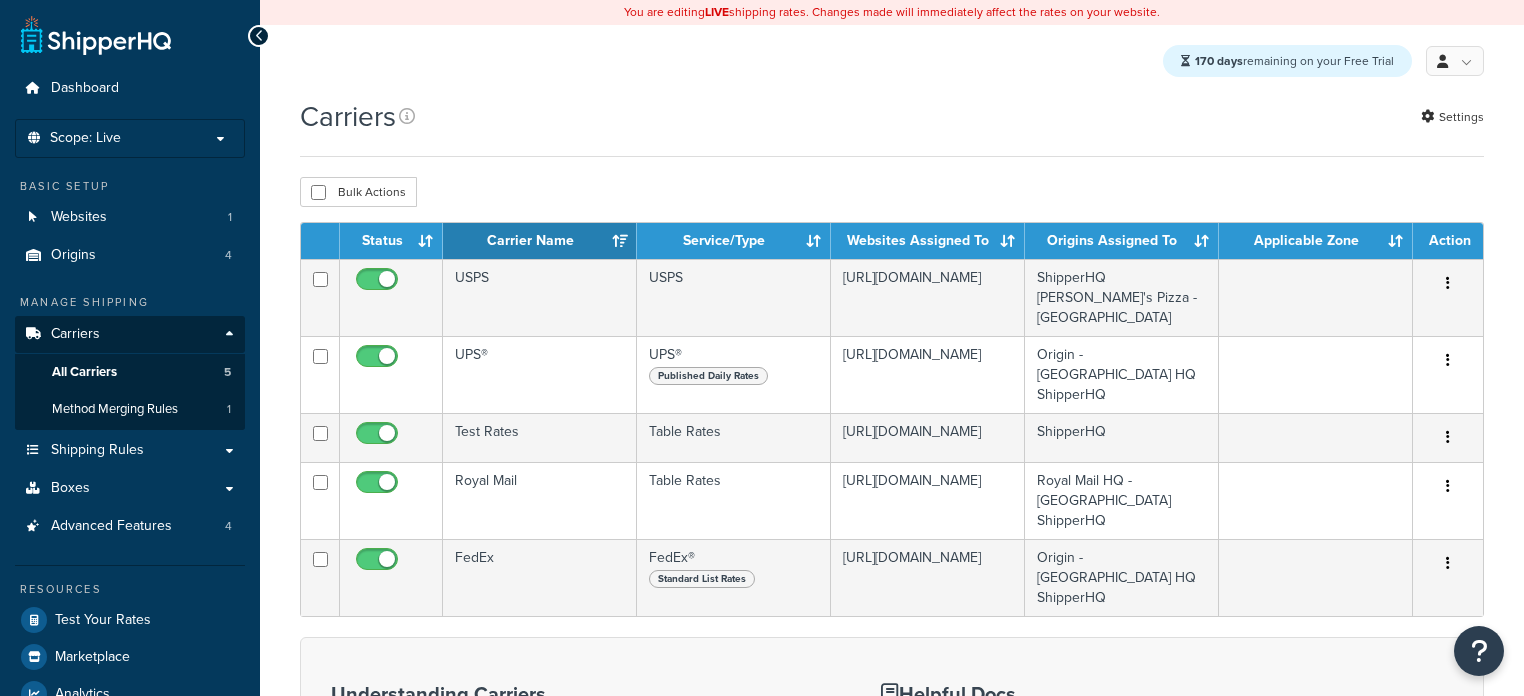 scroll, scrollTop: 0, scrollLeft: 0, axis: both 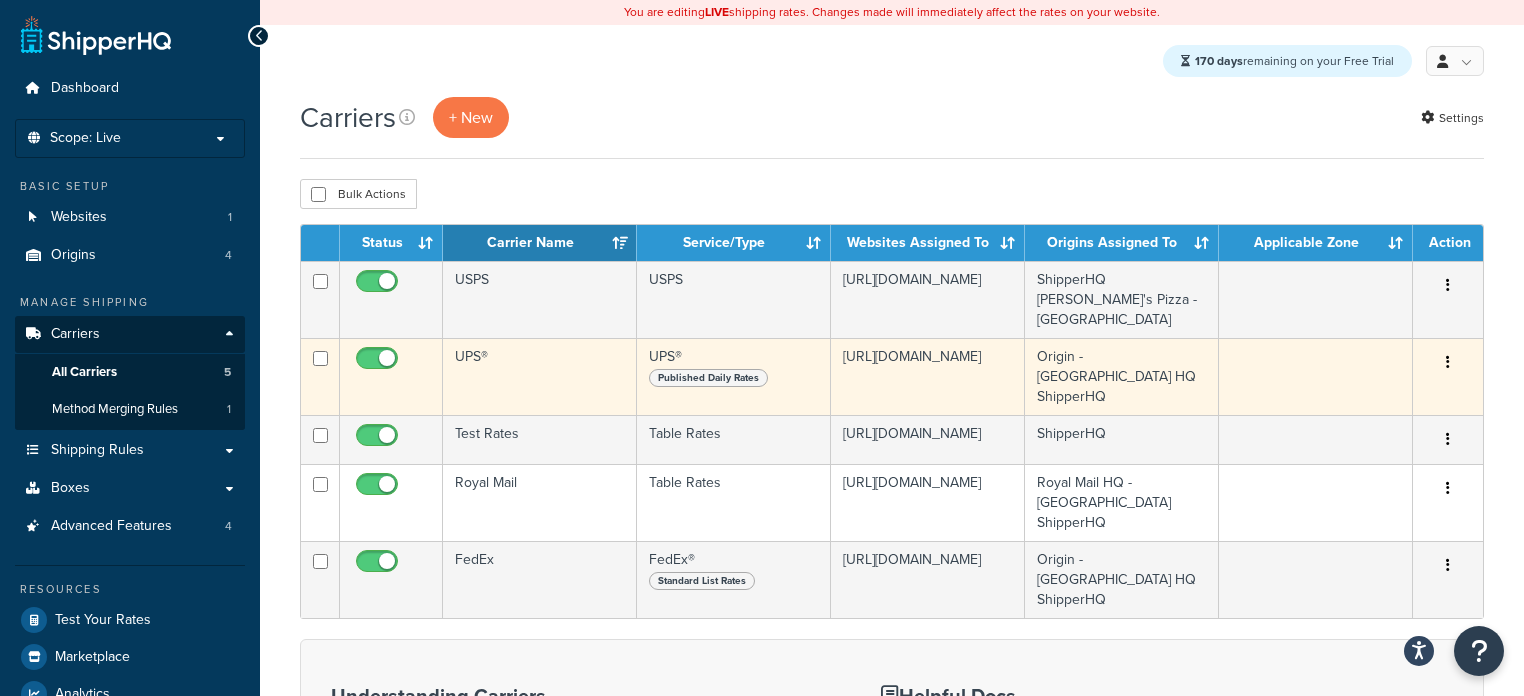 click on "UPS®" at bounding box center [540, 376] 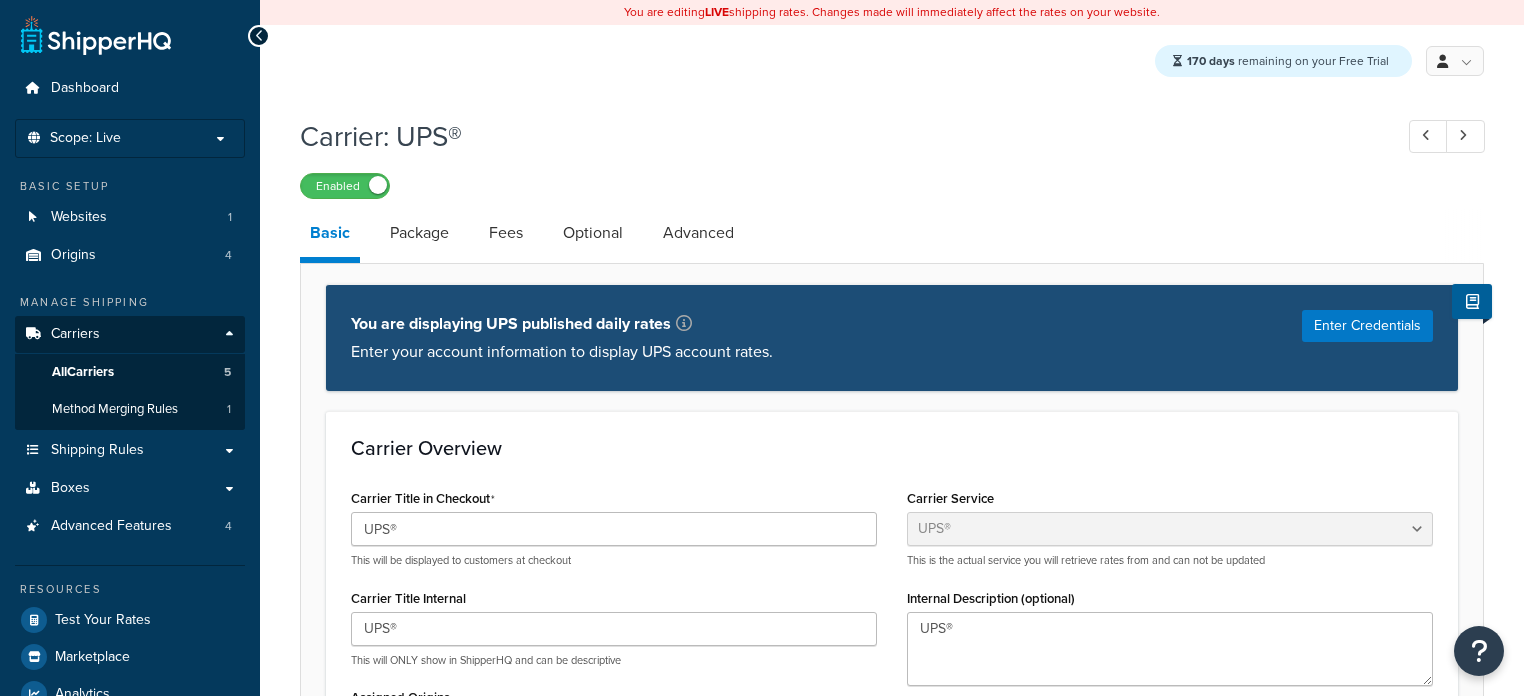 select on "ups" 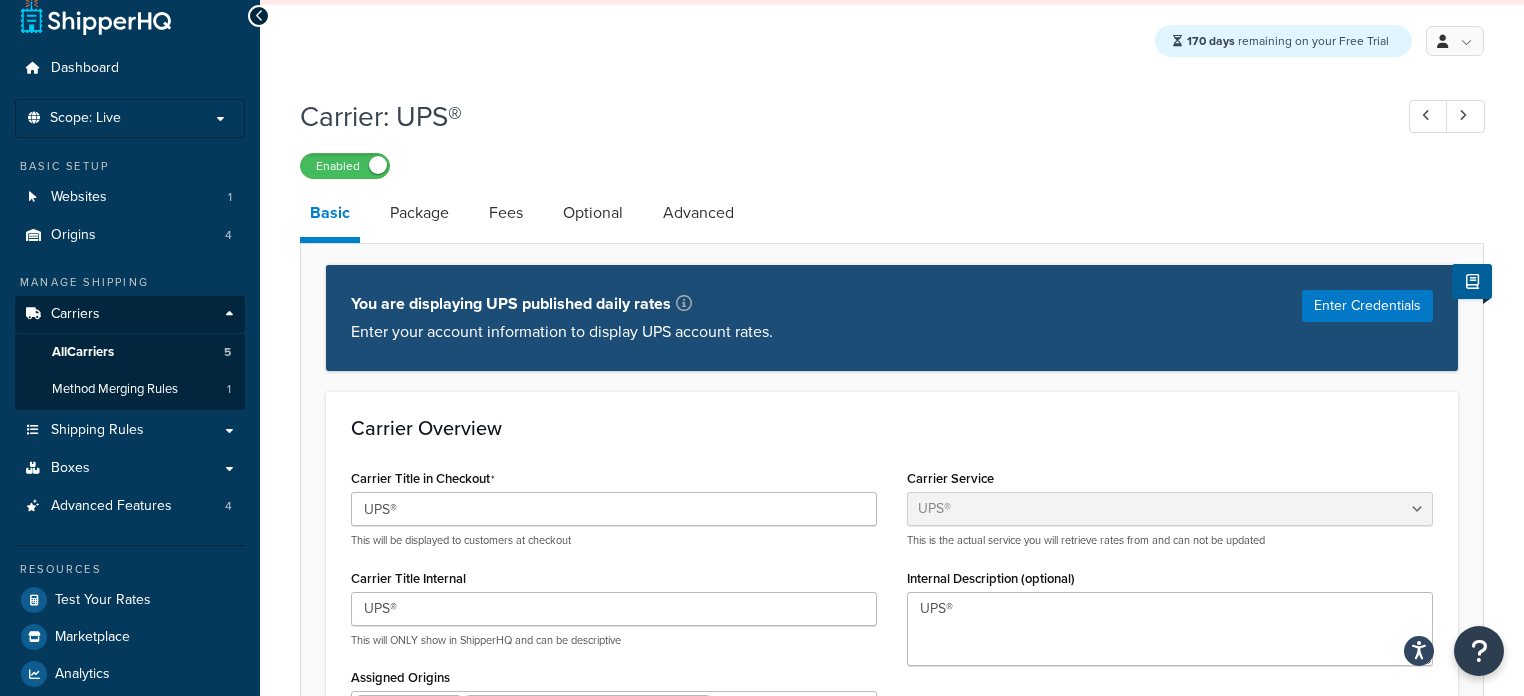 scroll, scrollTop: 166, scrollLeft: 0, axis: vertical 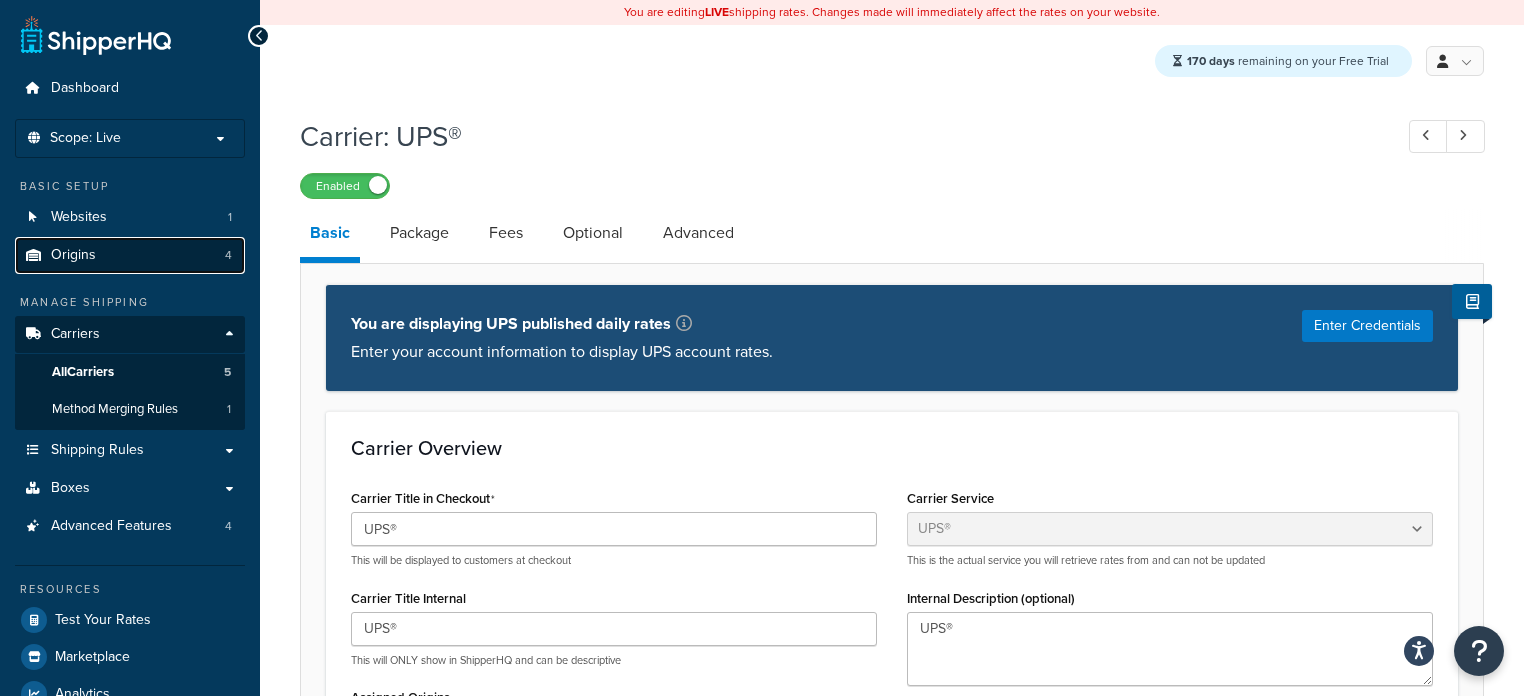 drag, startPoint x: 170, startPoint y: 255, endPoint x: 194, endPoint y: 253, distance: 24.083189 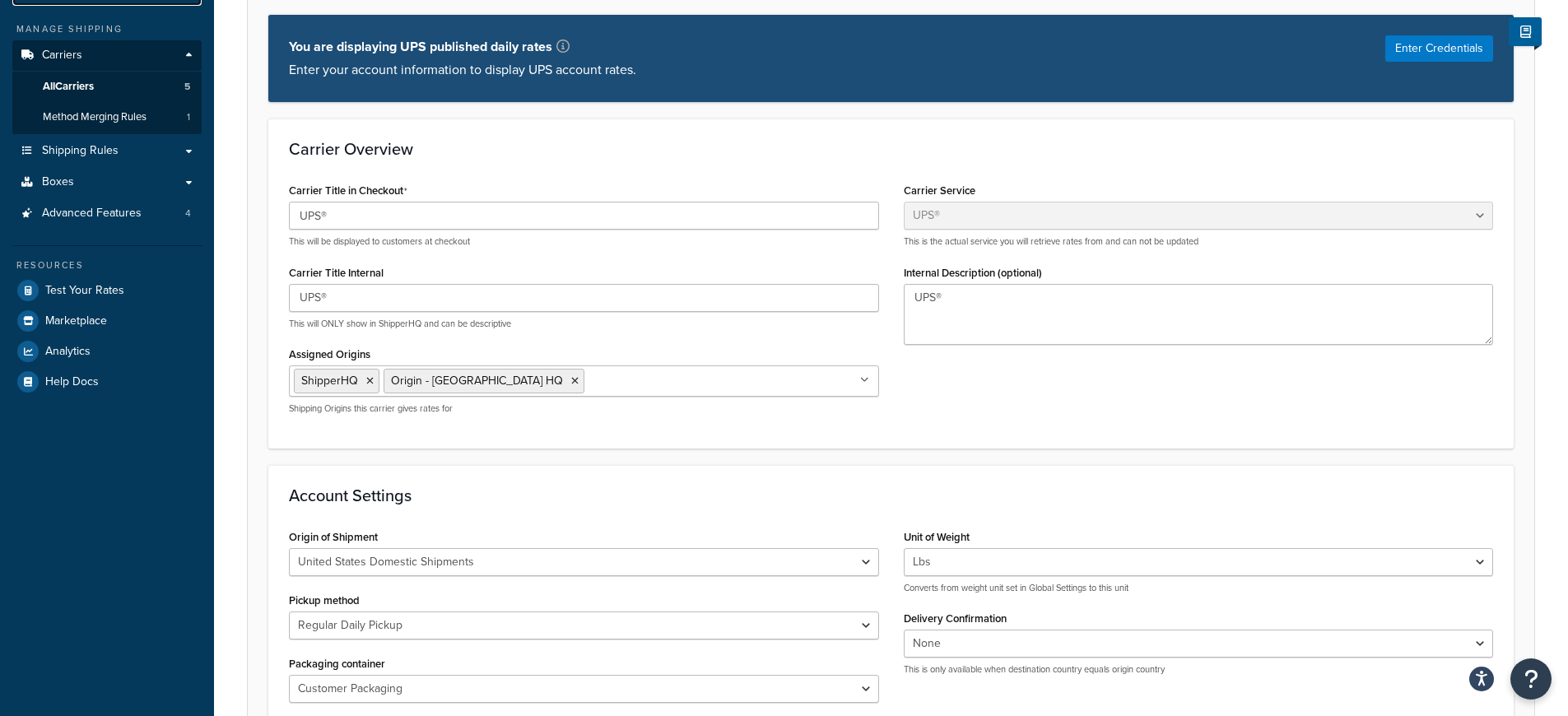 scroll, scrollTop: 0, scrollLeft: 0, axis: both 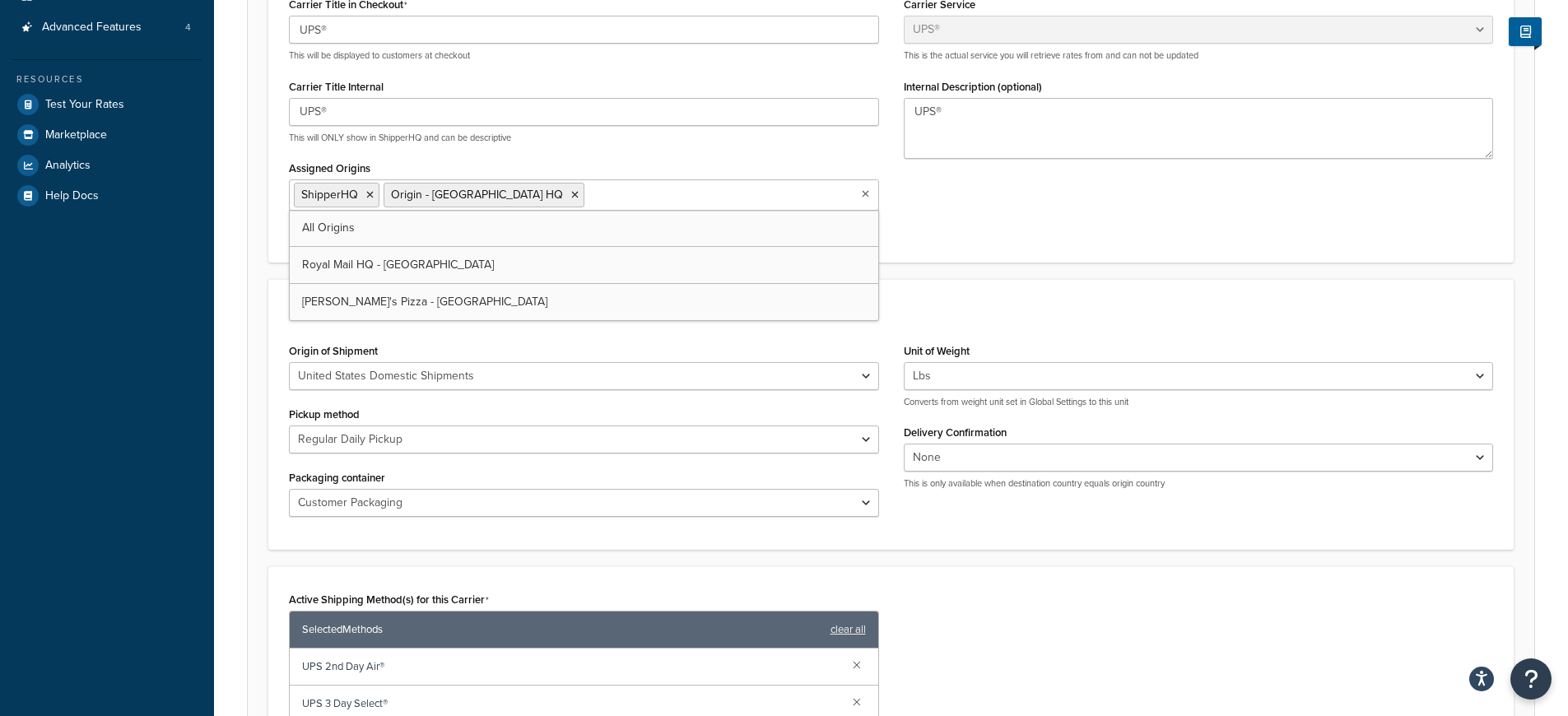 click on "ShipperHQ   Origin - Austin HQ" at bounding box center [584, 195] 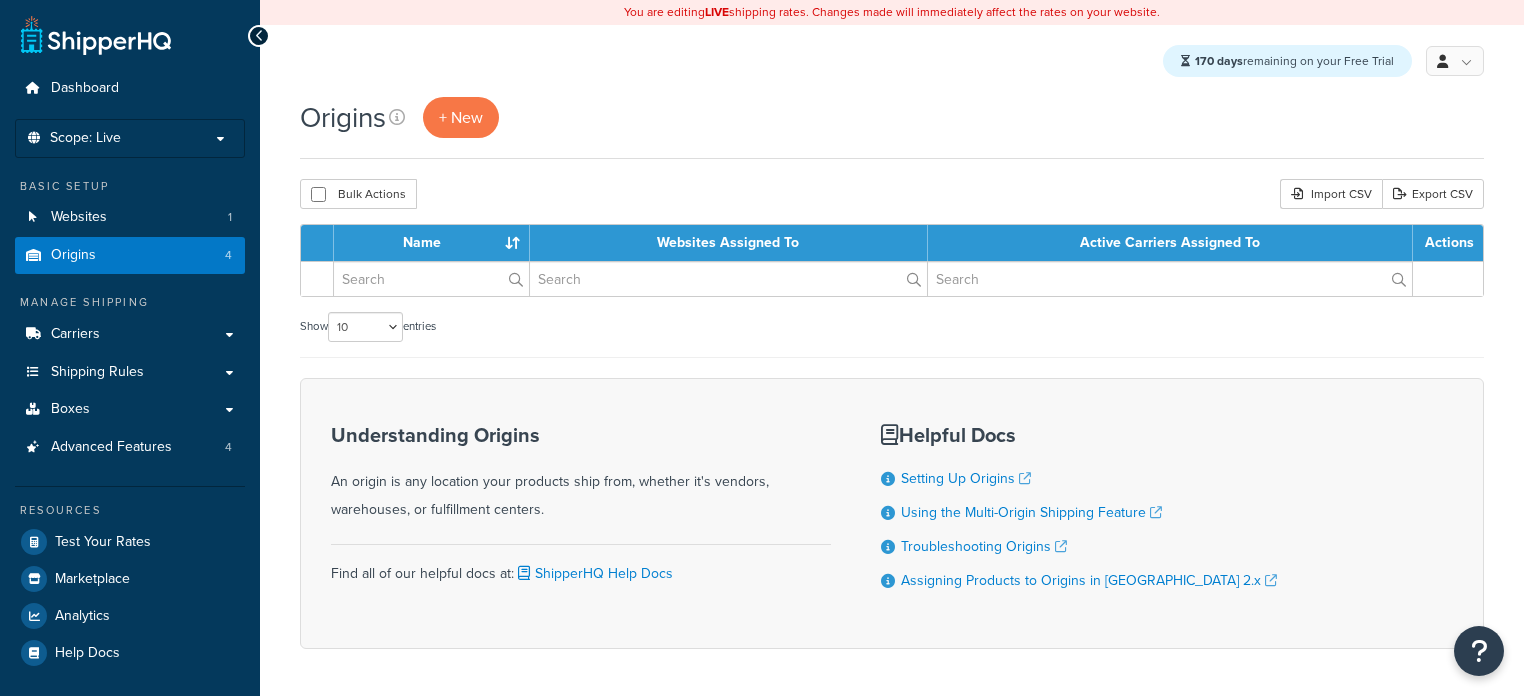 scroll, scrollTop: 0, scrollLeft: 0, axis: both 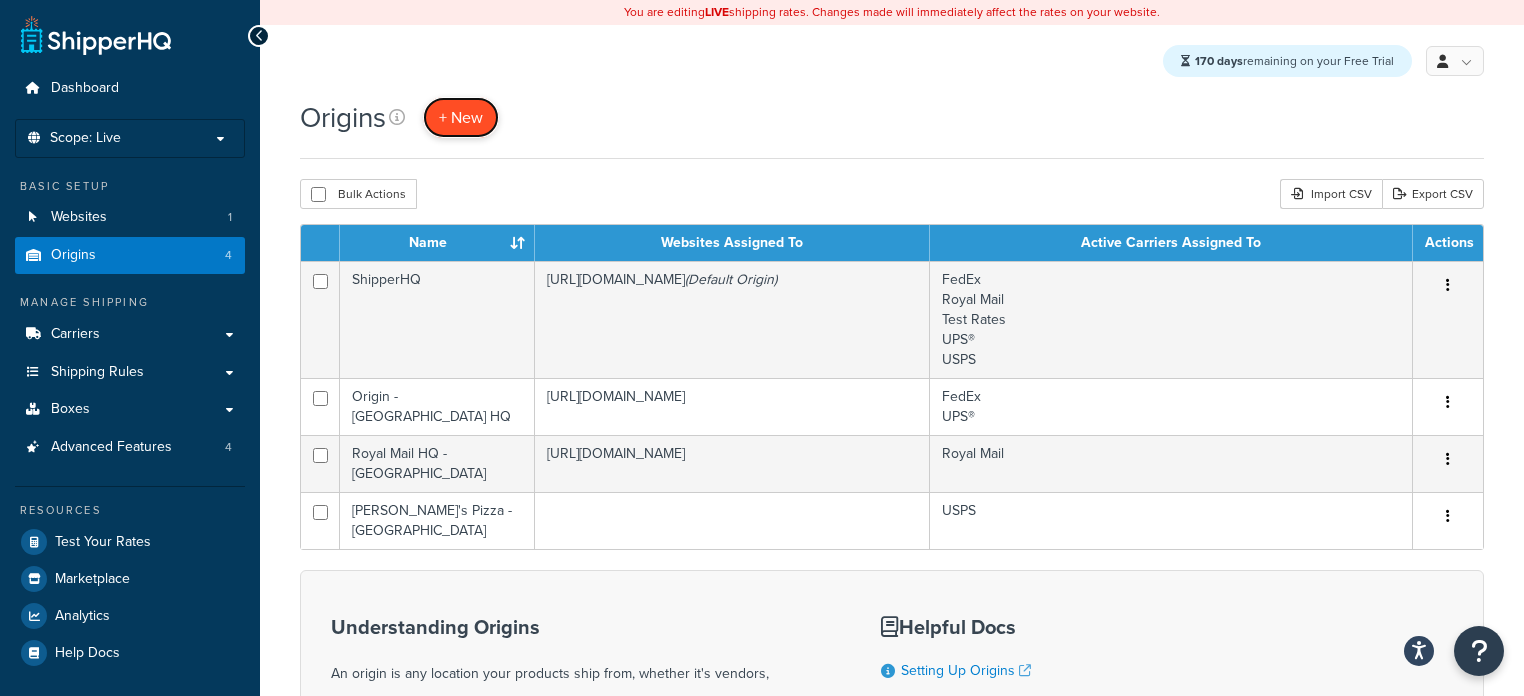 click on "+ New" at bounding box center [461, 117] 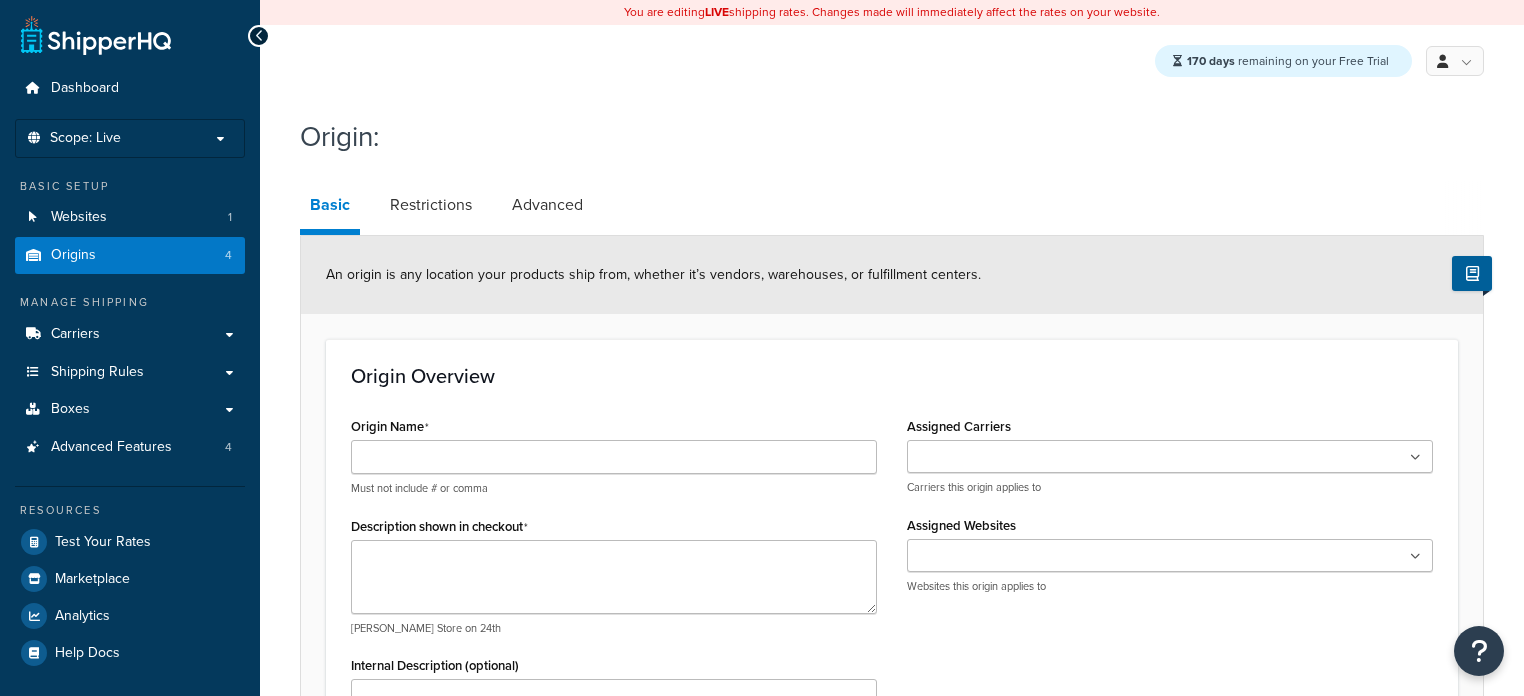 scroll, scrollTop: 0, scrollLeft: 0, axis: both 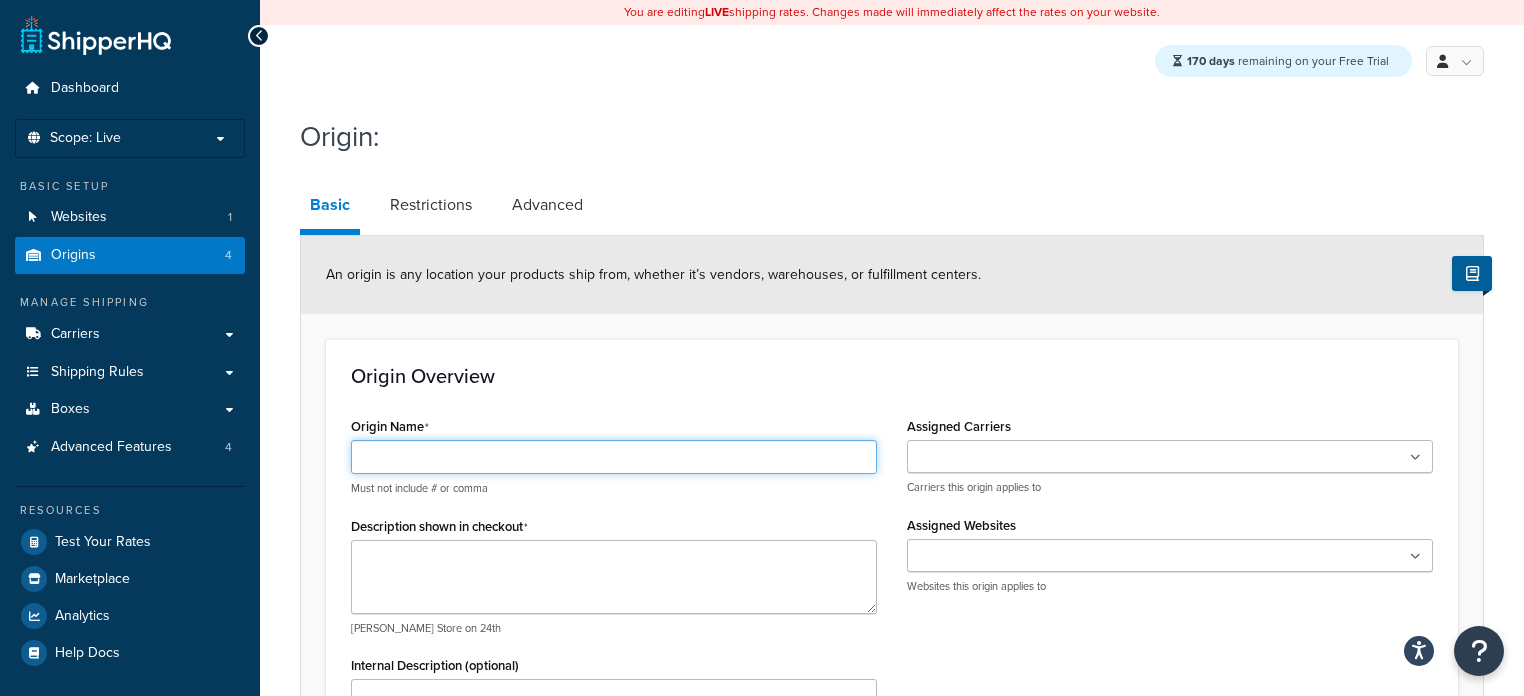 click on "Origin Name" at bounding box center (614, 457) 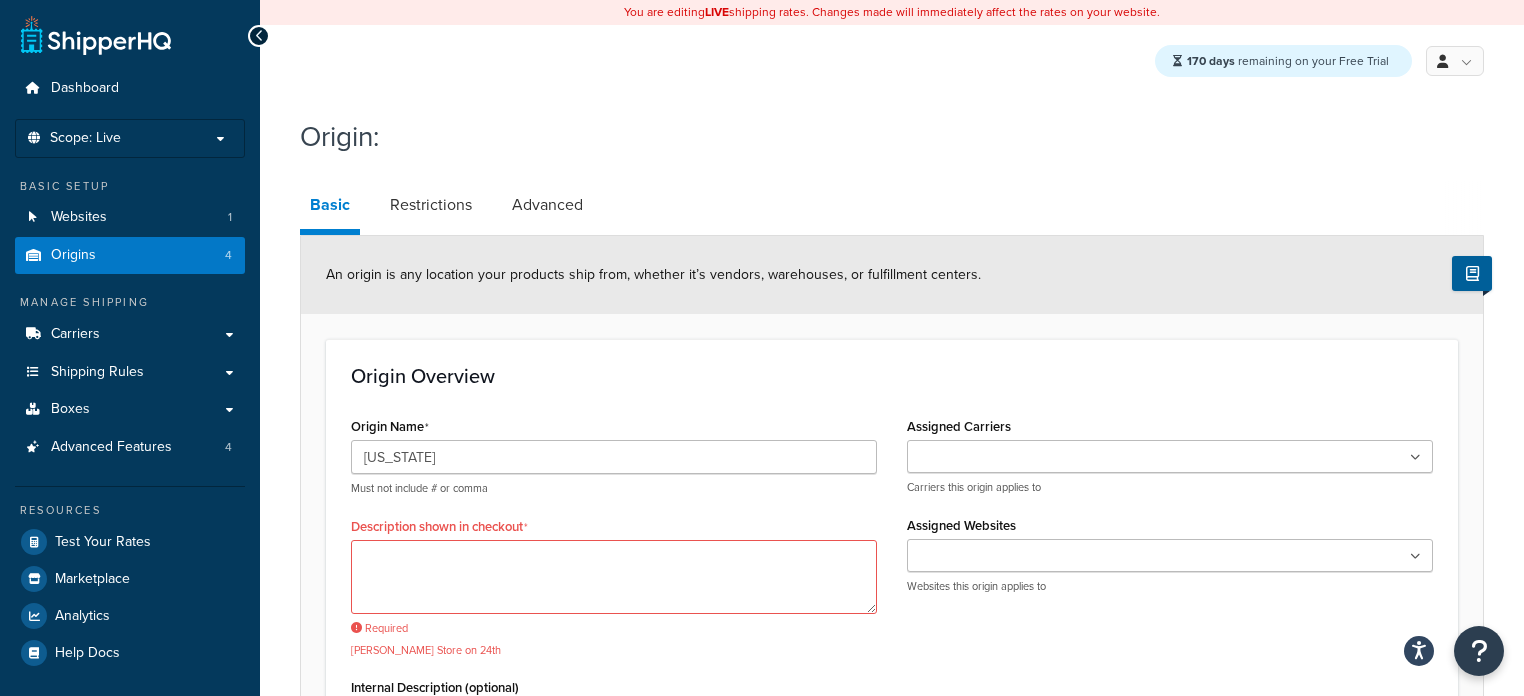 click on "[US_STATE] Must not include # or comma" at bounding box center [614, 468] 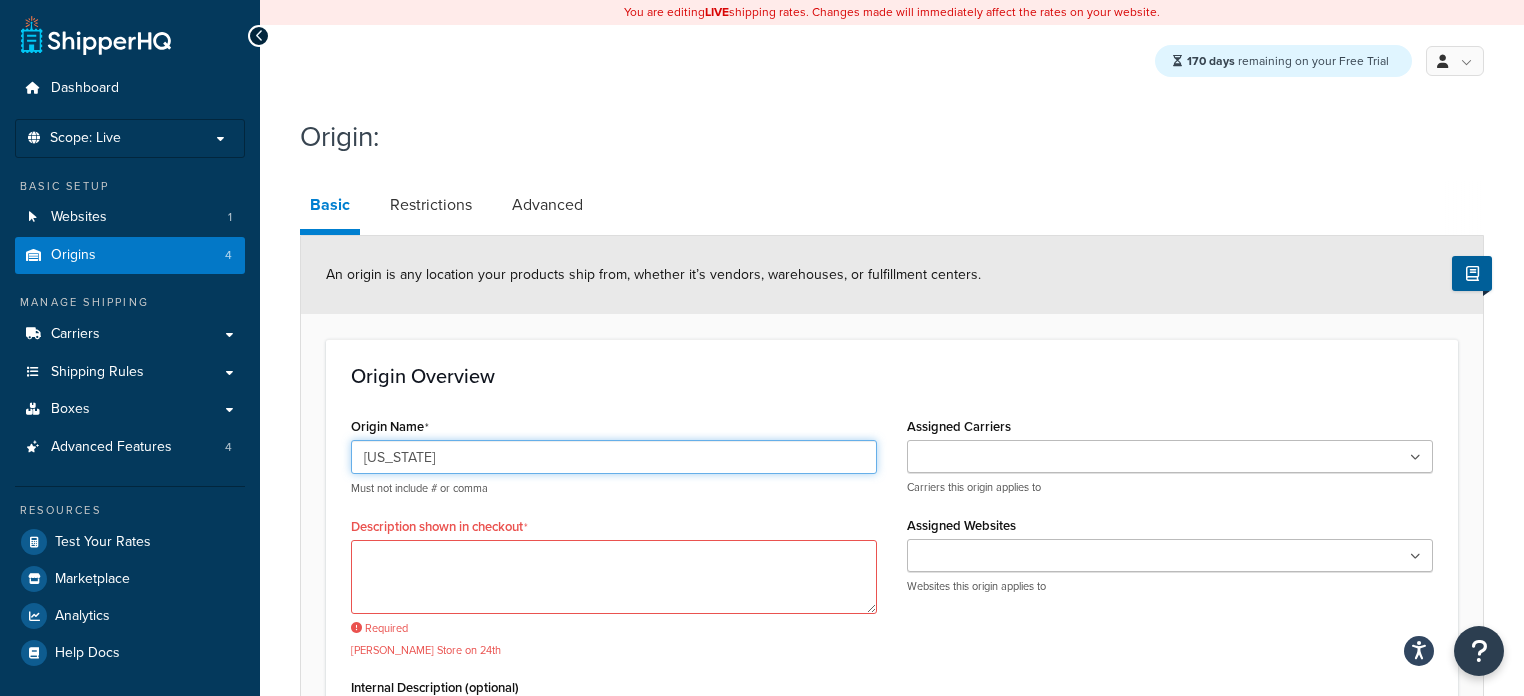 click on "[US_STATE]" at bounding box center (614, 457) 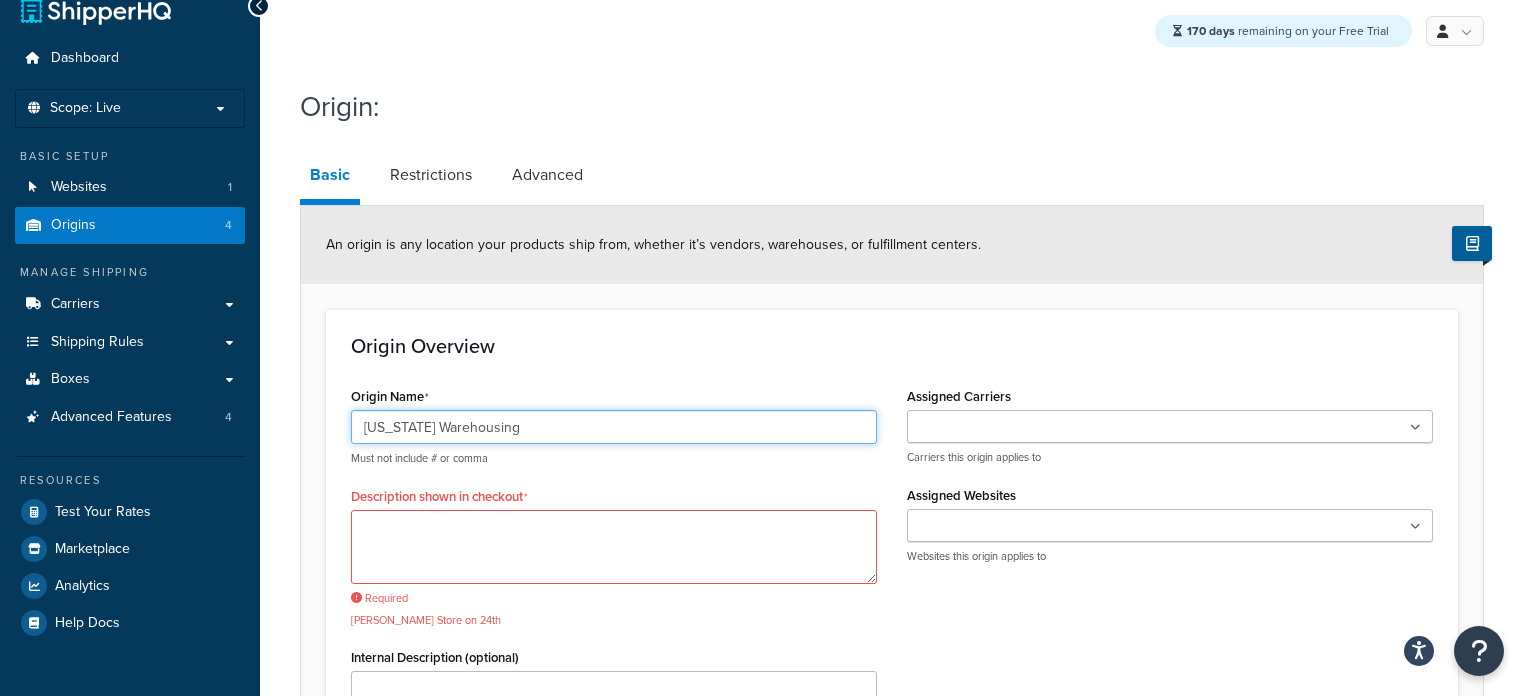 scroll, scrollTop: 129, scrollLeft: 0, axis: vertical 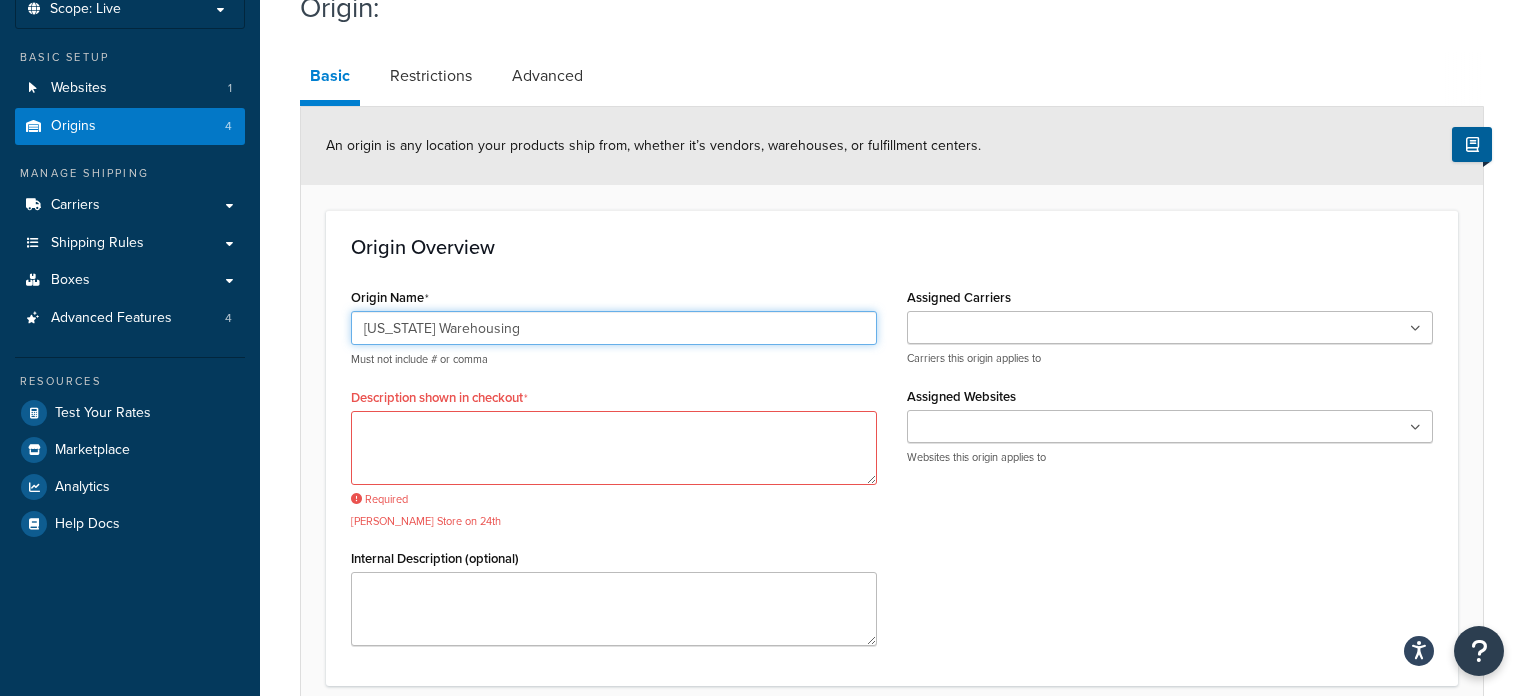 type on "[US_STATE] Warehousing" 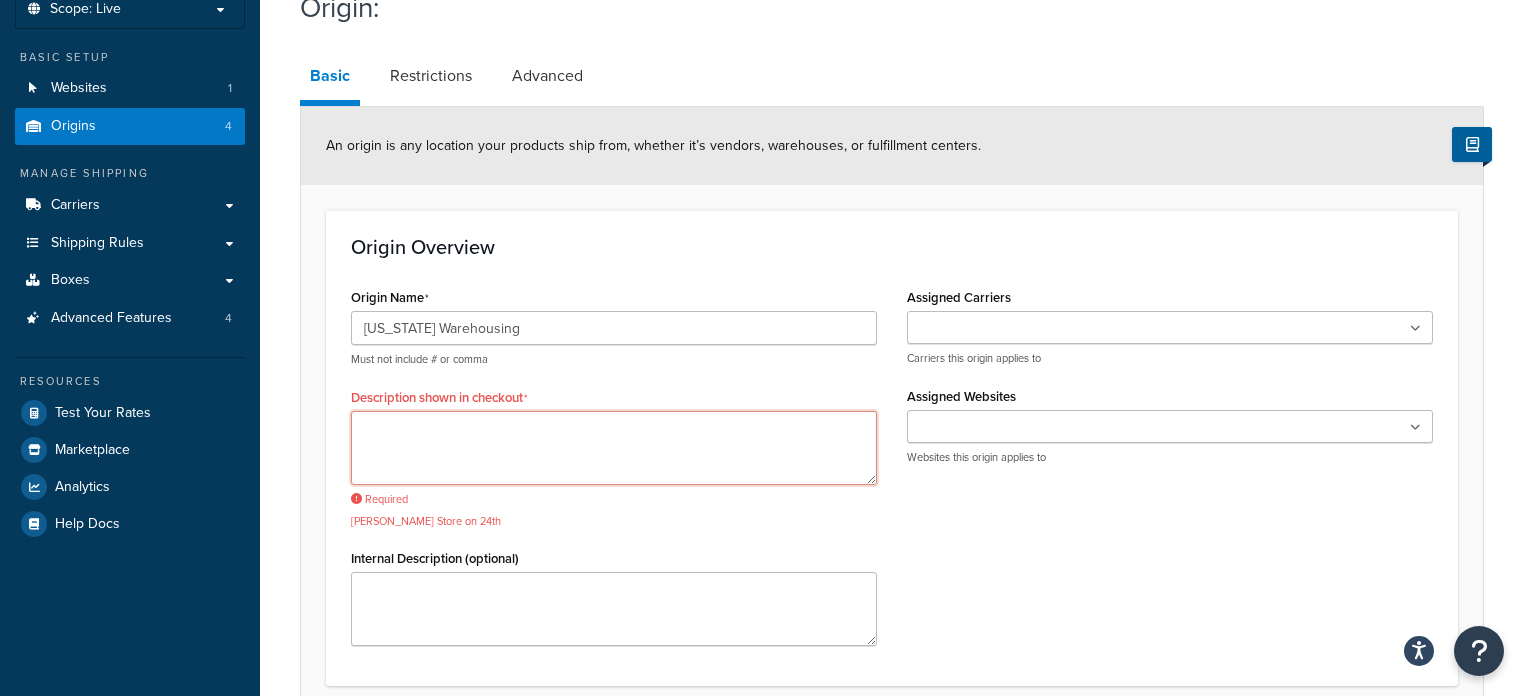 click on "Description shown in checkout" at bounding box center [614, 448] 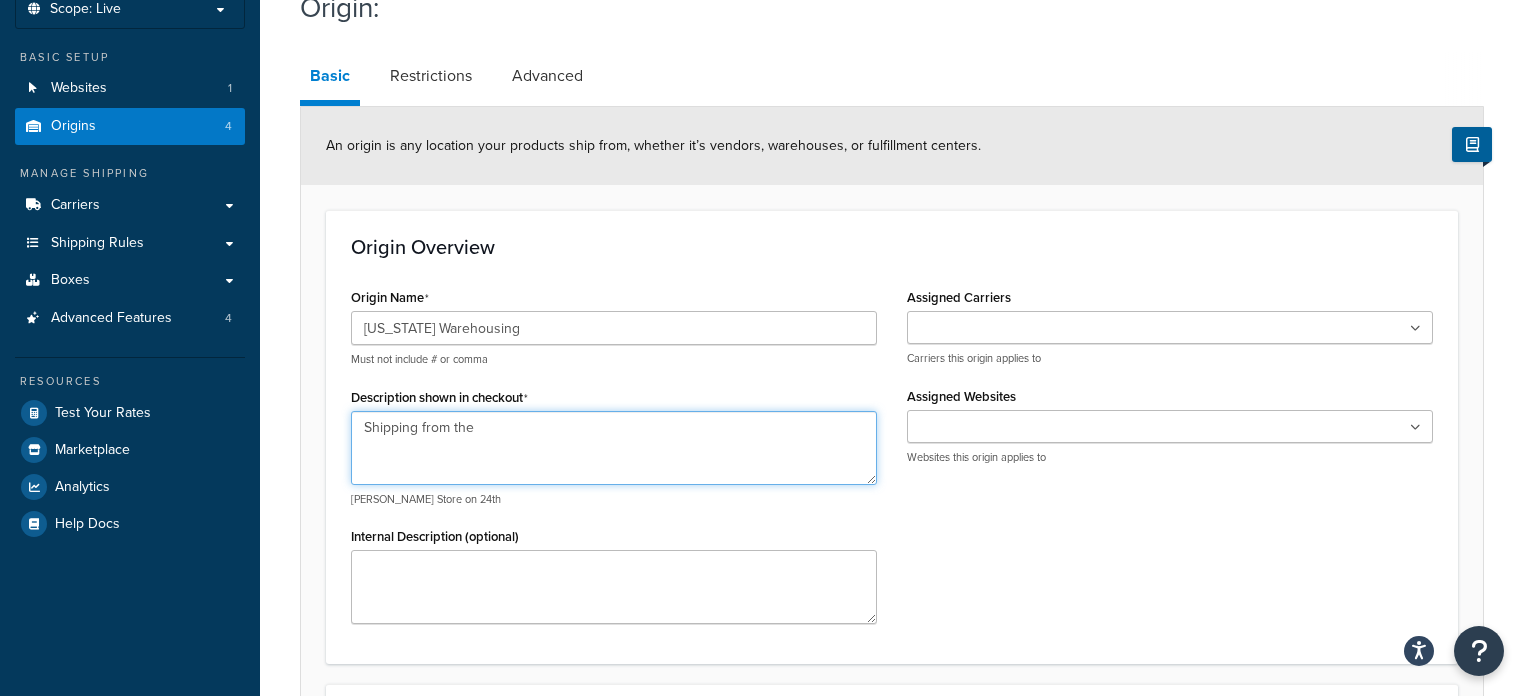 click on "Shipping from the" at bounding box center [614, 448] 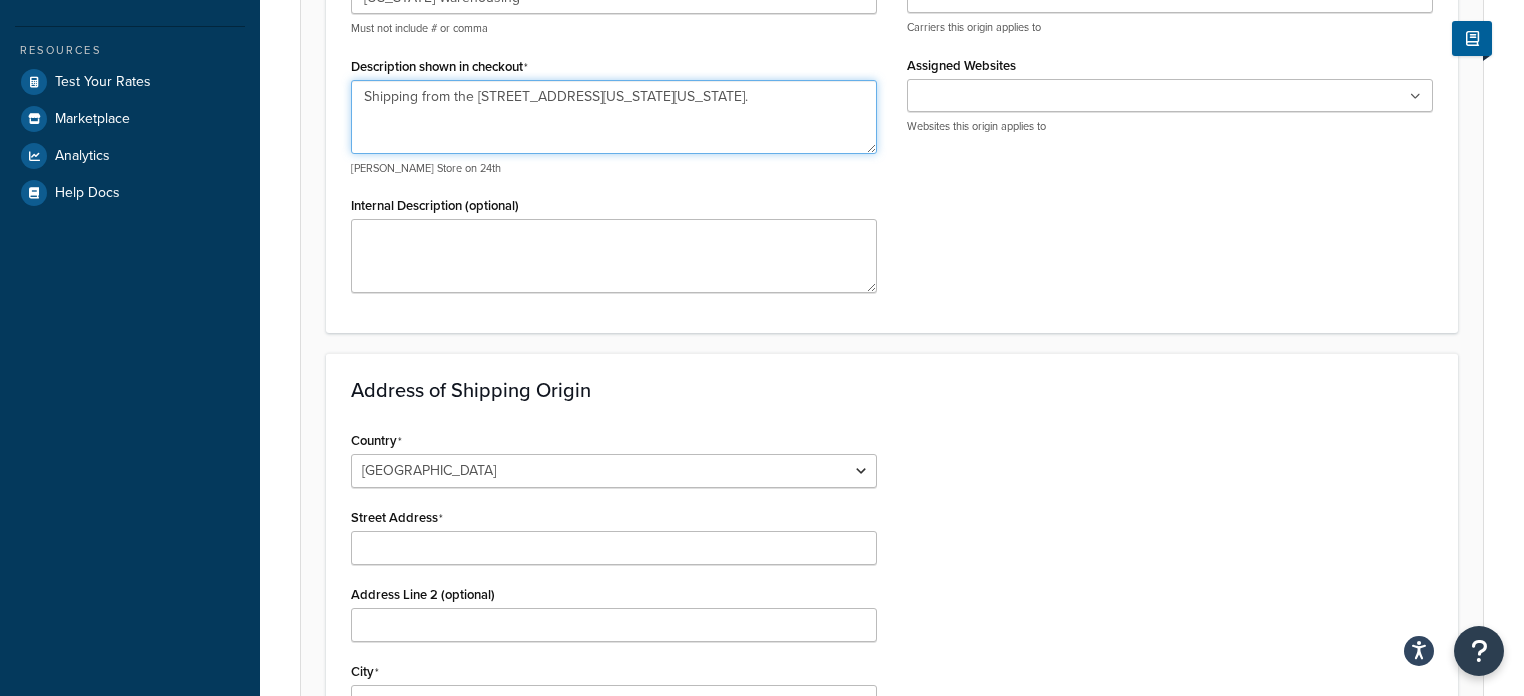 scroll, scrollTop: 478, scrollLeft: 0, axis: vertical 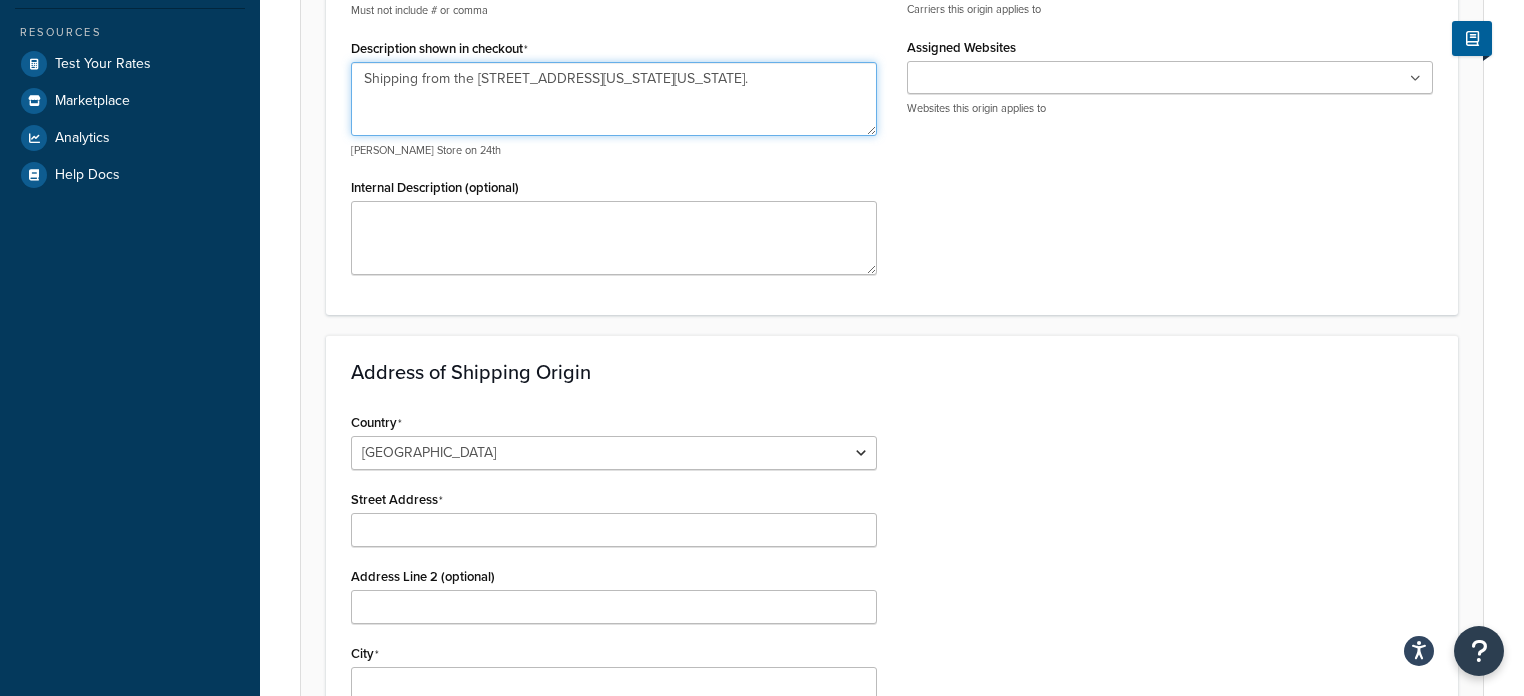 click on "Shipping from the [STREET_ADDRESS][US_STATE][US_STATE]." at bounding box center [614, 99] 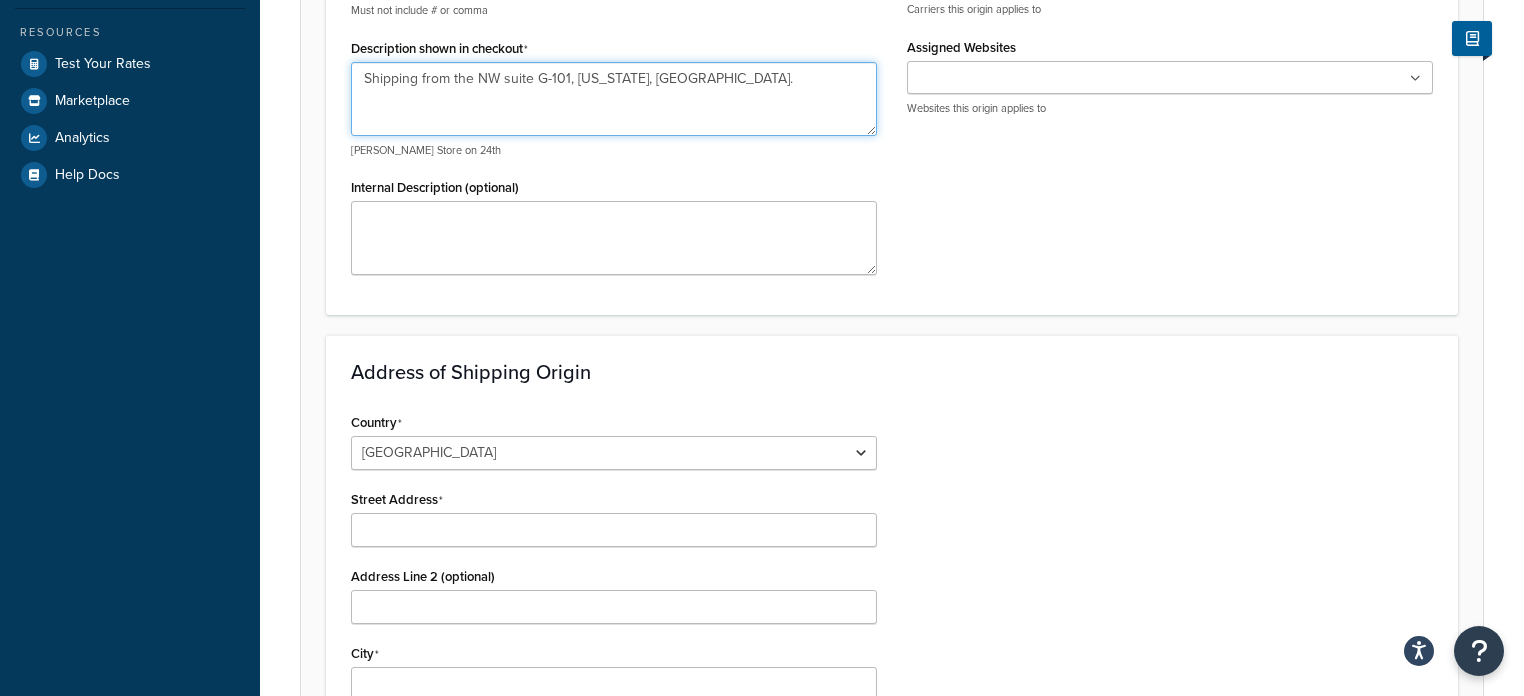 type on "Shipping from the NW suite G-101, Washington, DC." 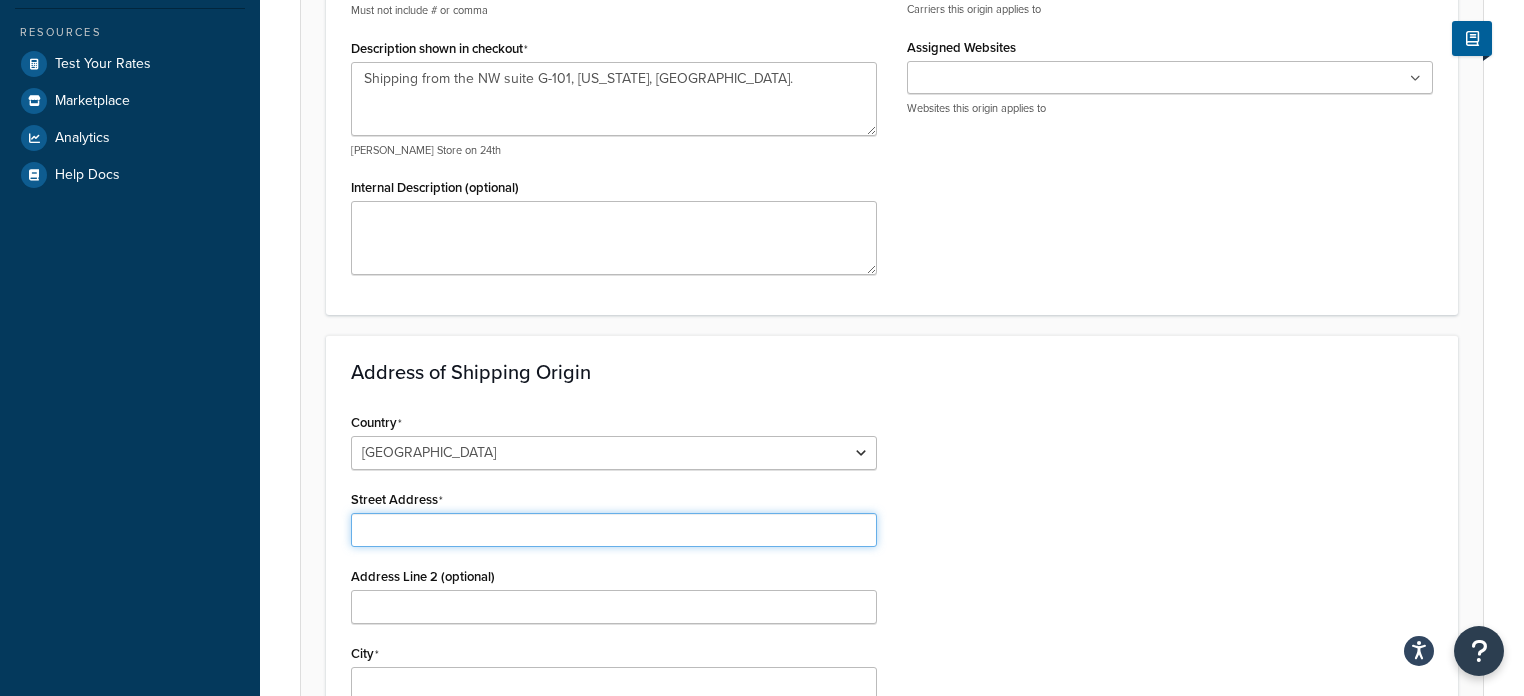 click on "Street Address" at bounding box center [614, 530] 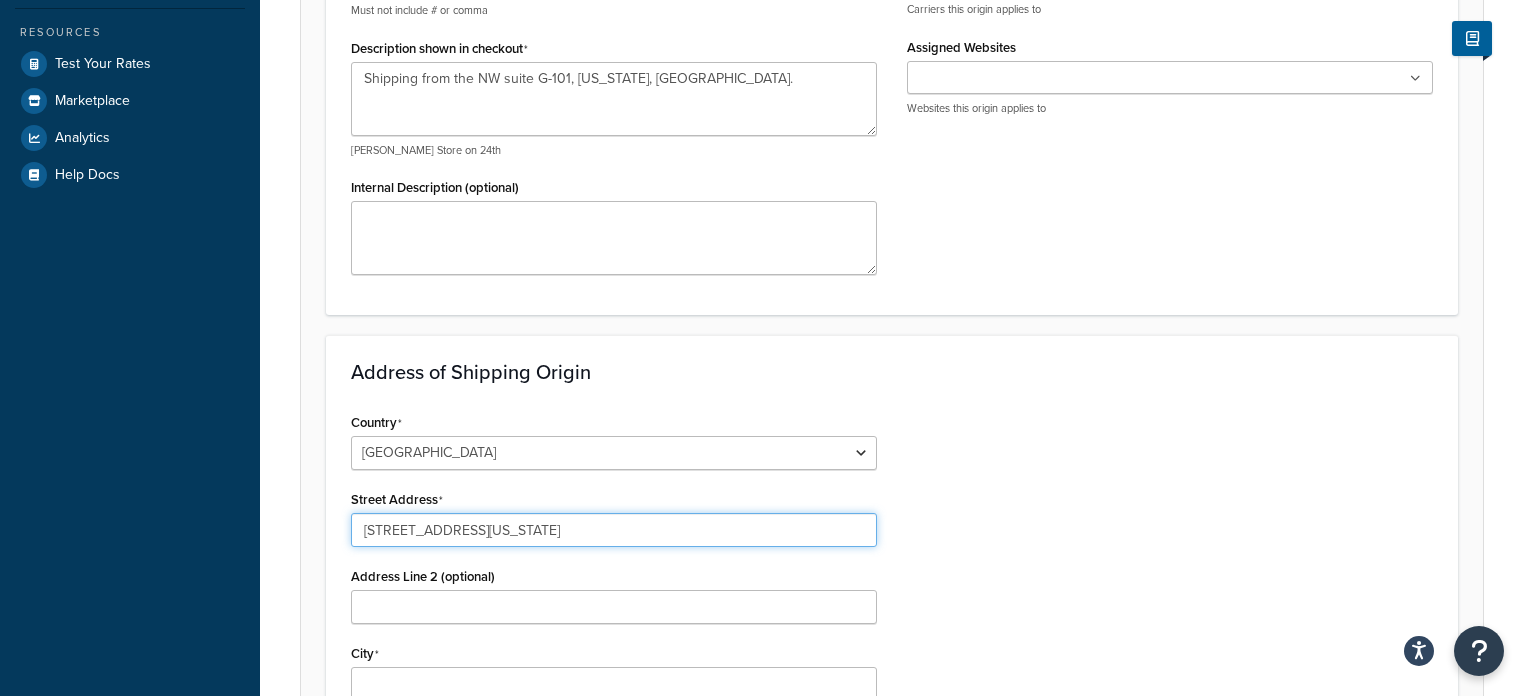 type on "2300 Wisconsin Ave" 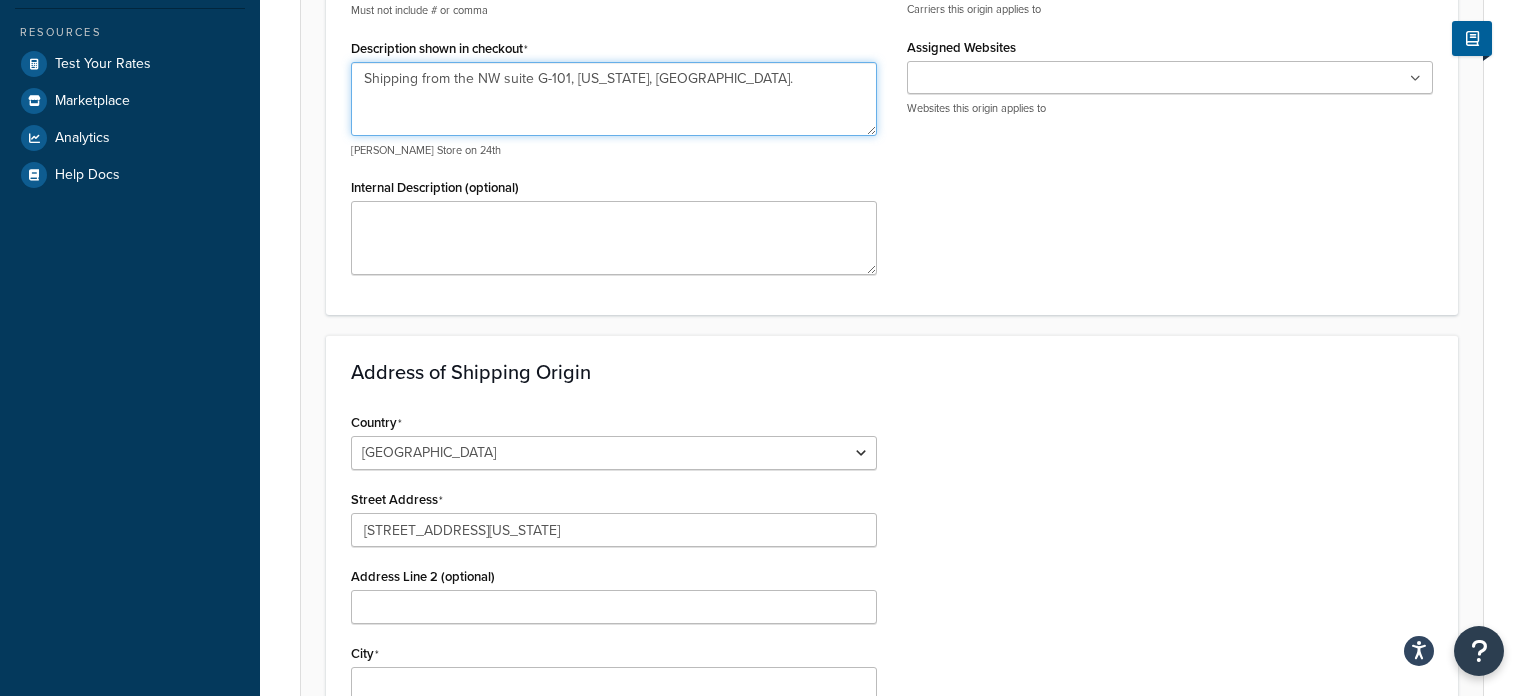 click on "Shipping from the NW suite G-101, Washington, DC." at bounding box center [614, 99] 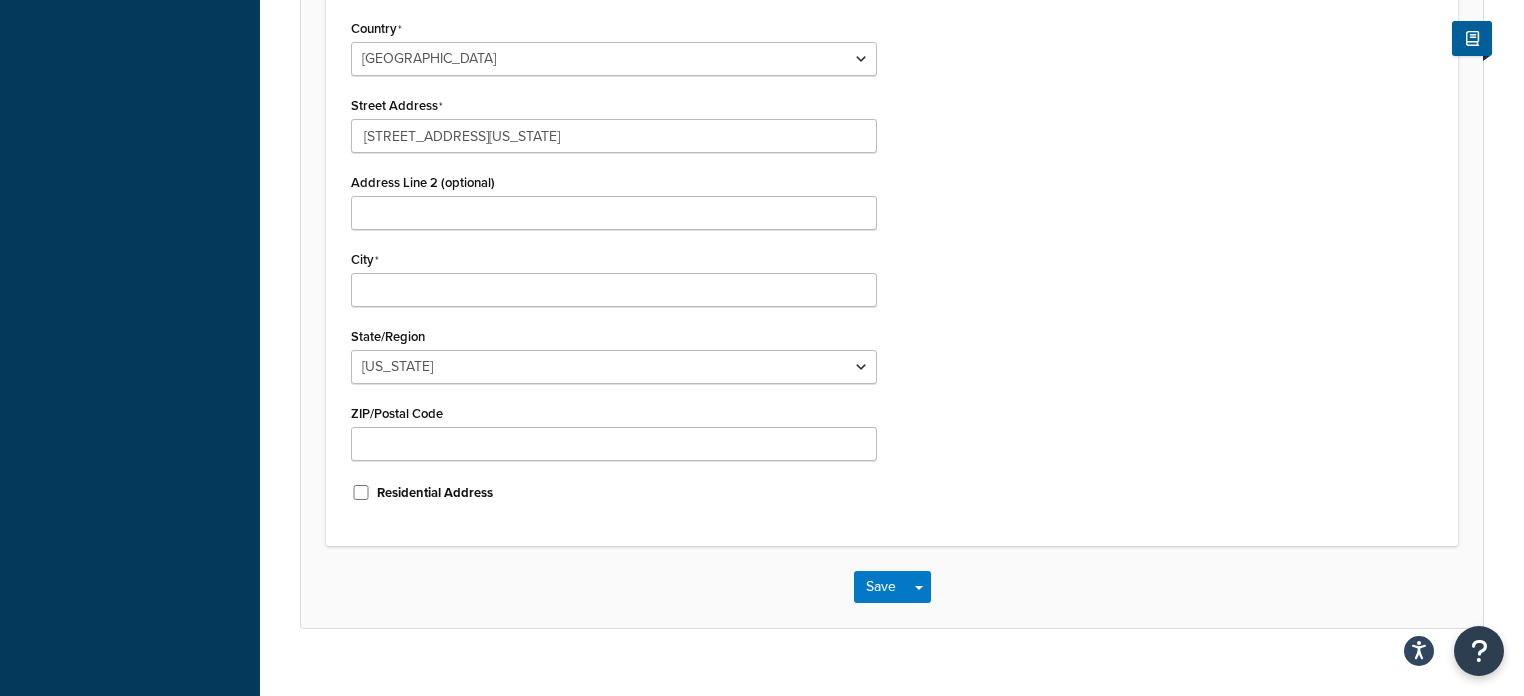 scroll, scrollTop: 898, scrollLeft: 0, axis: vertical 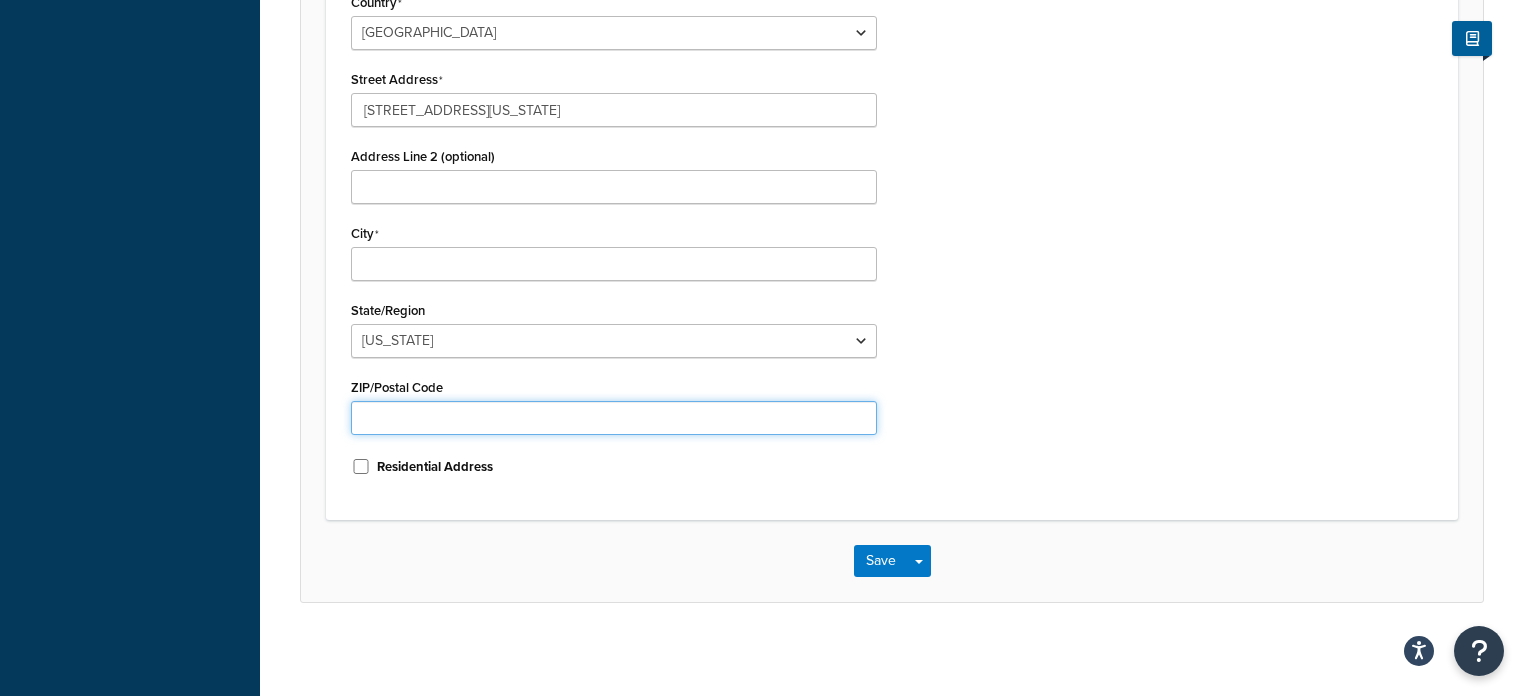 click on "ZIP/Postal Code" at bounding box center [614, 418] 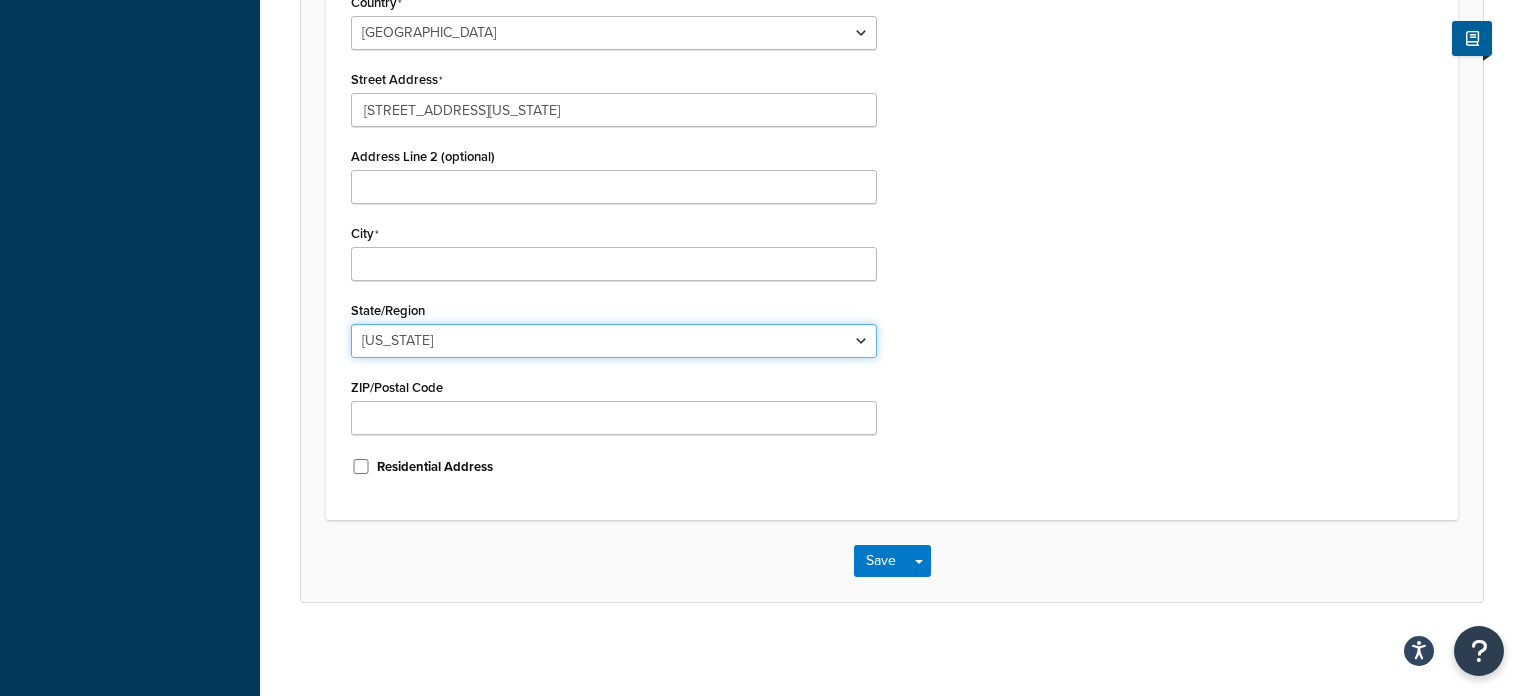 click on "Alabama  Alaska  American Samoa  Arizona  Arkansas  Armed Forces Americas  Armed Forces Europe, Middle East, Africa, Canada  Armed Forces Pacific  California  Colorado  Connecticut  Delaware  District of Columbia  Federated States of Micronesia  Florida  Georgia  Guam  Hawaii  Idaho  Illinois  Indiana  Iowa  Kansas  Kentucky  Louisiana  Maine  Marshall Islands  Maryland  Massachusetts  Michigan  Minnesota  Mississippi  Missouri  Montana  Nebraska  Nevada  New Hampshire  New Jersey  New Mexico  New York  North Carolina  North Dakota  Northern Mariana Islands  Ohio  Oklahoma  Oregon  Palau  Pennsylvania  Puerto Rico  Rhode Island  South Carolina  South Dakota  Tennessee  Texas  United States Minor Outlying Islands  Utah  Vermont  Virgin Islands  Virginia  Washington  West Virginia  Wisconsin  Wyoming" at bounding box center [614, 341] 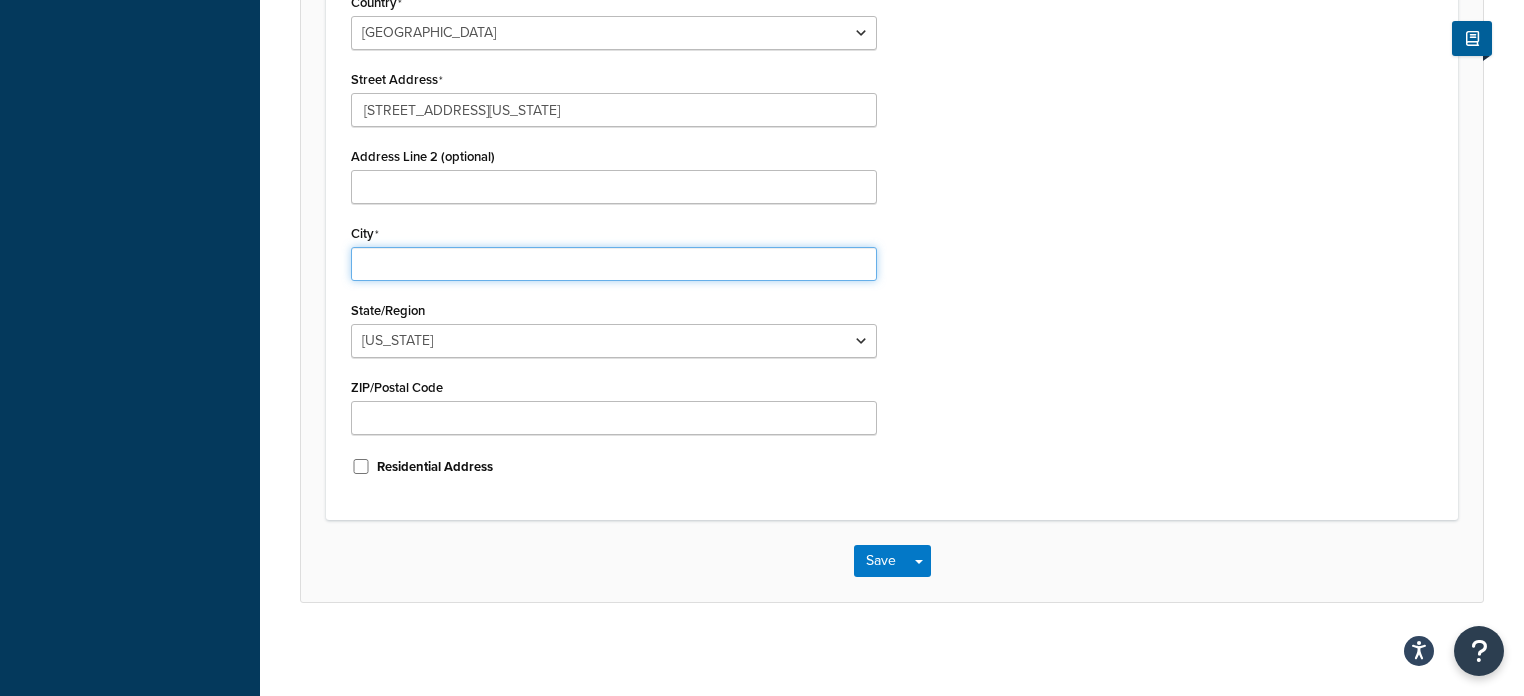 click on "City" at bounding box center (614, 264) 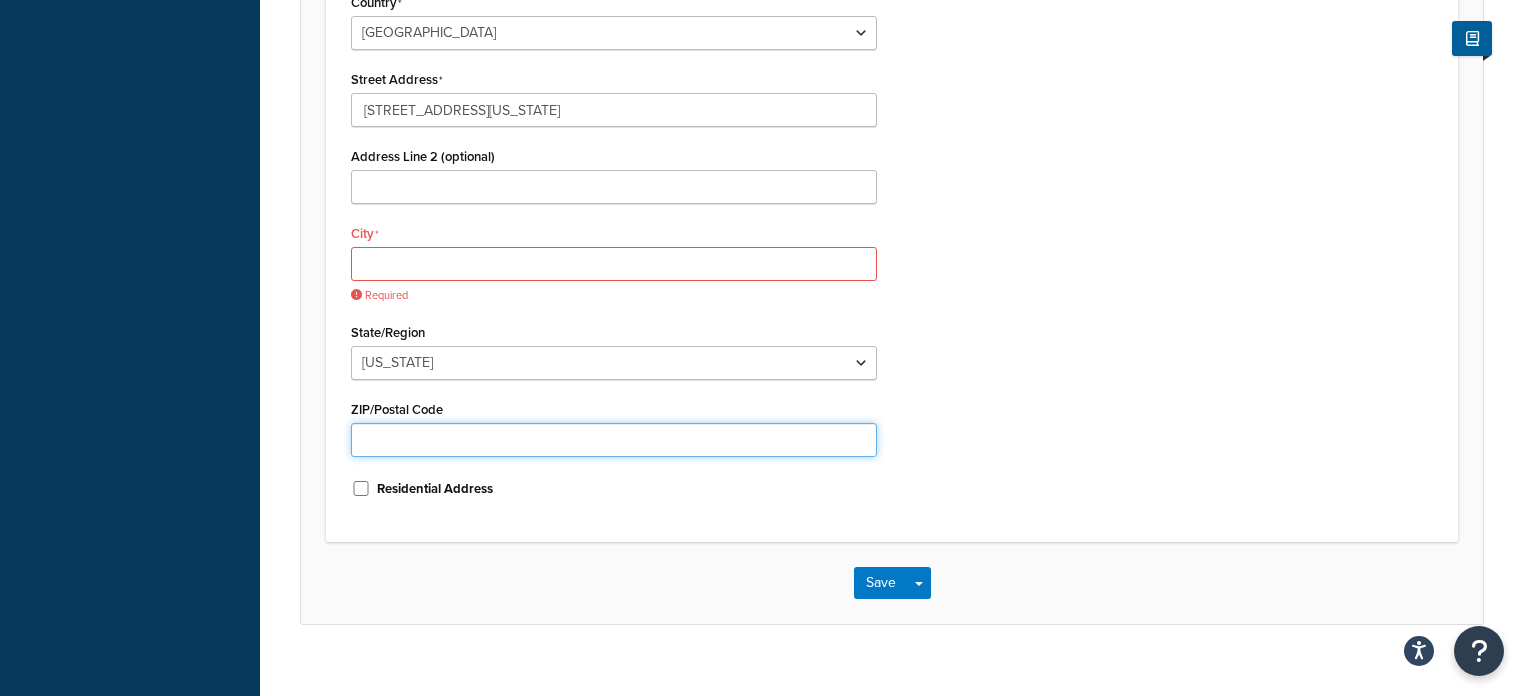 click on "ZIP/Postal Code" at bounding box center (614, 440) 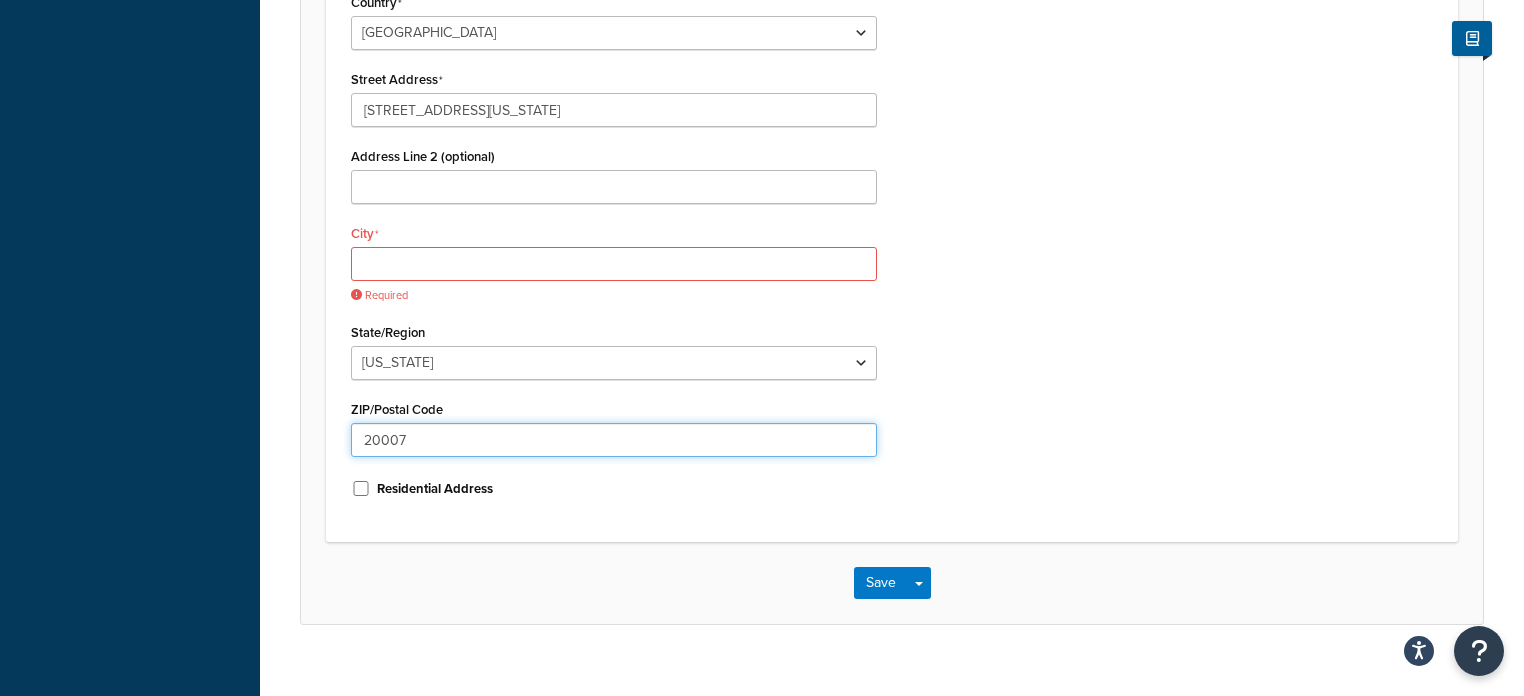 type on "20007" 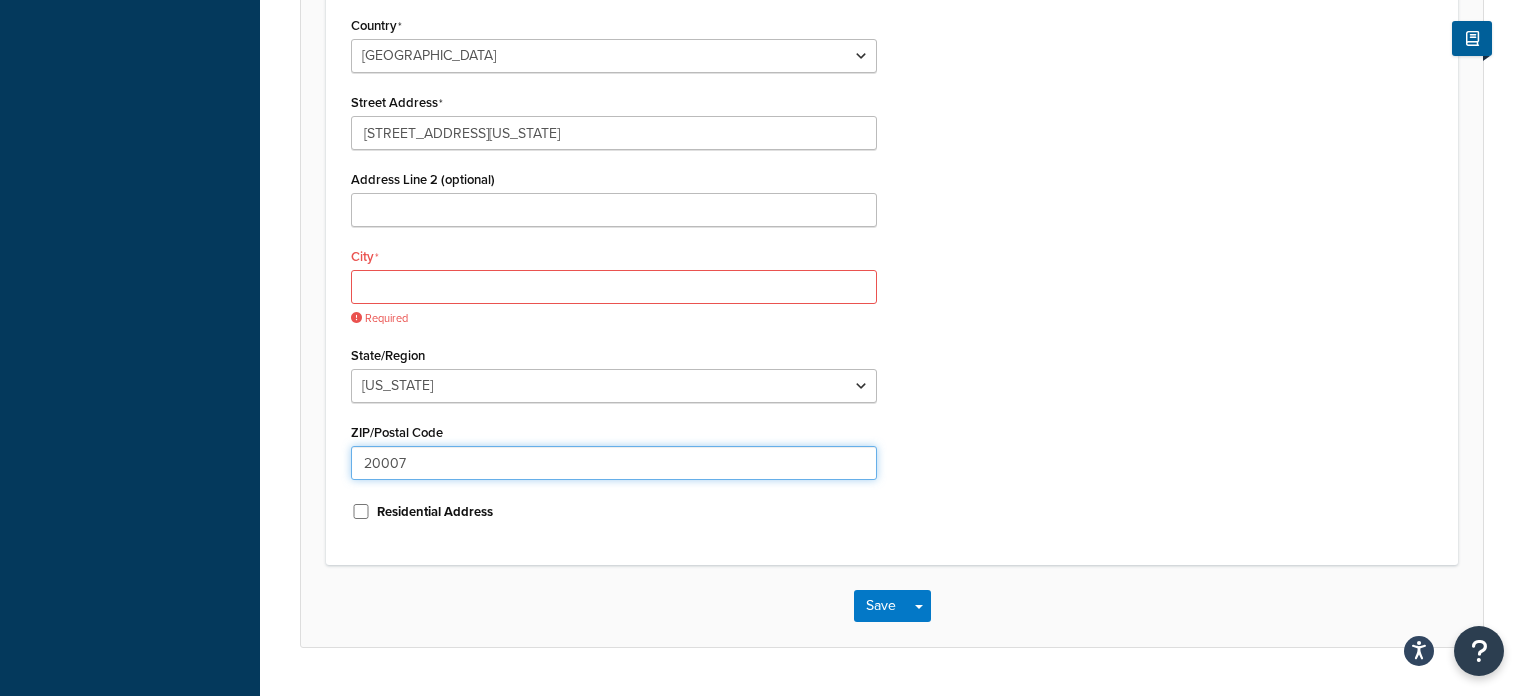 scroll, scrollTop: 872, scrollLeft: 0, axis: vertical 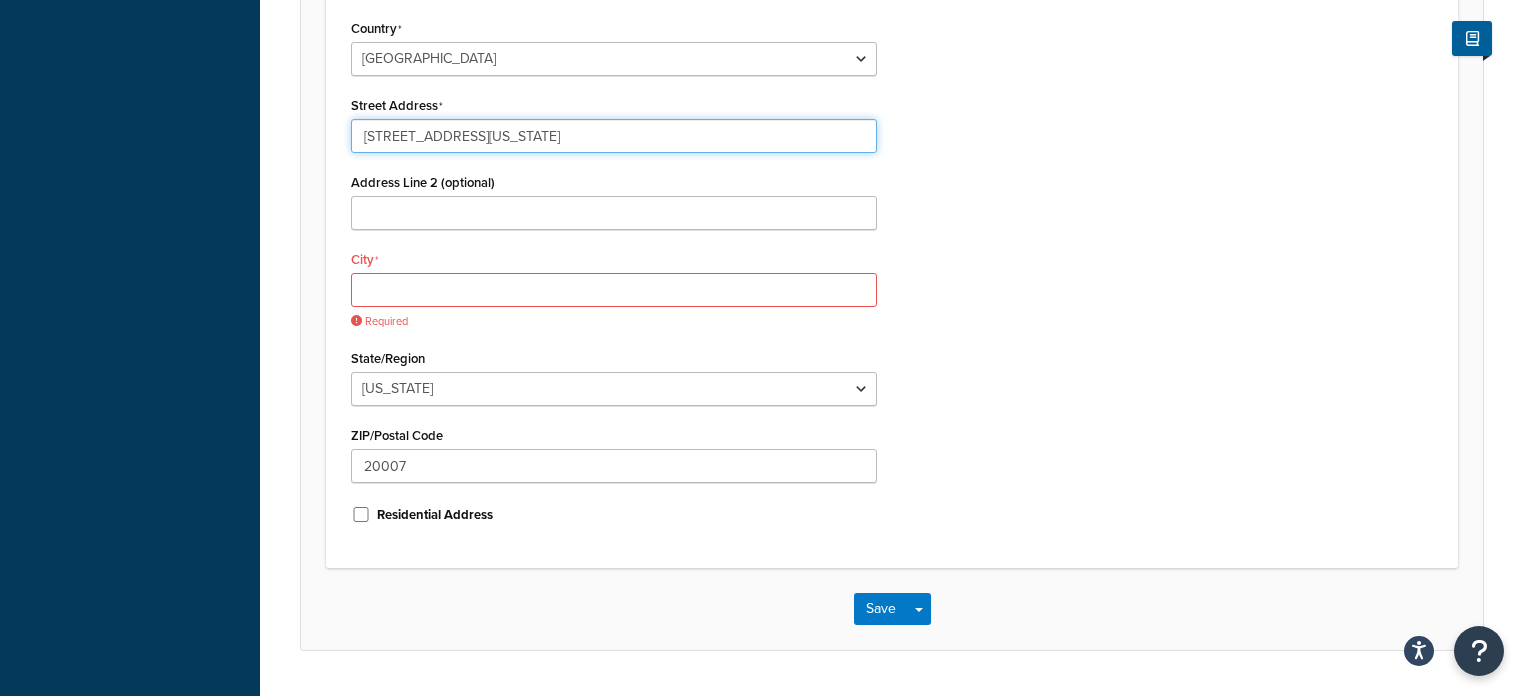 drag, startPoint x: 533, startPoint y: 142, endPoint x: 376, endPoint y: 127, distance: 157.71494 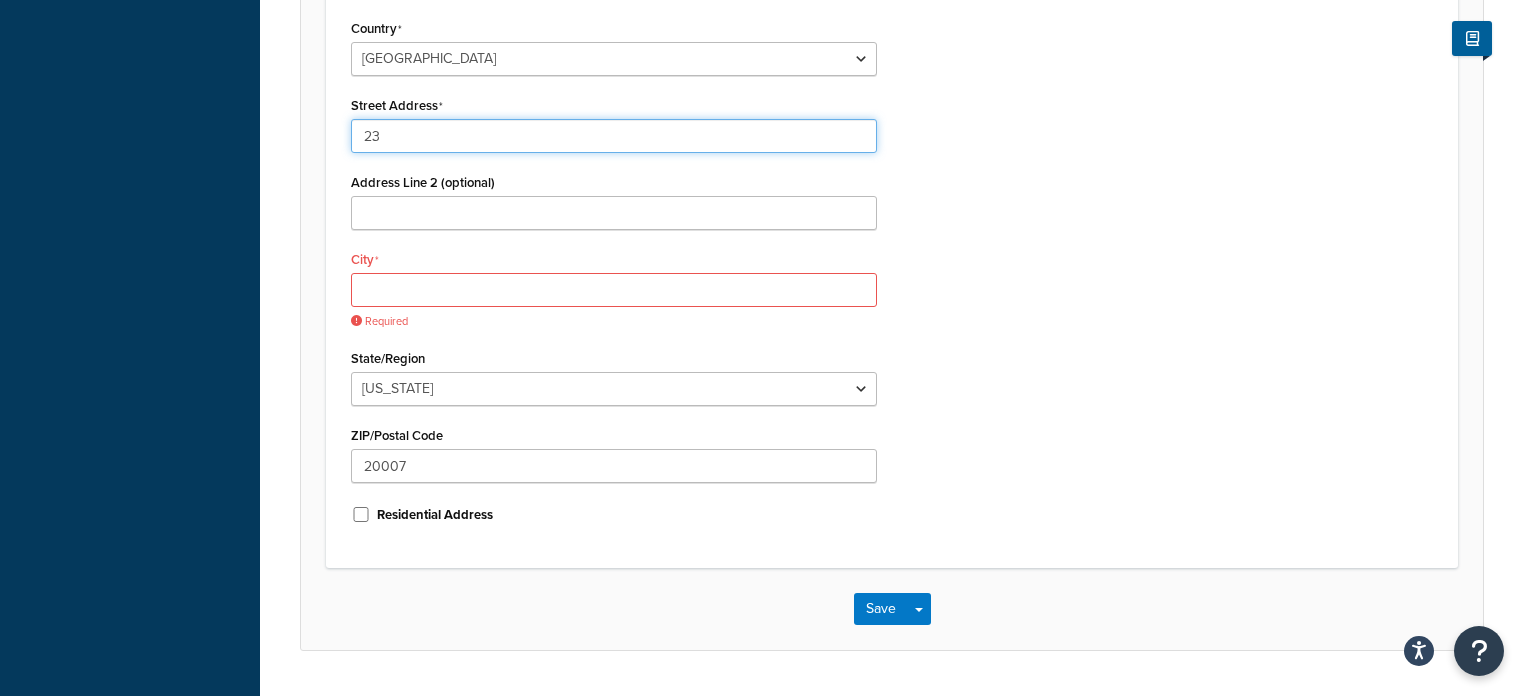 type on "2" 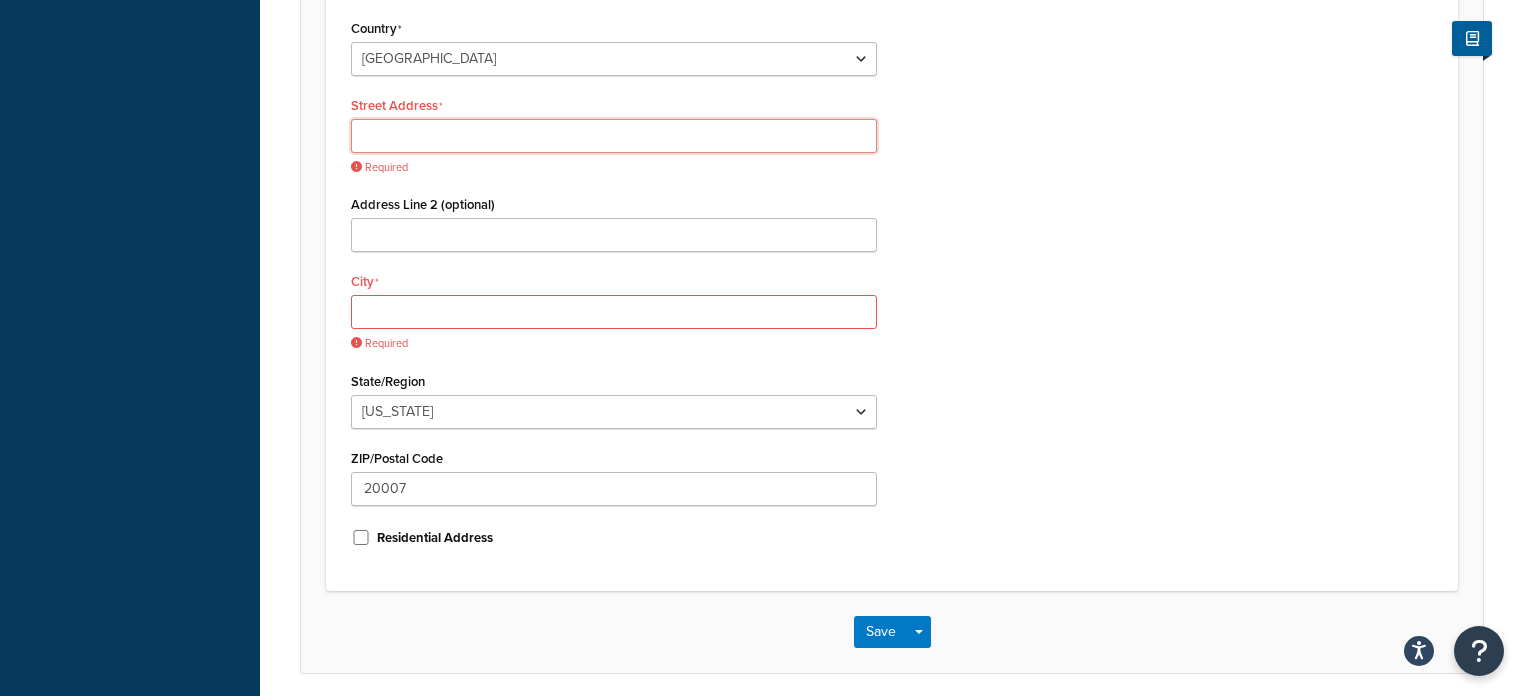 paste on "2300 Wisconsin Ave NW suite g-101" 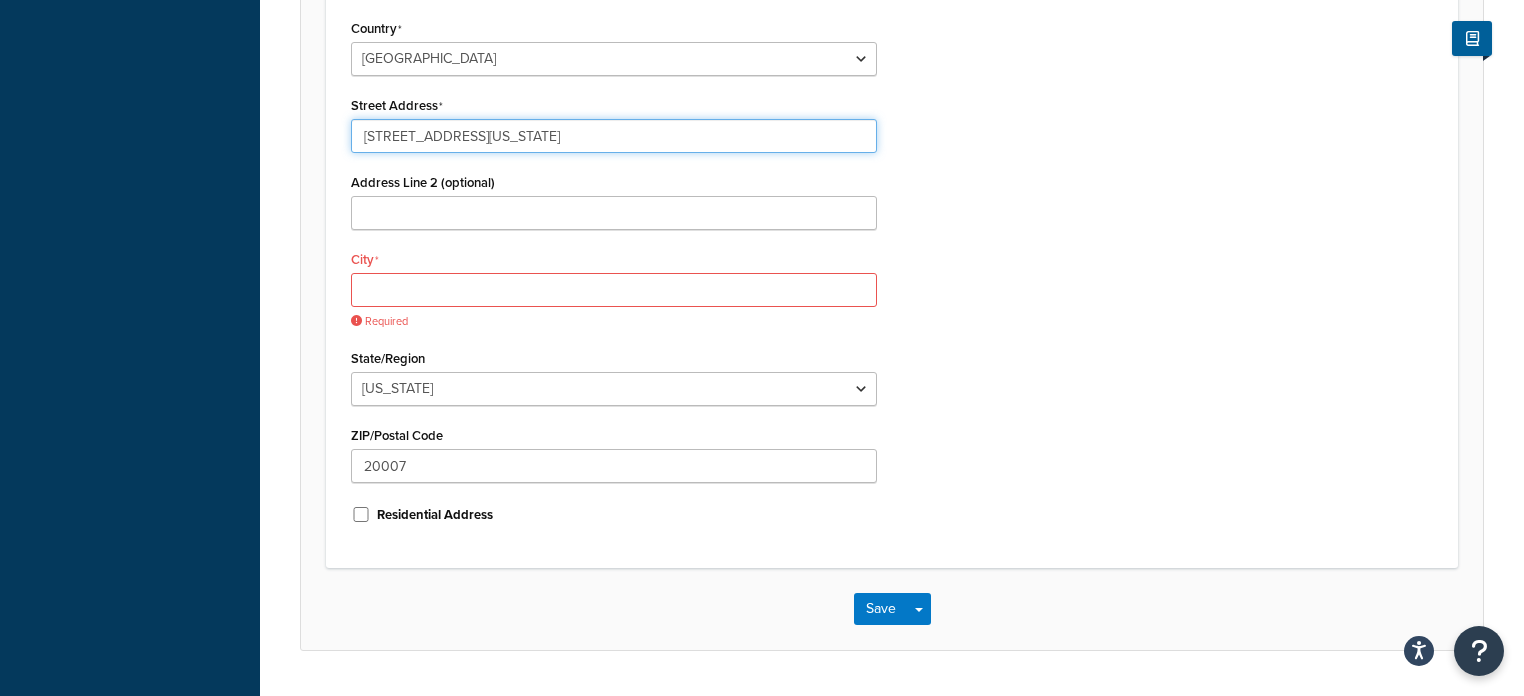 drag, startPoint x: 494, startPoint y: 131, endPoint x: 643, endPoint y: 136, distance: 149.08386 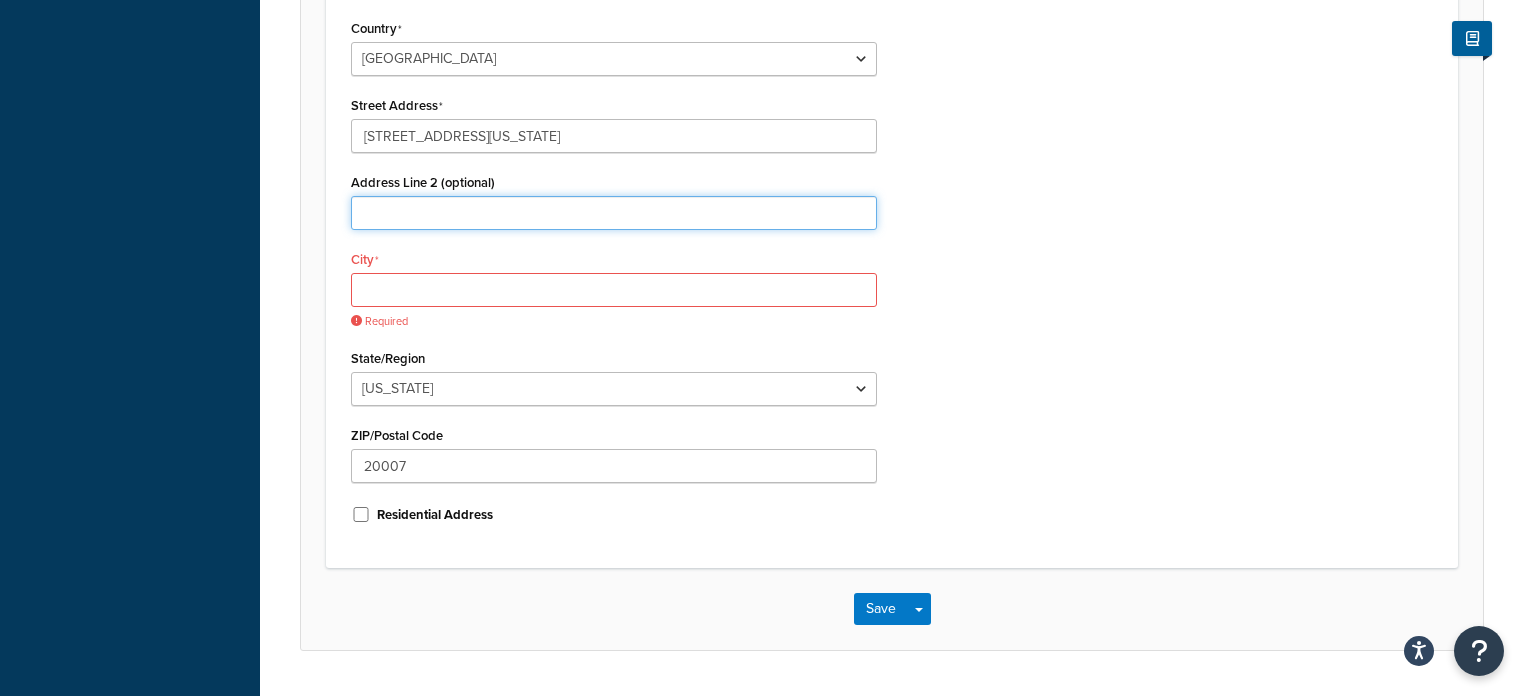 click on "Address Line 2 (optional)" at bounding box center (614, 213) 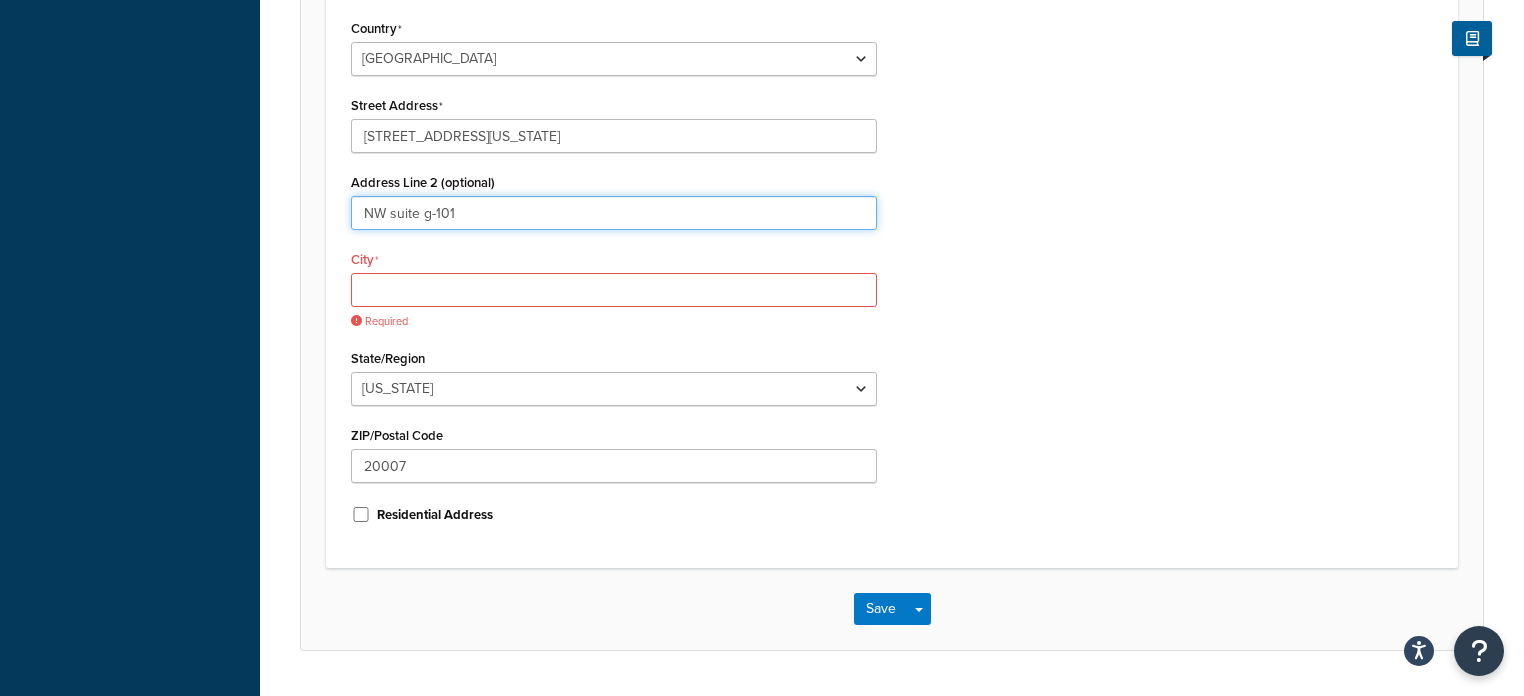 type on "NW suite g-101" 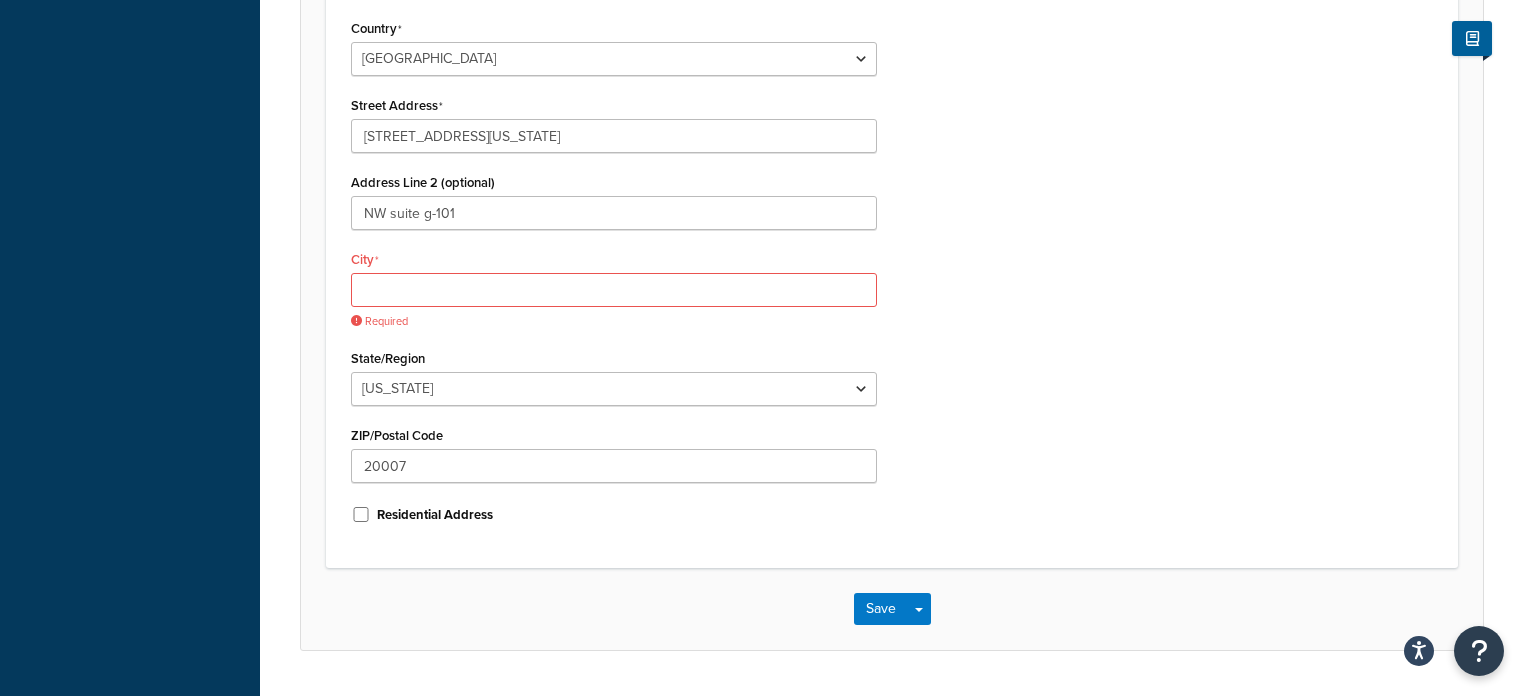 click on "Country   United States  United Kingdom  Afghanistan  Åland Islands  Albania  Algeria  American Samoa  Andorra  Angola  Anguilla  Antarctica  Antigua and Barbuda  Argentina  Armenia  Aruba  Australia  Austria  Azerbaijan  Bahamas  Bahrain  Bangladesh  Barbados  Belarus  Belgium  Belize  Benin  Bermuda  Bhutan  Bolivia  Bonaire, Sint Eustatius and Saba  Bosnia and Herzegovina  Botswana  Bouvet Island  Brazil  British Indian Ocean Territory  Brunei Darussalam  Bulgaria  Burkina Faso  Burundi  Cambodia  Cameroon  Canada  Cape Verde  Cayman Islands  Central African Republic  Chad  Chile  China  Christmas Island  Cocos (Keeling) Islands  Colombia  Comoros  Congo  Congo, The Democratic Republic of the  Cook Islands  Costa Rica  Côte d'Ivoire  Croatia  Cuba  Curacao  Cyprus  Czech Republic  Denmark  Djibouti  Dominica  Dominican Republic  Ecuador  Egypt  El Salvador  Equatorial Guinea  Eritrea  Estonia  Ethiopia  Falkland Islands (Malvinas)  Faroe Islands  Fiji  Finland  France  French Guiana  French Polynesia" at bounding box center (614, 278) 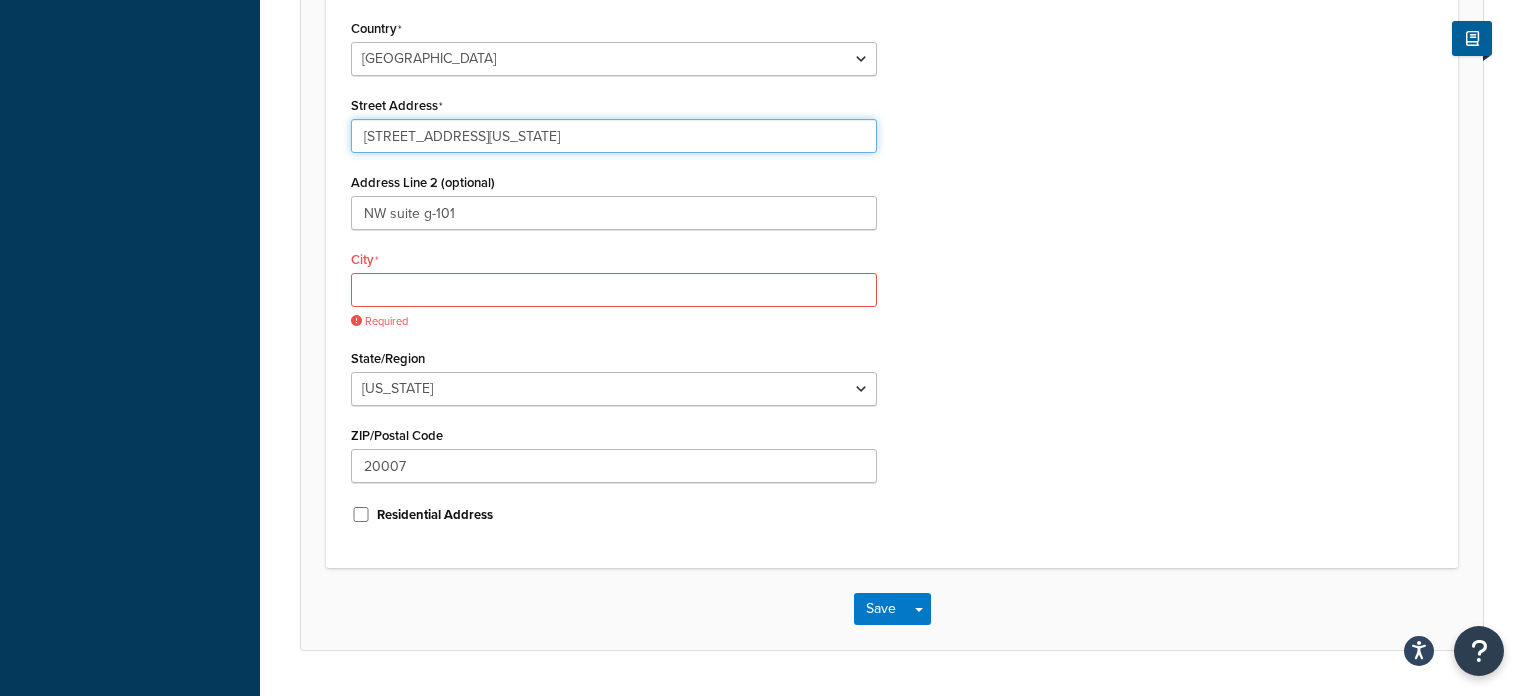 click on "2300 Wisconsin Ave" at bounding box center (614, 136) 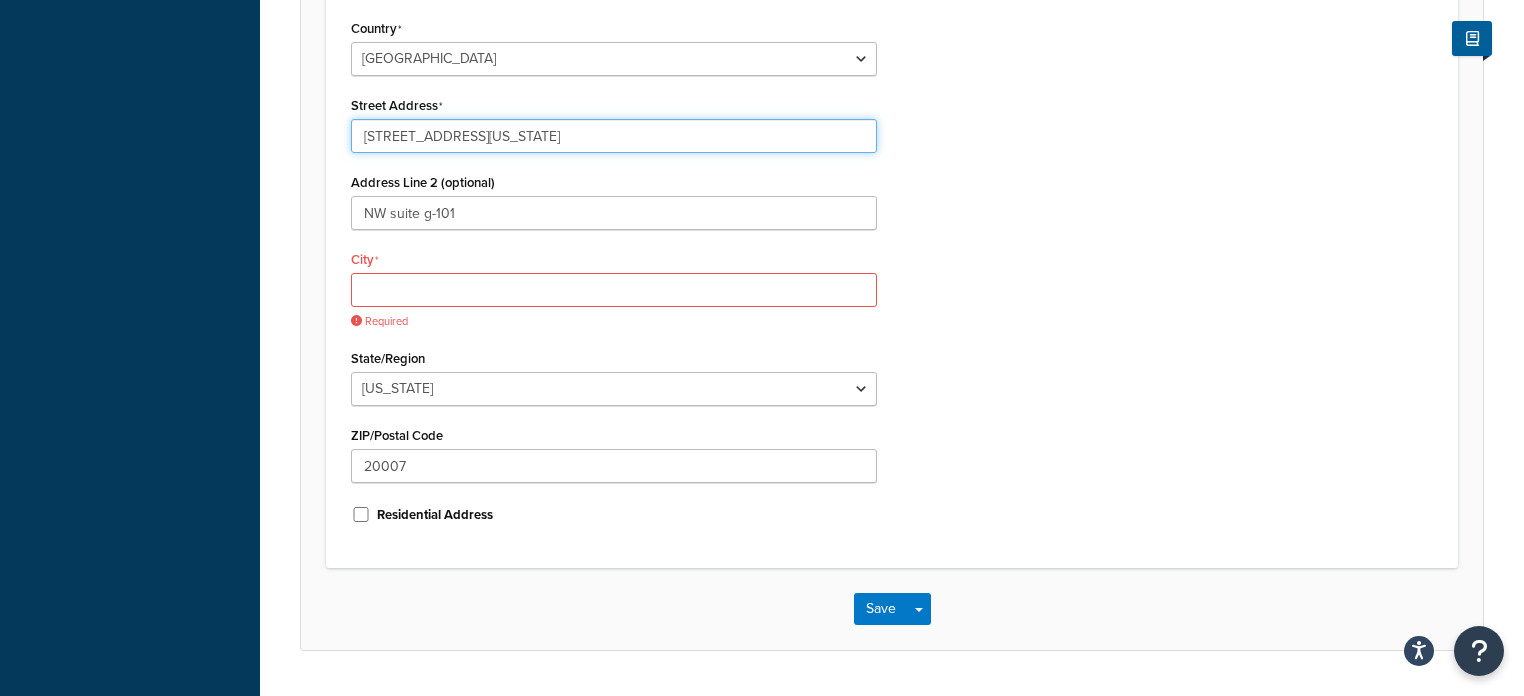 type on "2300 Wisconsin Ave" 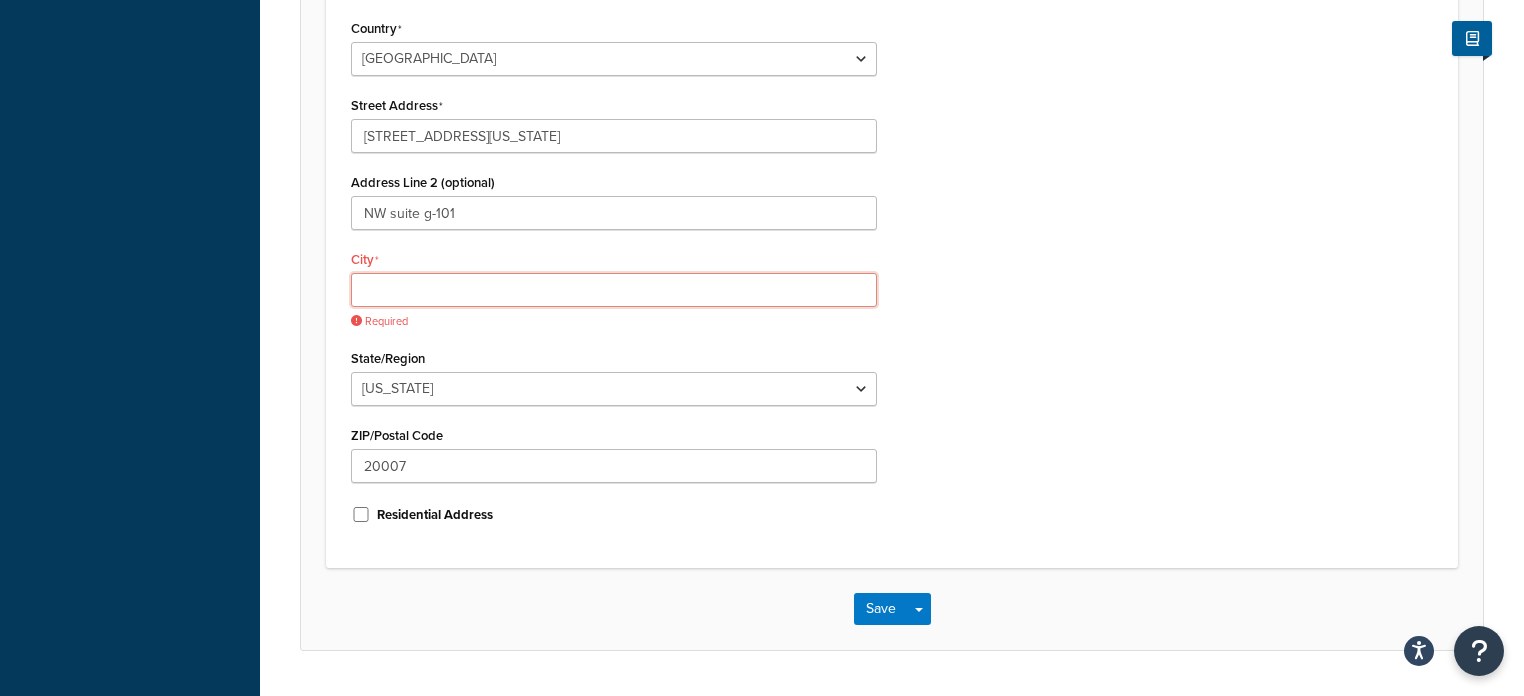 click on "City" at bounding box center (614, 290) 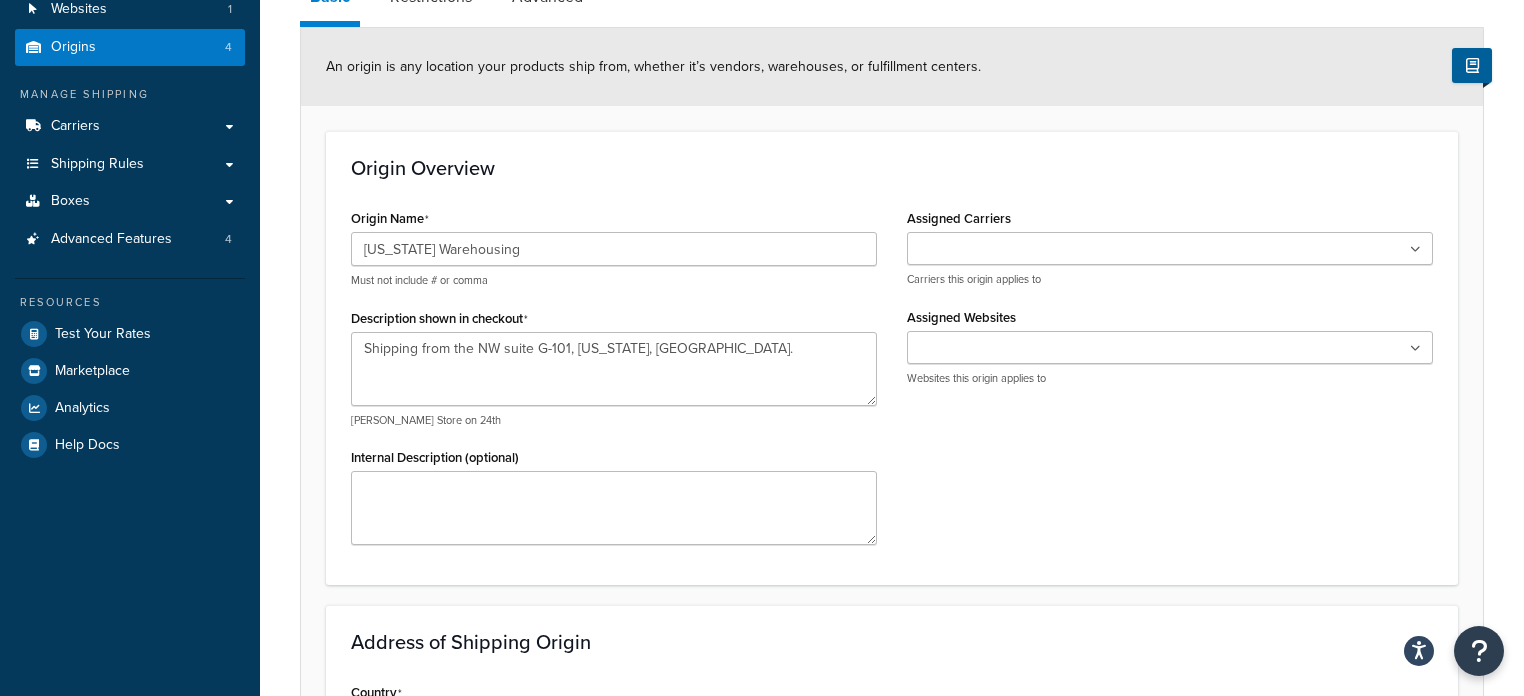 scroll, scrollTop: 194, scrollLeft: 0, axis: vertical 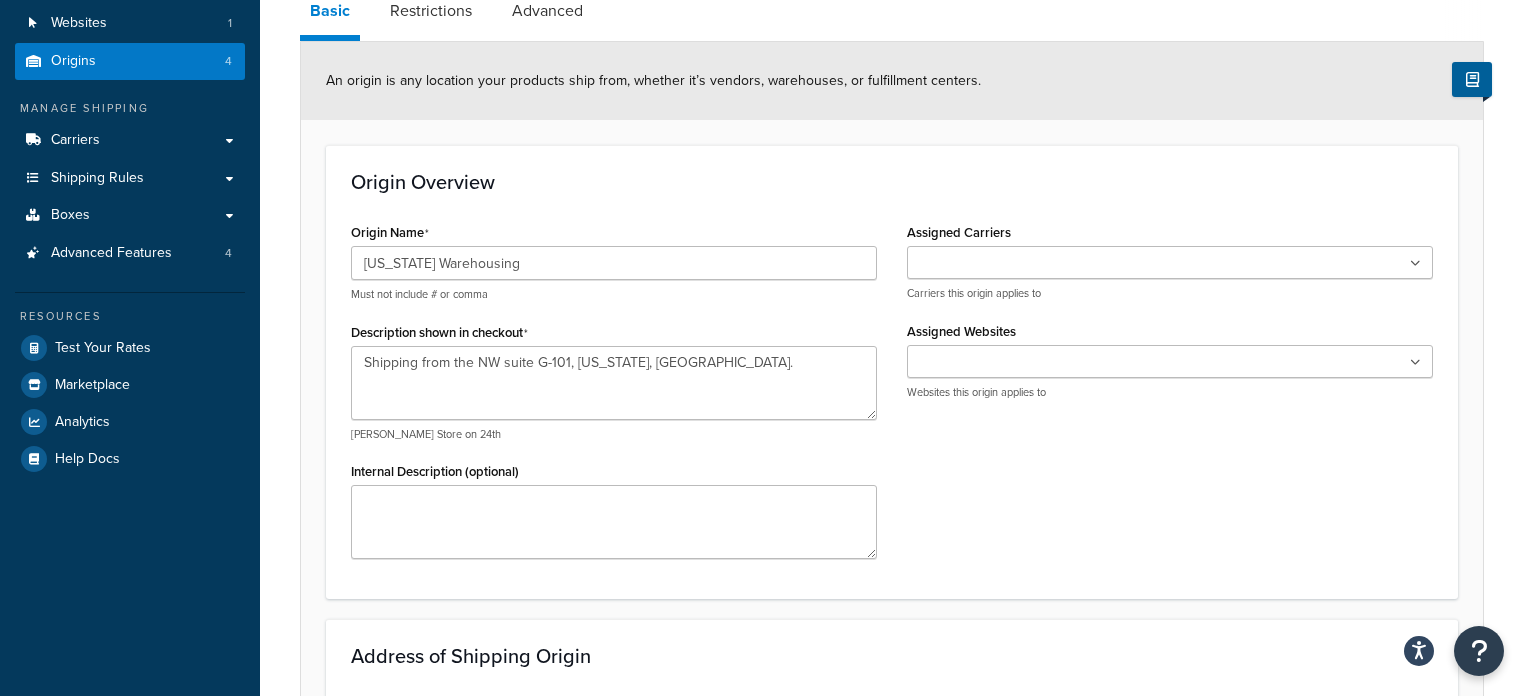 type on "Washington" 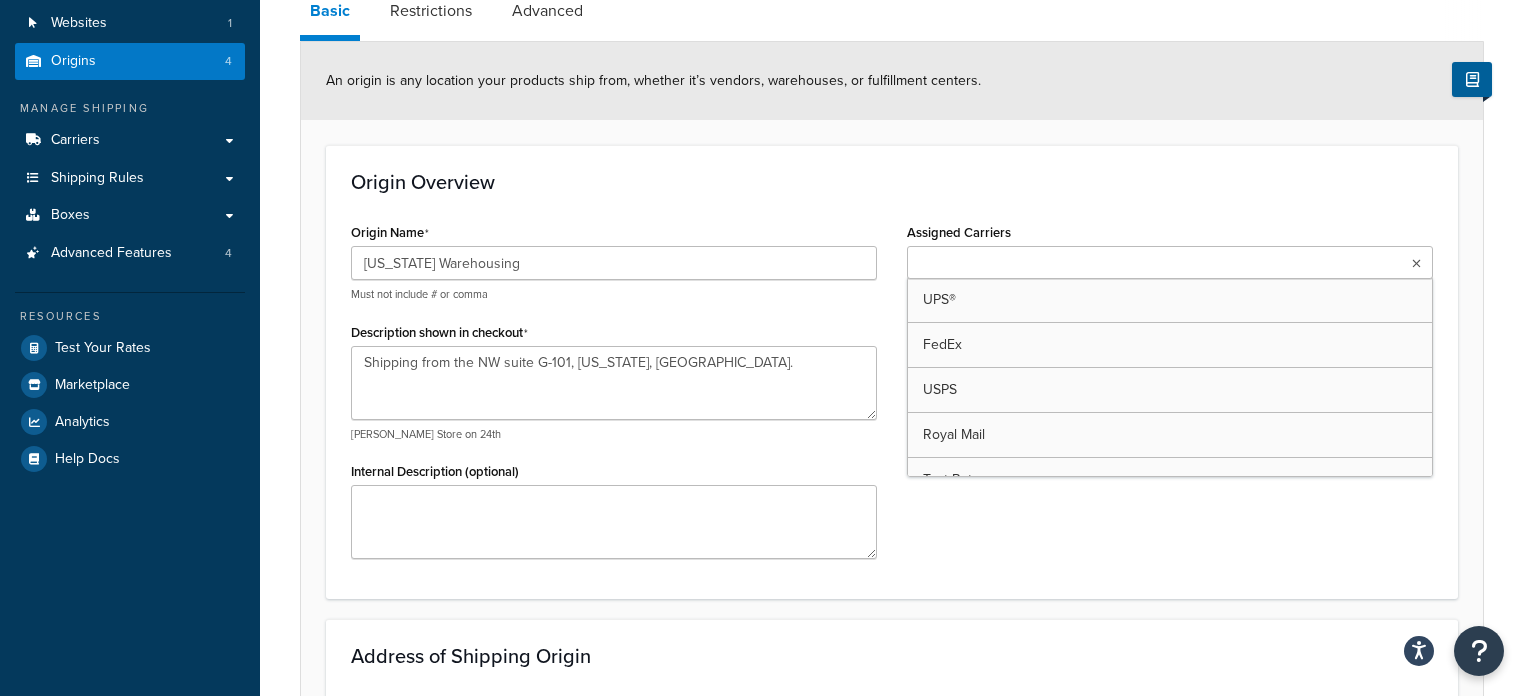 click on "Assigned Carriers" at bounding box center (1001, 264) 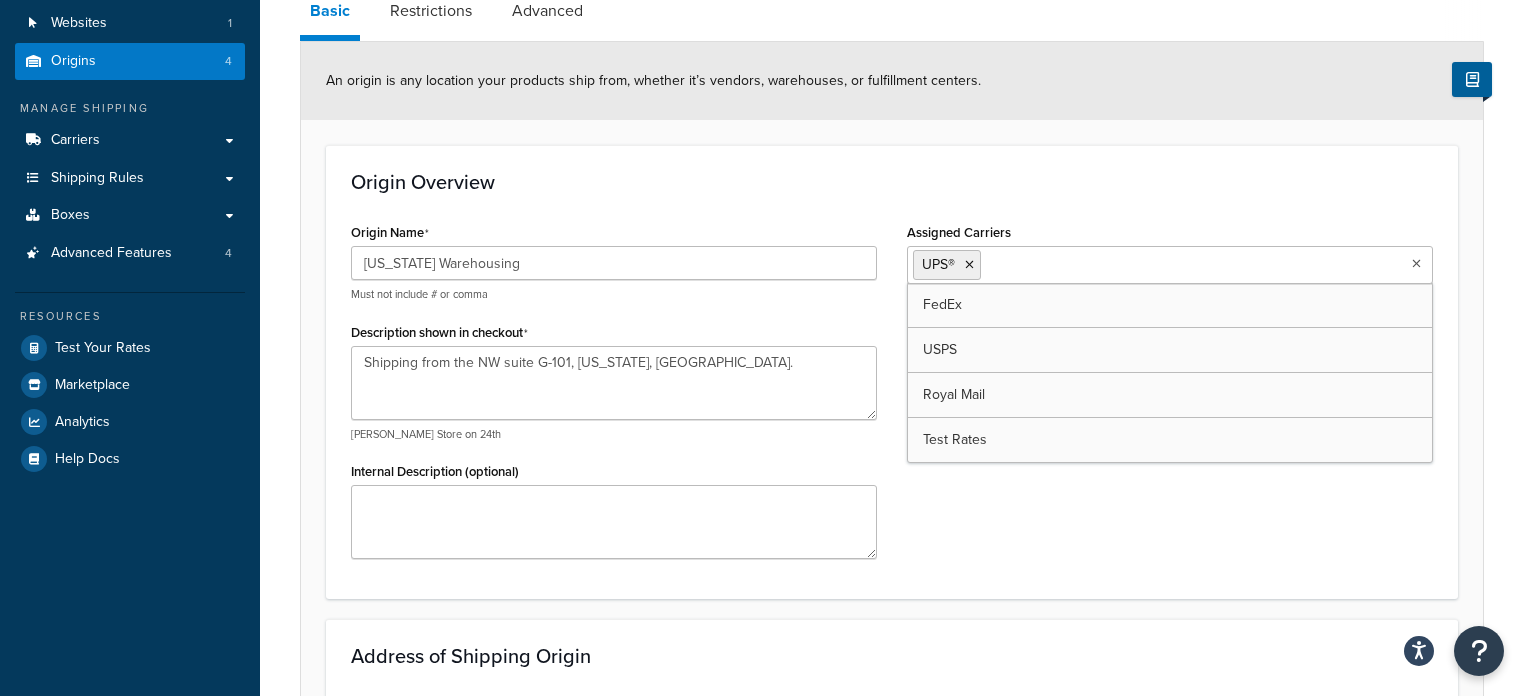 click on "Origin Overview" 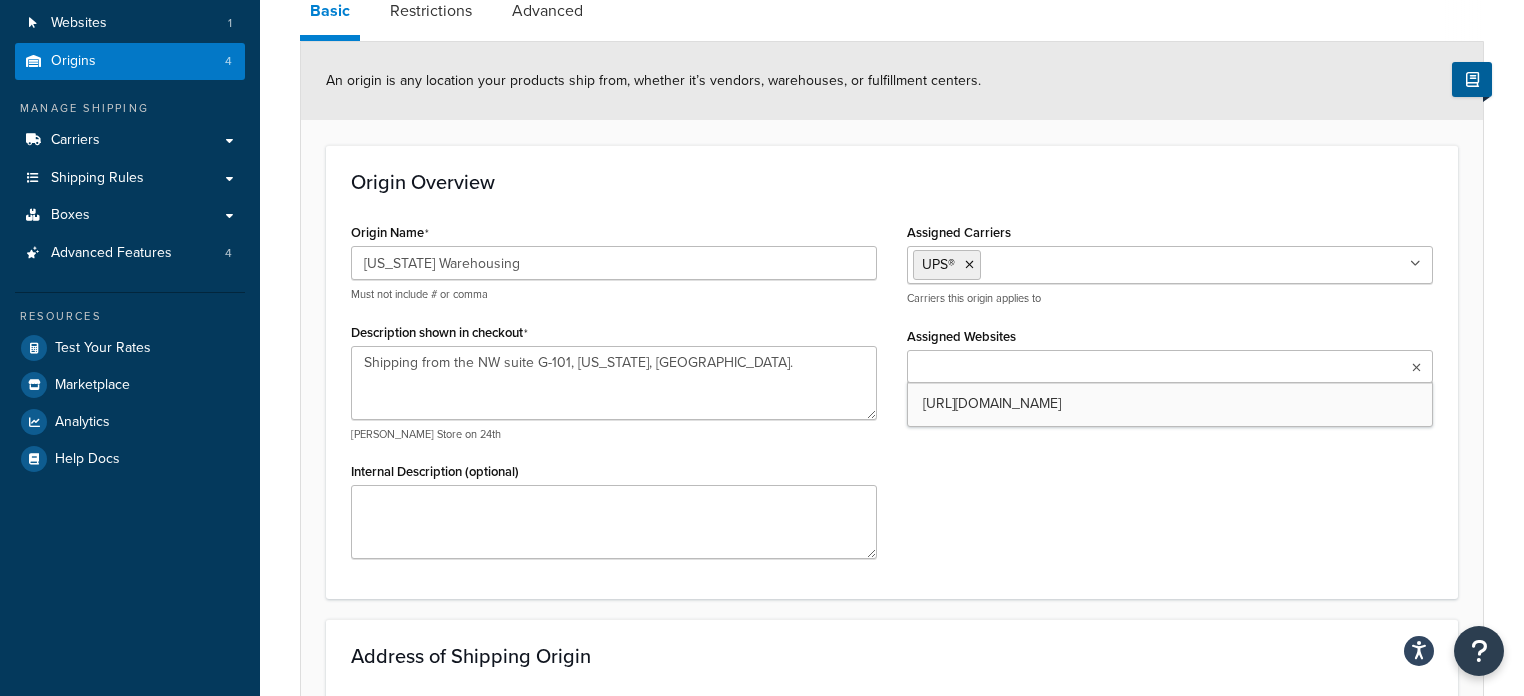 click on "Assigned Websites" at bounding box center (1001, 368) 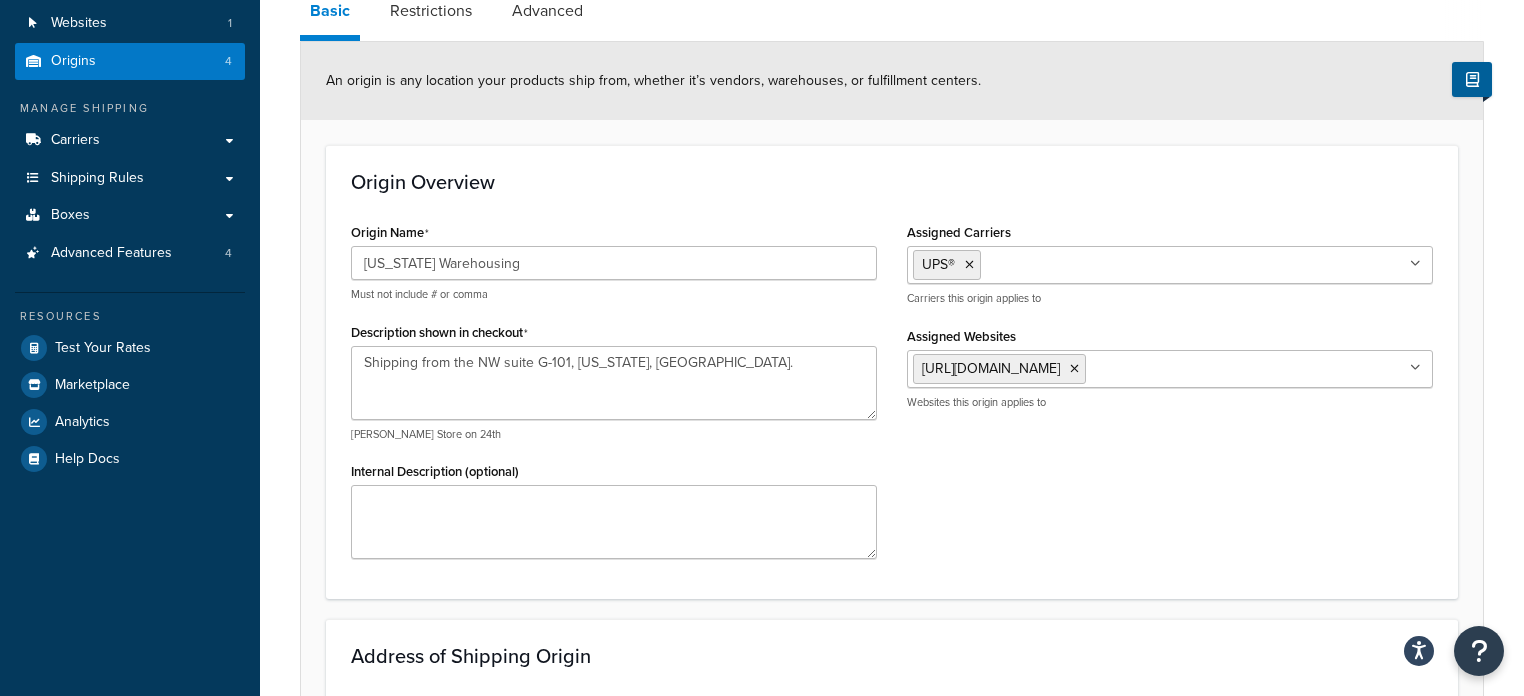 click on "Origin Name   Washington Warehousing Must not include # or comma Description shown in checkout   Shipping from the NW suite G-101, Washington, DC.  e.g. Hamleys Store on 24th Internal Description (optional)   Assigned Carriers   UPS®   FedEx USPS Royal Mail Test Rates Carriers this origin applies to Assigned Websites   https://shipperhq.com   No results found Websites this origin applies to" at bounding box center [892, 396] 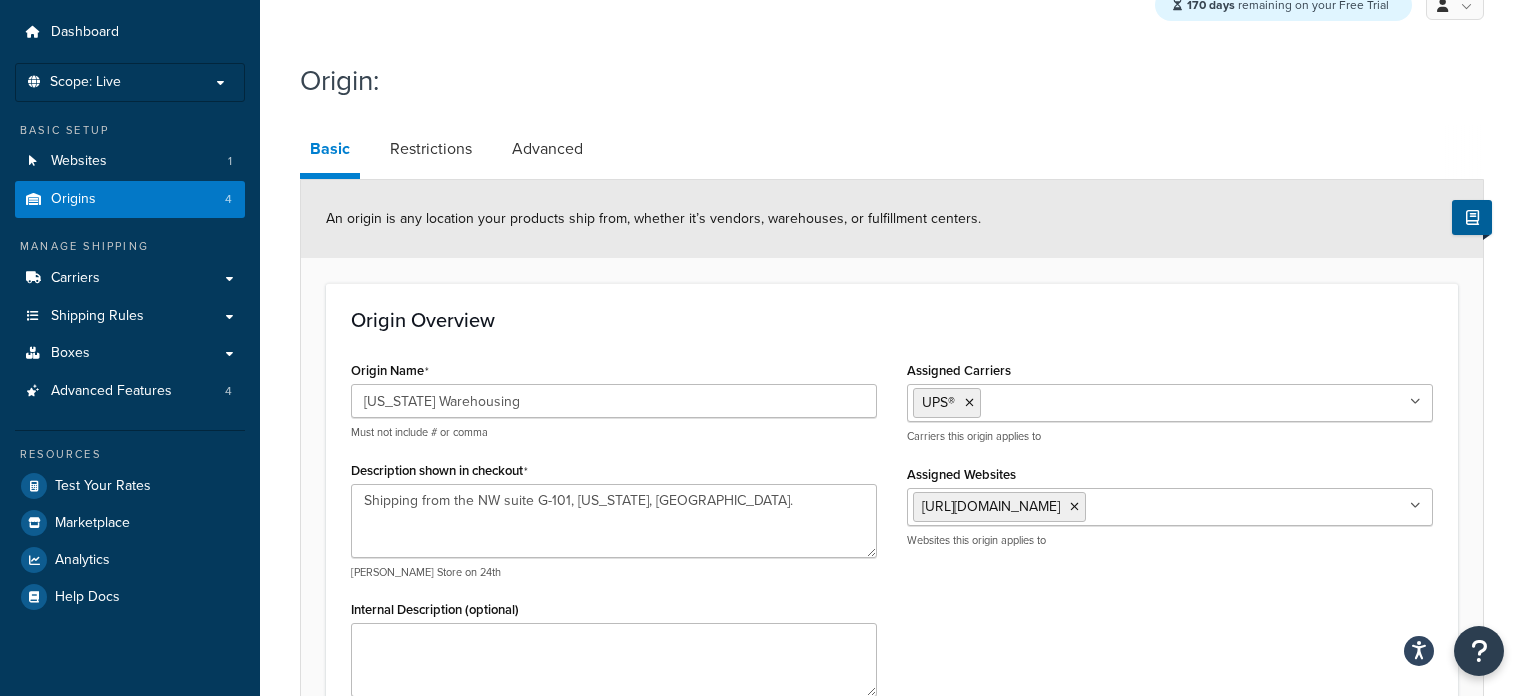 scroll, scrollTop: 0, scrollLeft: 0, axis: both 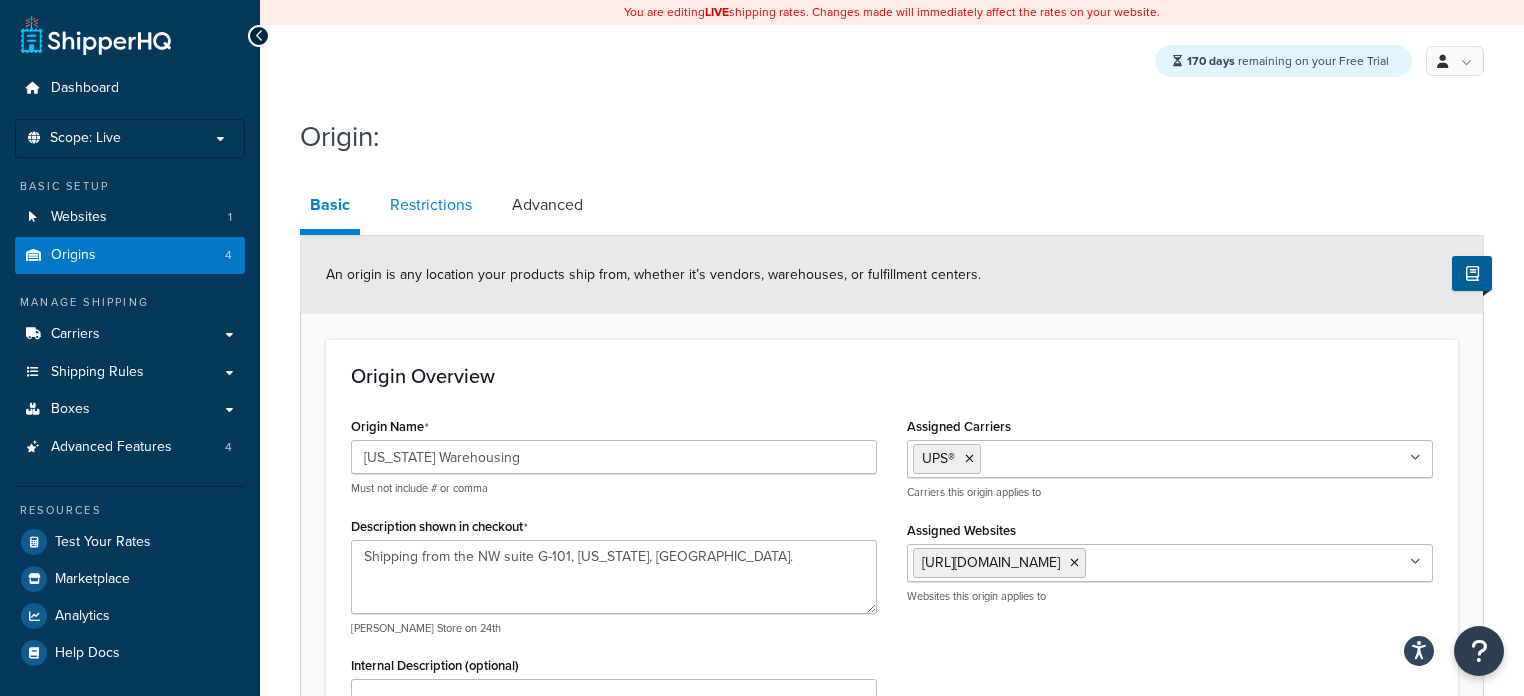 click on "Restrictions" at bounding box center (431, 205) 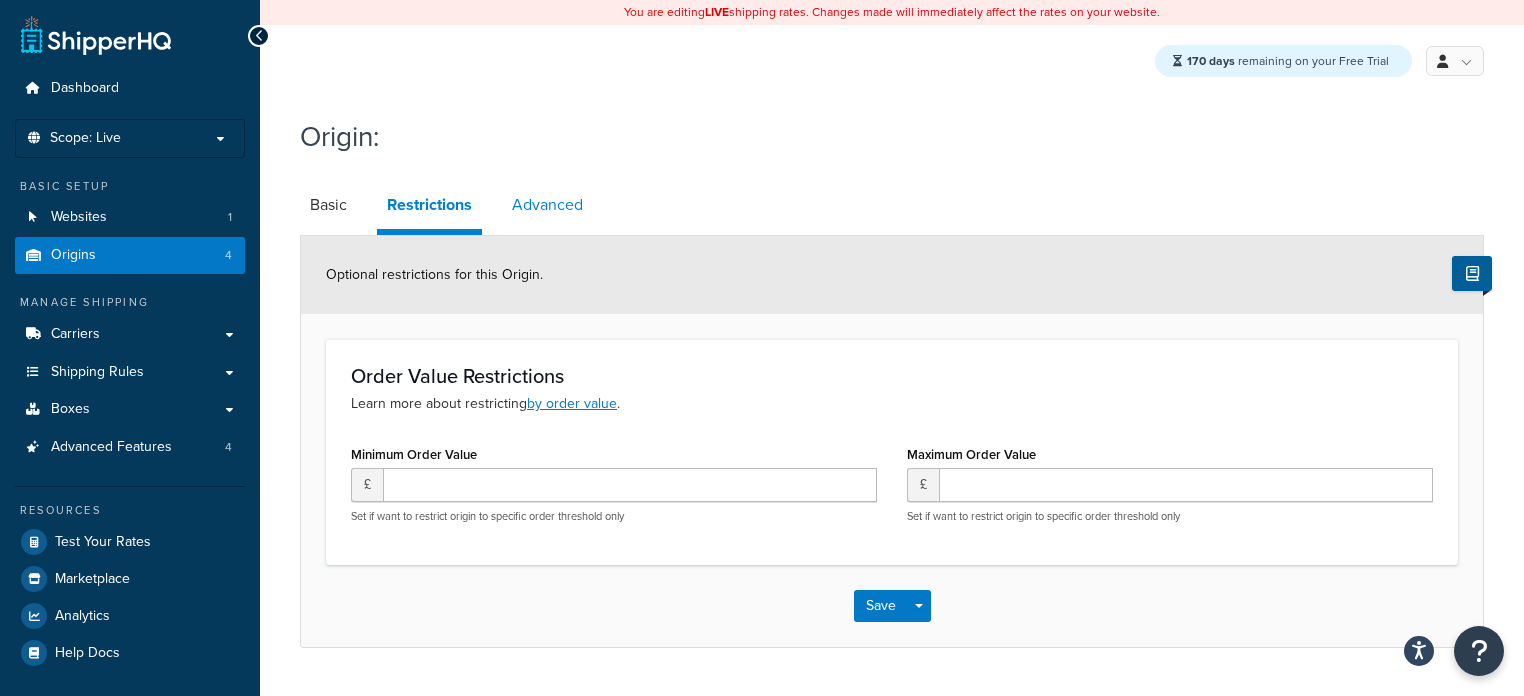 click on "Advanced" at bounding box center (547, 205) 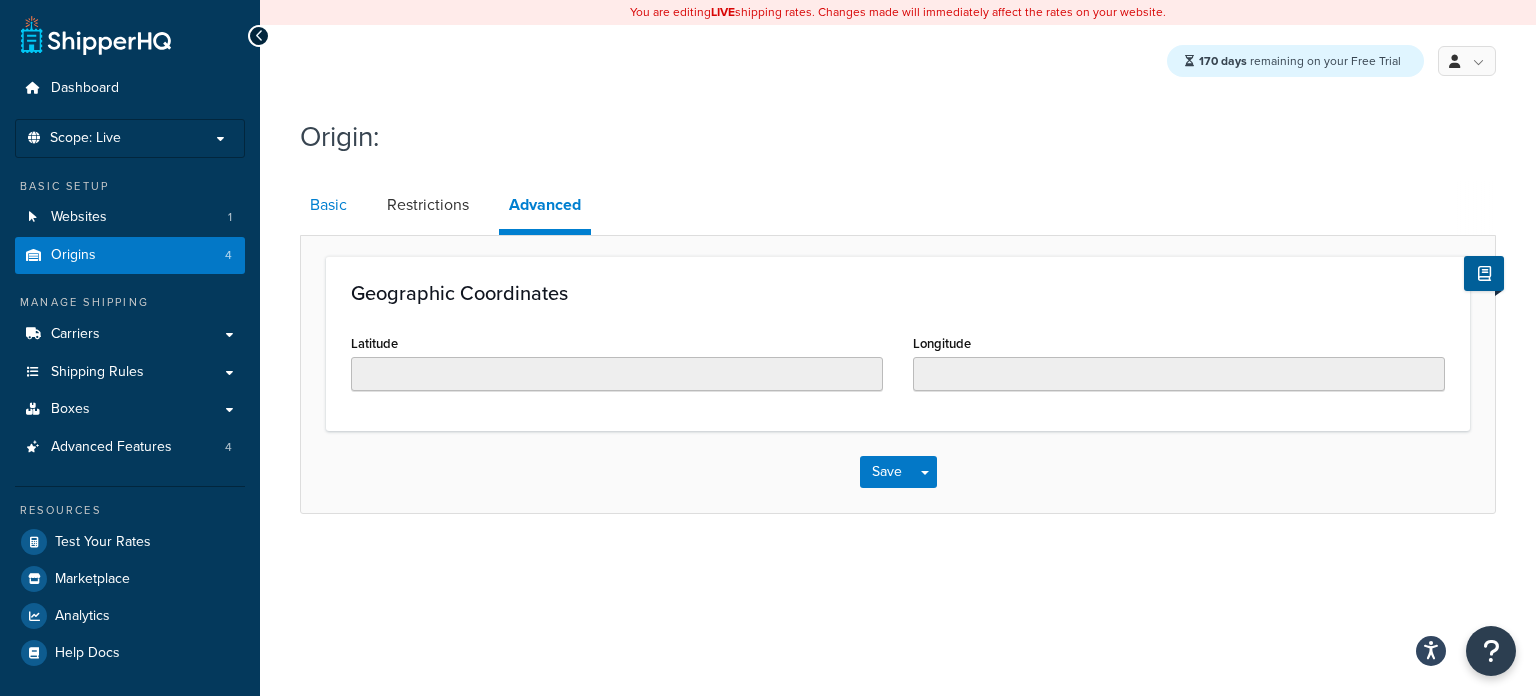 click on "Basic" at bounding box center (328, 205) 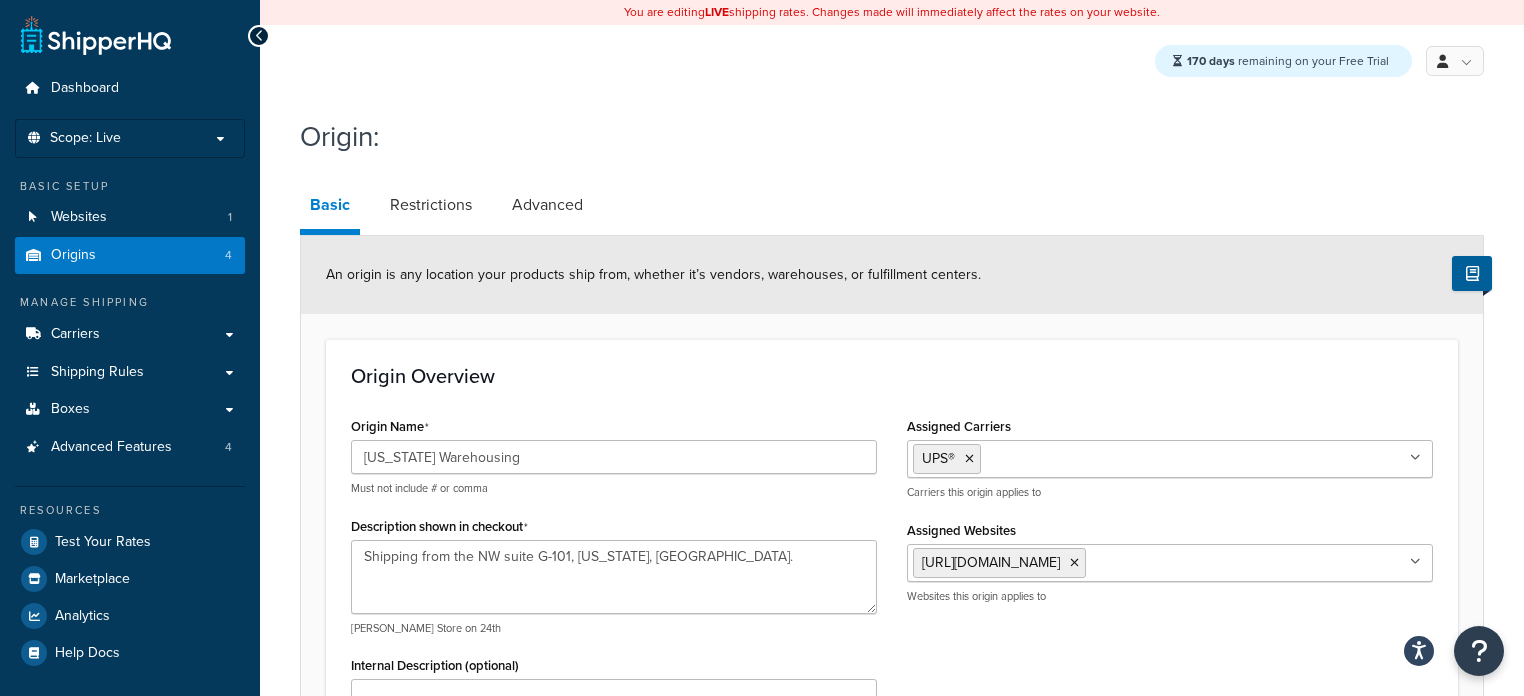scroll, scrollTop: 903, scrollLeft: 0, axis: vertical 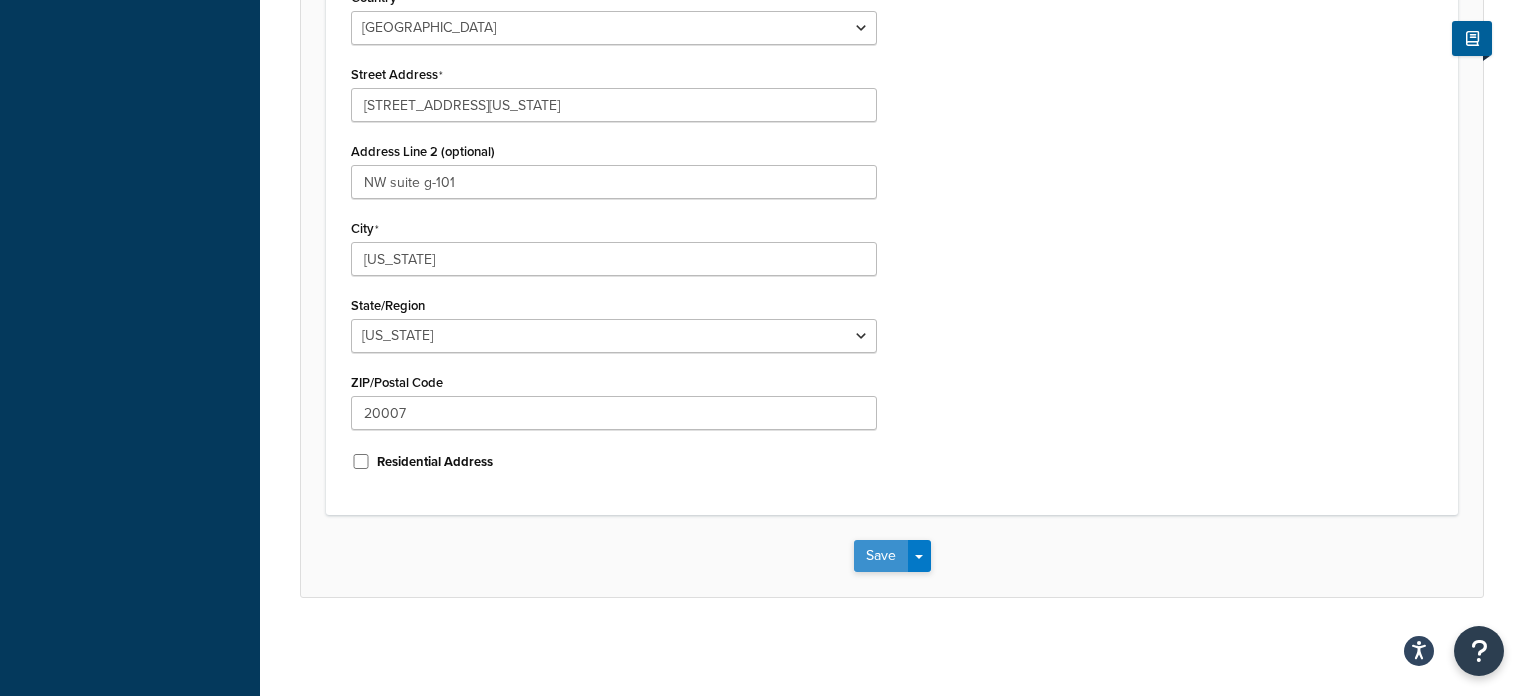 click on "Save" at bounding box center (881, 556) 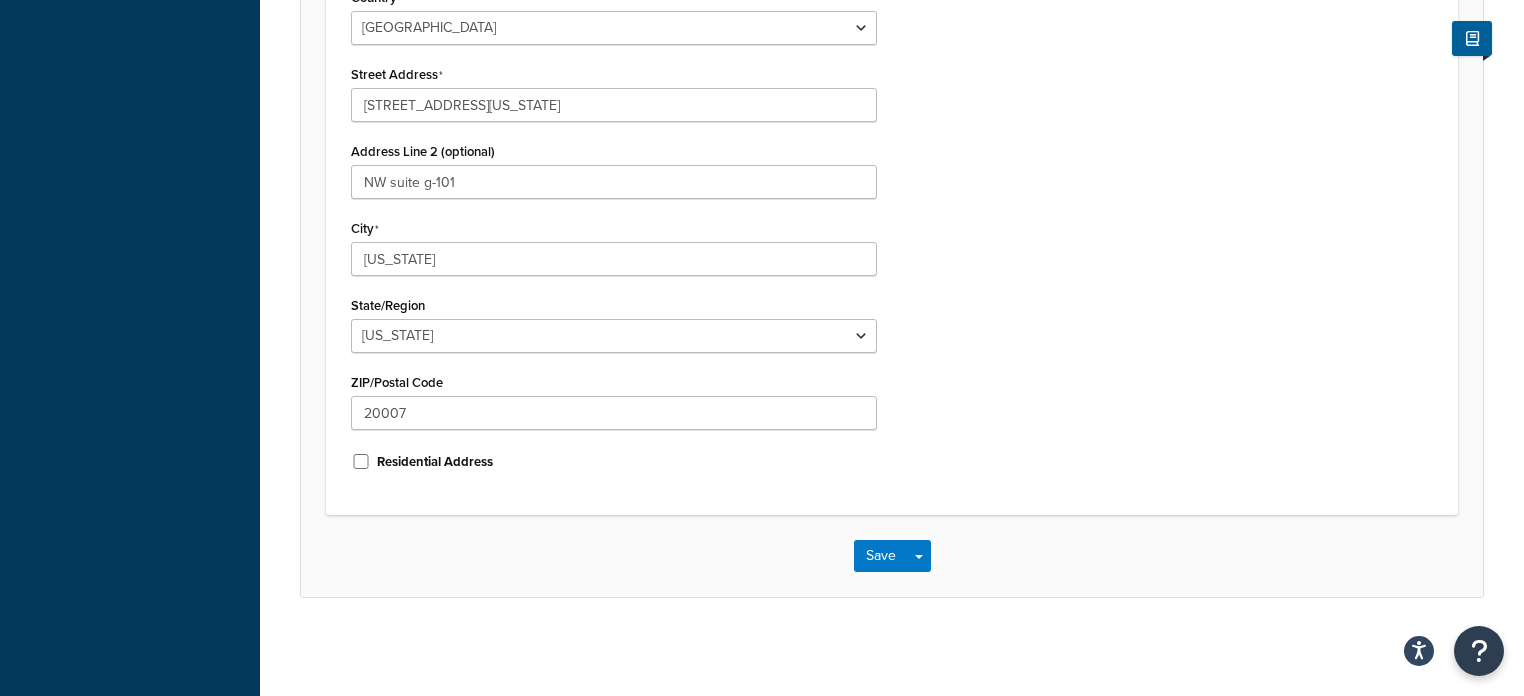 scroll, scrollTop: 0, scrollLeft: 0, axis: both 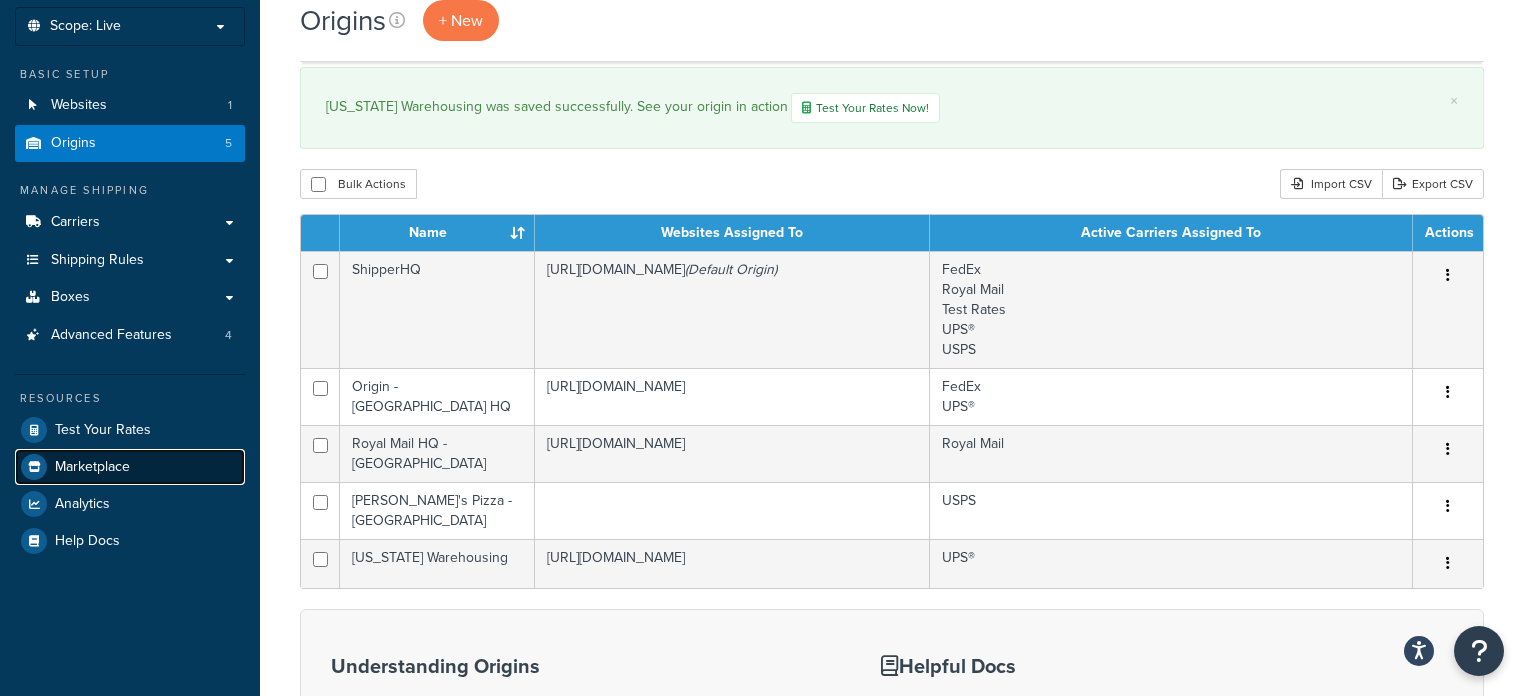click on "Marketplace" at bounding box center (130, 467) 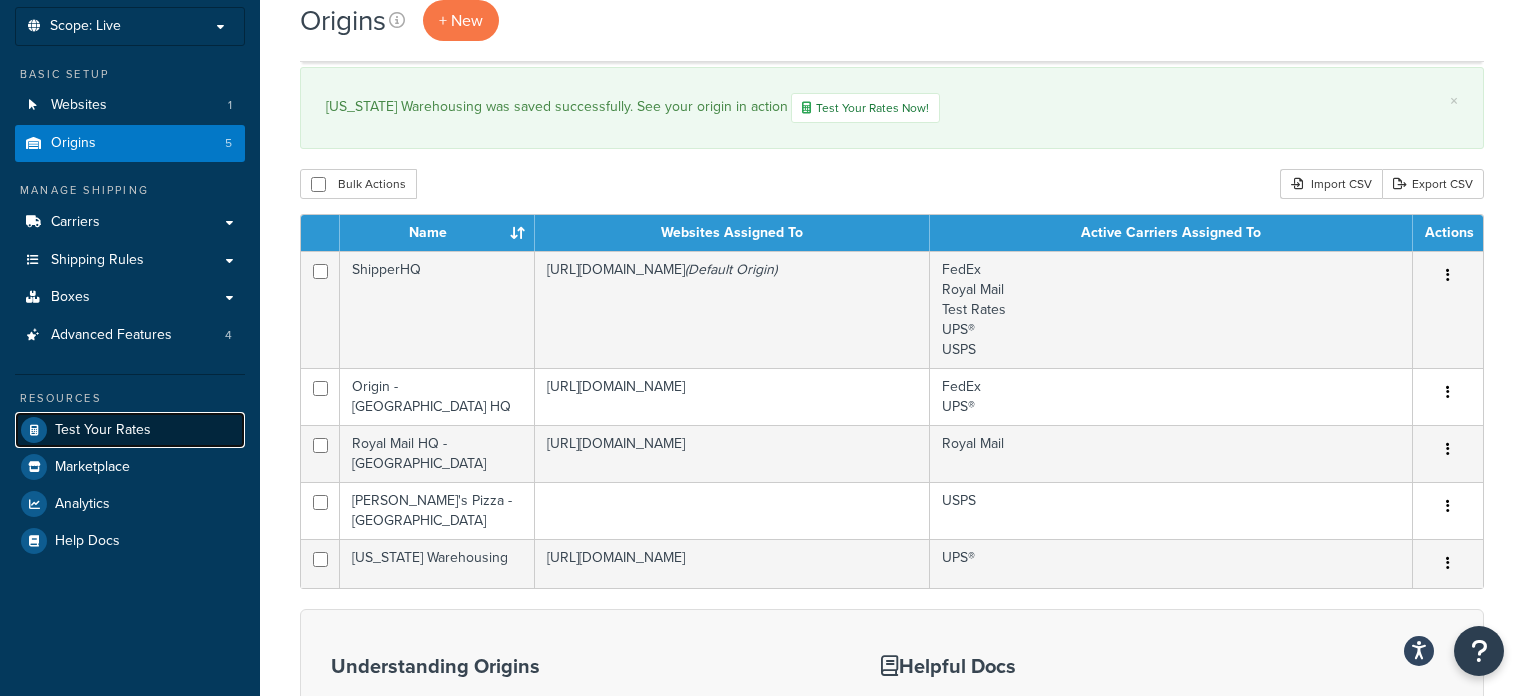 click on "Test Your Rates" at bounding box center (103, 430) 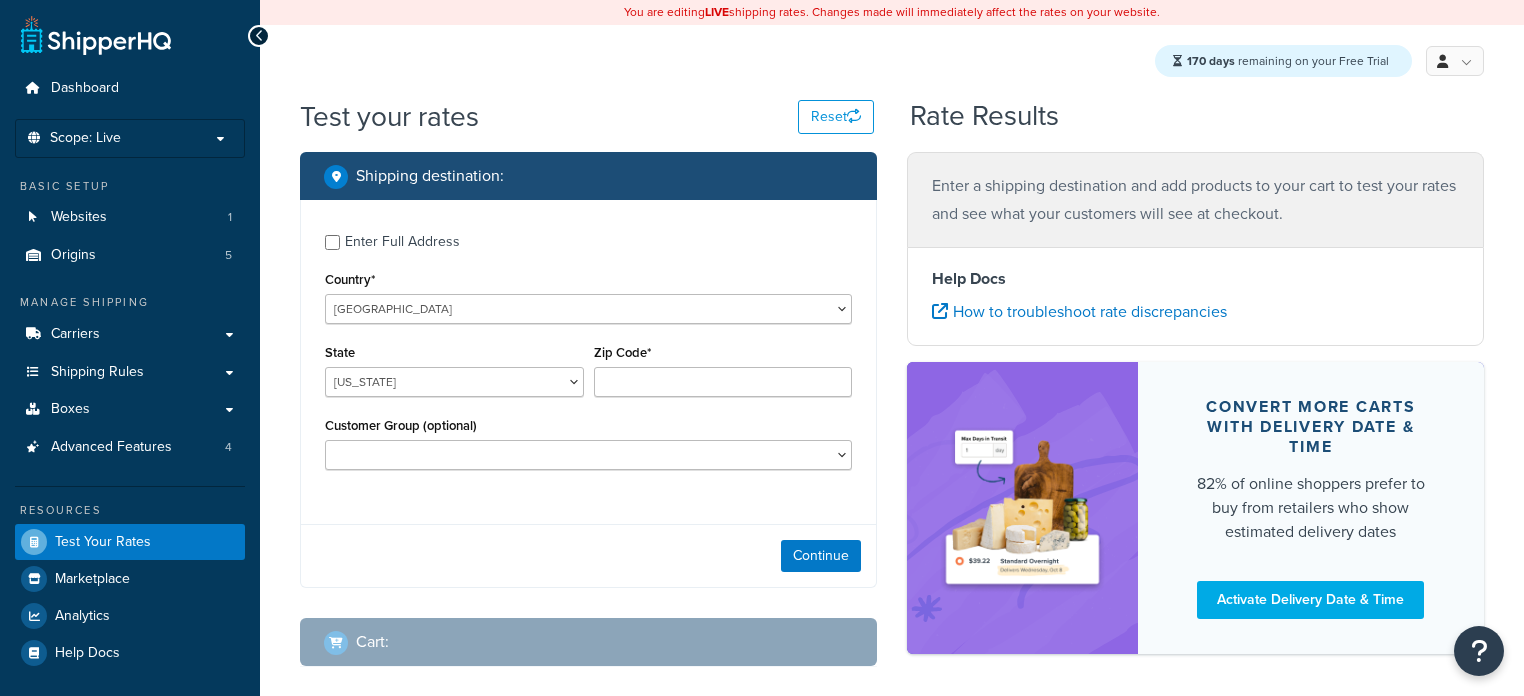 scroll, scrollTop: 0, scrollLeft: 0, axis: both 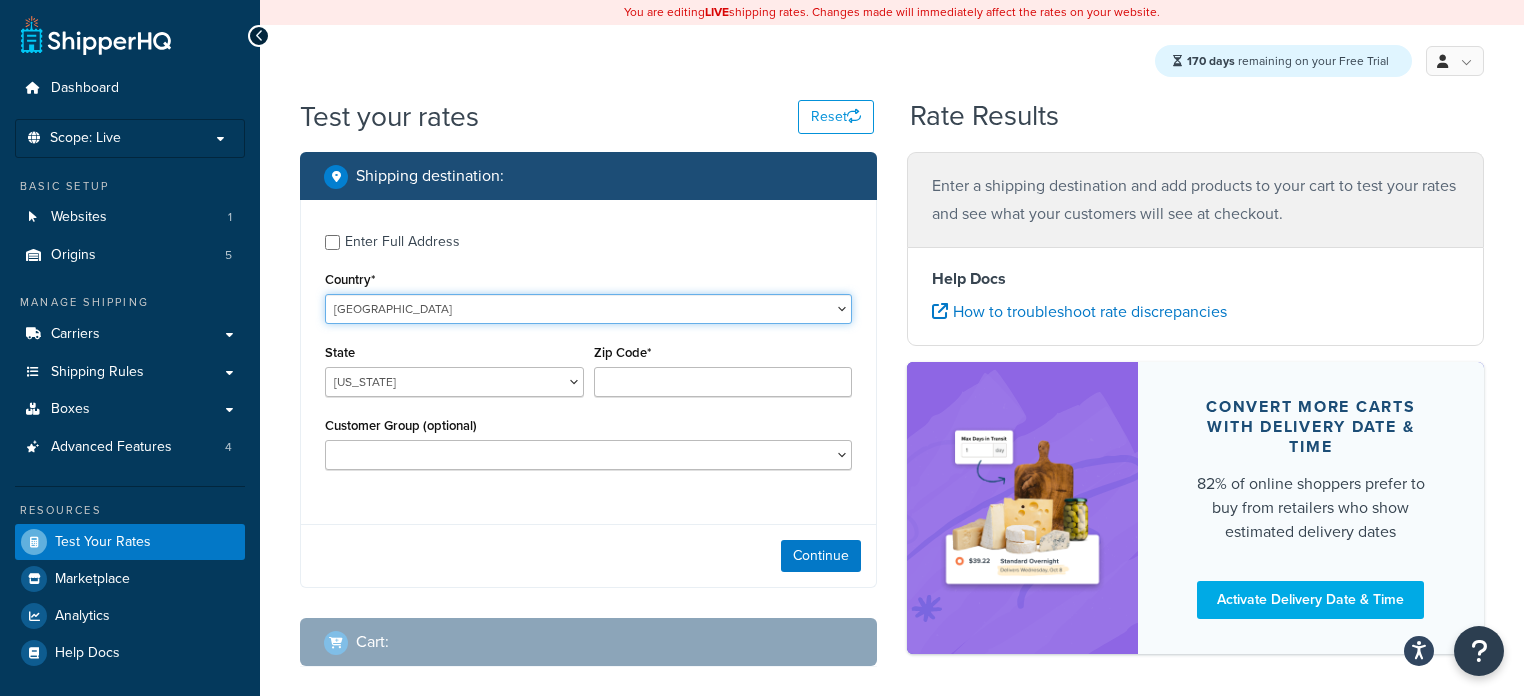 click on "United States  United Kingdom  Afghanistan  Åland Islands  Albania  Algeria  American Samoa  Andorra  Angola  Anguilla  Antarctica  Antigua and Barbuda  Argentina  Armenia  Aruba  Australia  Austria  Azerbaijan  Bahamas  Bahrain  Bangladesh  Barbados  Belarus  Belgium  Belize  Benin  Bermuda  Bhutan  Bolivia  Bonaire, Sint Eustatius and Saba  Bosnia and Herzegovina  Botswana  Bouvet Island  Brazil  British Indian Ocean Territory  Brunei Darussalam  Bulgaria  Burkina Faso  Burundi  Cambodia  Cameroon  Canada  Cape Verde  Cayman Islands  Central African Republic  Chad  Chile  China  Christmas Island  Cocos (Keeling) Islands  Colombia  Comoros  Congo  Congo, The Democratic Republic of the  Cook Islands  Costa Rica  Côte d'Ivoire  Croatia  Cuba  Curacao  Cyprus  Czech Republic  Denmark  Djibouti  Dominica  Dominican Republic  Ecuador  Egypt  El Salvador  Equatorial Guinea  Eritrea  Estonia  Ethiopia  Falkland Islands (Malvinas)  Faroe Islands  Fiji  Finland  France  French Guiana  French Polynesia  Gabon  Guam" at bounding box center [588, 309] 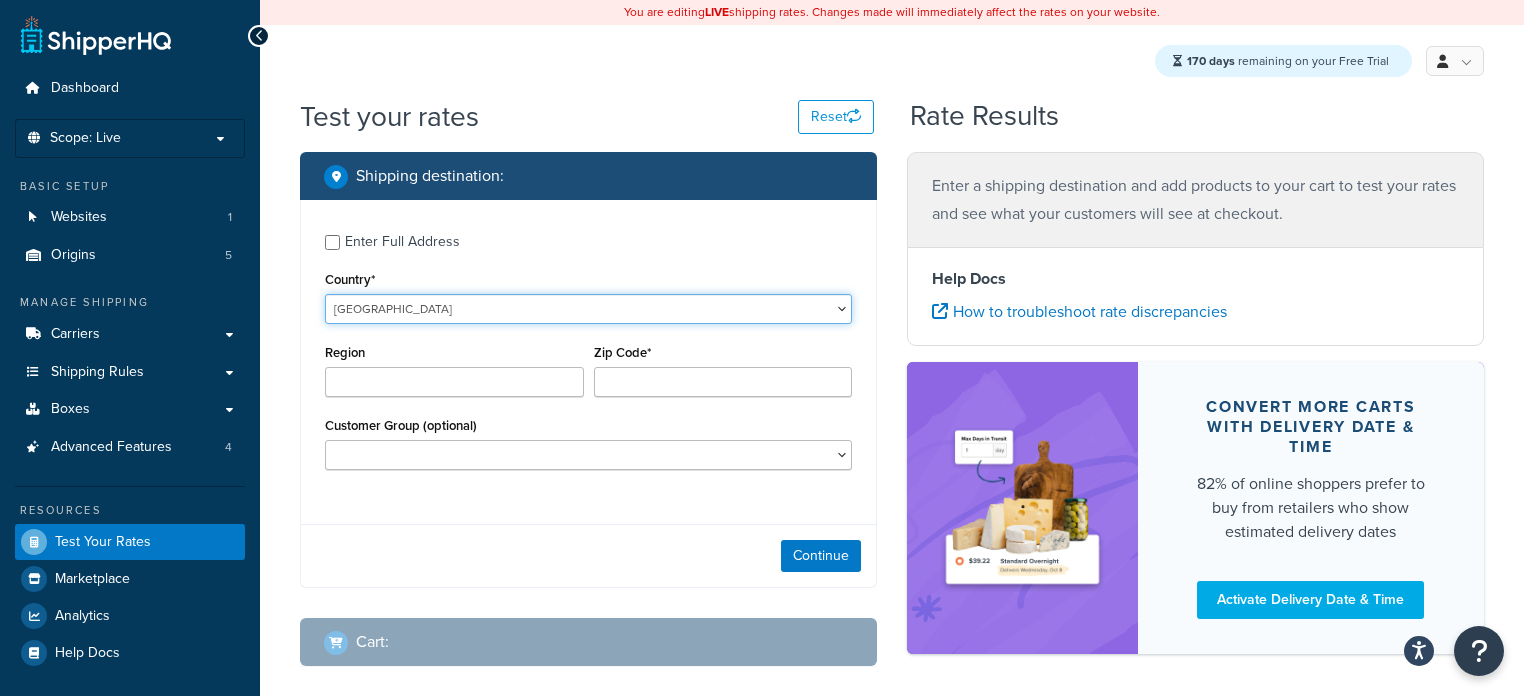 click on "United States  United Kingdom  Afghanistan  Åland Islands  Albania  Algeria  American Samoa  Andorra  Angola  Anguilla  Antarctica  Antigua and Barbuda  Argentina  Armenia  Aruba  Australia  Austria  Azerbaijan  Bahamas  Bahrain  Bangladesh  Barbados  Belarus  Belgium  Belize  Benin  Bermuda  Bhutan  Bolivia  Bonaire, Sint Eustatius and Saba  Bosnia and Herzegovina  Botswana  Bouvet Island  Brazil  British Indian Ocean Territory  Brunei Darussalam  Bulgaria  Burkina Faso  Burundi  Cambodia  Cameroon  Canada  Cape Verde  Cayman Islands  Central African Republic  Chad  Chile  China  Christmas Island  Cocos (Keeling) Islands  Colombia  Comoros  Congo  Congo, The Democratic Republic of the  Cook Islands  Costa Rica  Côte d'Ivoire  Croatia  Cuba  Curacao  Cyprus  Czech Republic  Denmark  Djibouti  Dominica  Dominican Republic  Ecuador  Egypt  El Salvador  Equatorial Guinea  Eritrea  Estonia  Ethiopia  Falkland Islands (Malvinas)  Faroe Islands  Fiji  Finland  France  French Guiana  French Polynesia  Gabon  Guam" at bounding box center [588, 309] 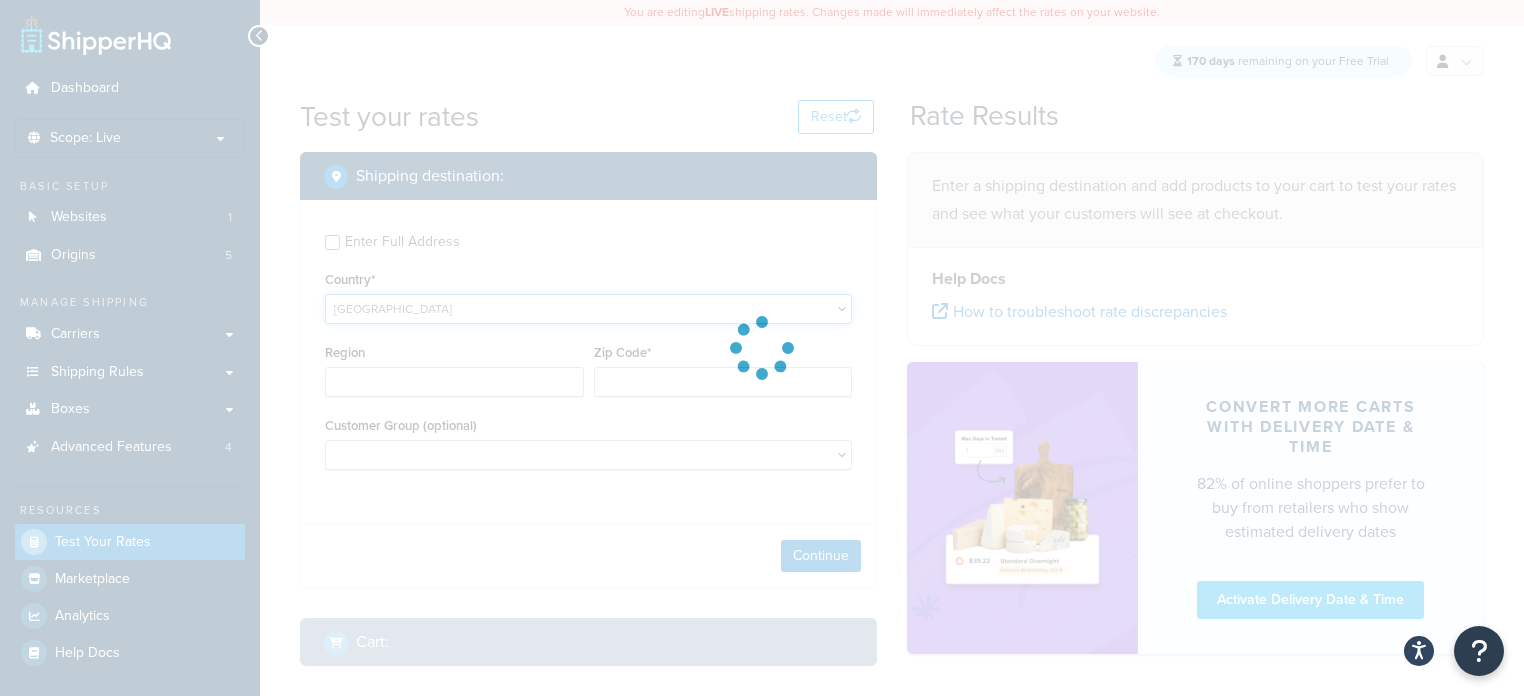 select on "CV" 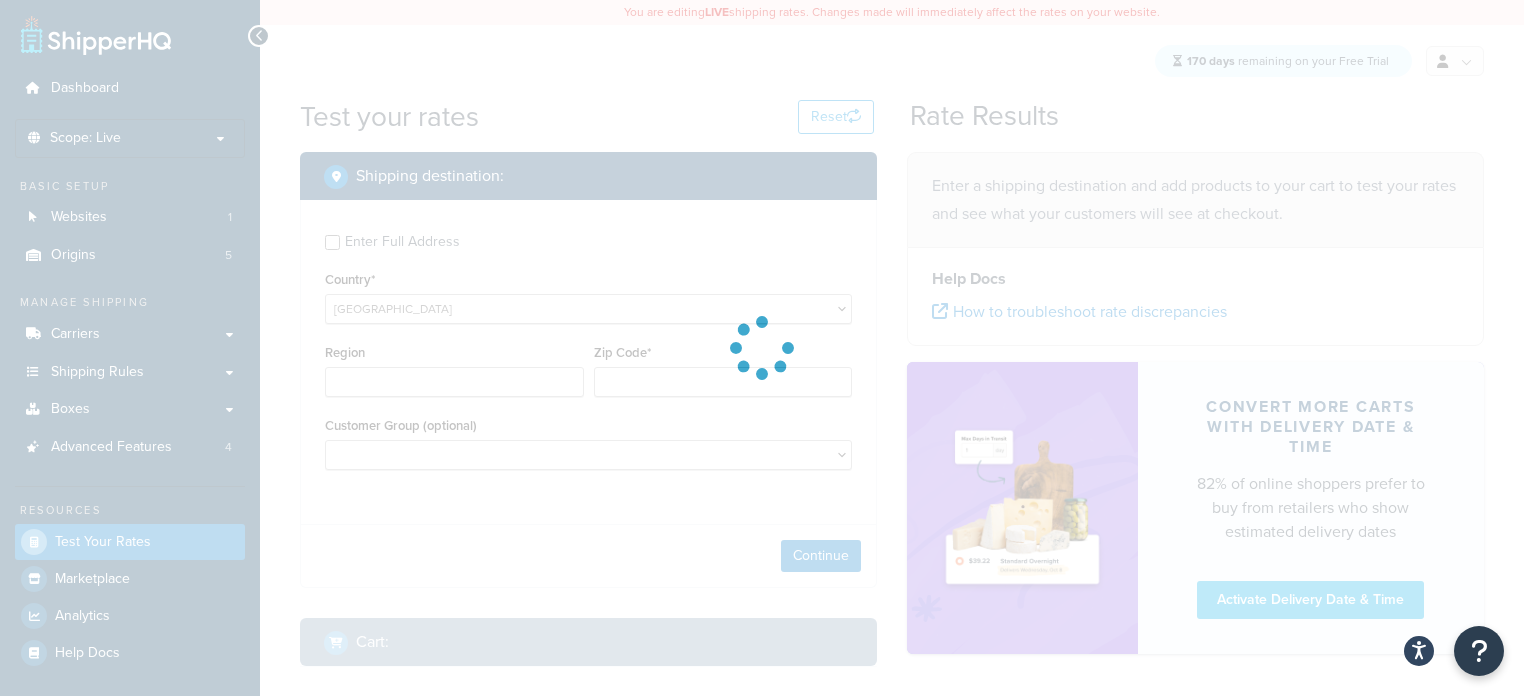 type on "AB" 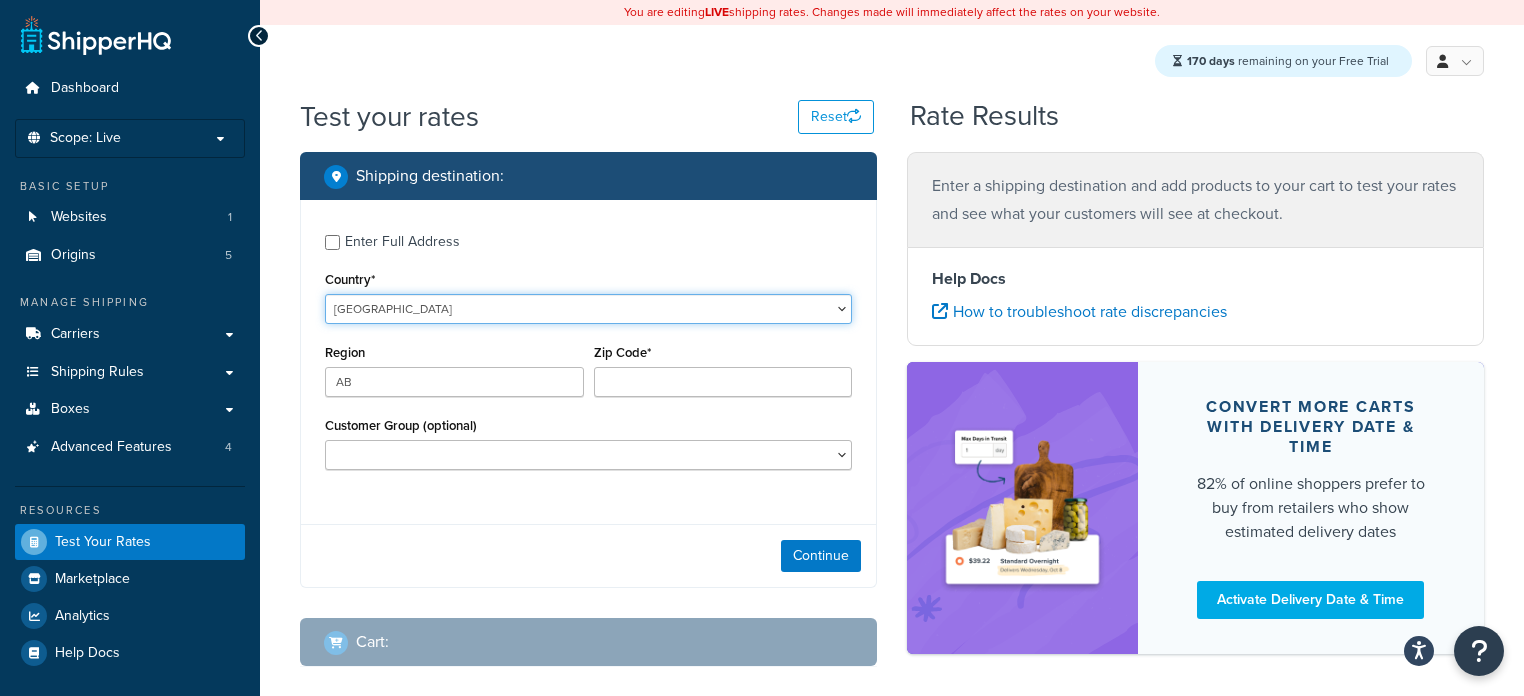click on "United States  United Kingdom  Afghanistan  Åland Islands  Albania  Algeria  American Samoa  Andorra  Angola  Anguilla  Antarctica  Antigua and Barbuda  Argentina  Armenia  Aruba  Australia  Austria  Azerbaijan  Bahamas  Bahrain  Bangladesh  Barbados  Belarus  Belgium  Belize  Benin  Bermuda  Bhutan  Bolivia  Bonaire, Sint Eustatius and Saba  Bosnia and Herzegovina  Botswana  Bouvet Island  Brazil  British Indian Ocean Territory  Brunei Darussalam  Bulgaria  Burkina Faso  Burundi  Cambodia  Cameroon  Canada  Cape Verde  Cayman Islands  Central African Republic  Chad  Chile  China  Christmas Island  Cocos (Keeling) Islands  Colombia  Comoros  Congo  Congo, The Democratic Republic of the  Cook Islands  Costa Rica  Côte d'Ivoire  Croatia  Cuba  Curacao  Cyprus  Czech Republic  Denmark  Djibouti  Dominica  Dominican Republic  Ecuador  Egypt  El Salvador  Equatorial Guinea  Eritrea  Estonia  Ethiopia  Falkland Islands (Malvinas)  Faroe Islands  Fiji  Finland  France  French Guiana  French Polynesia  Gabon  Guam" at bounding box center [588, 309] 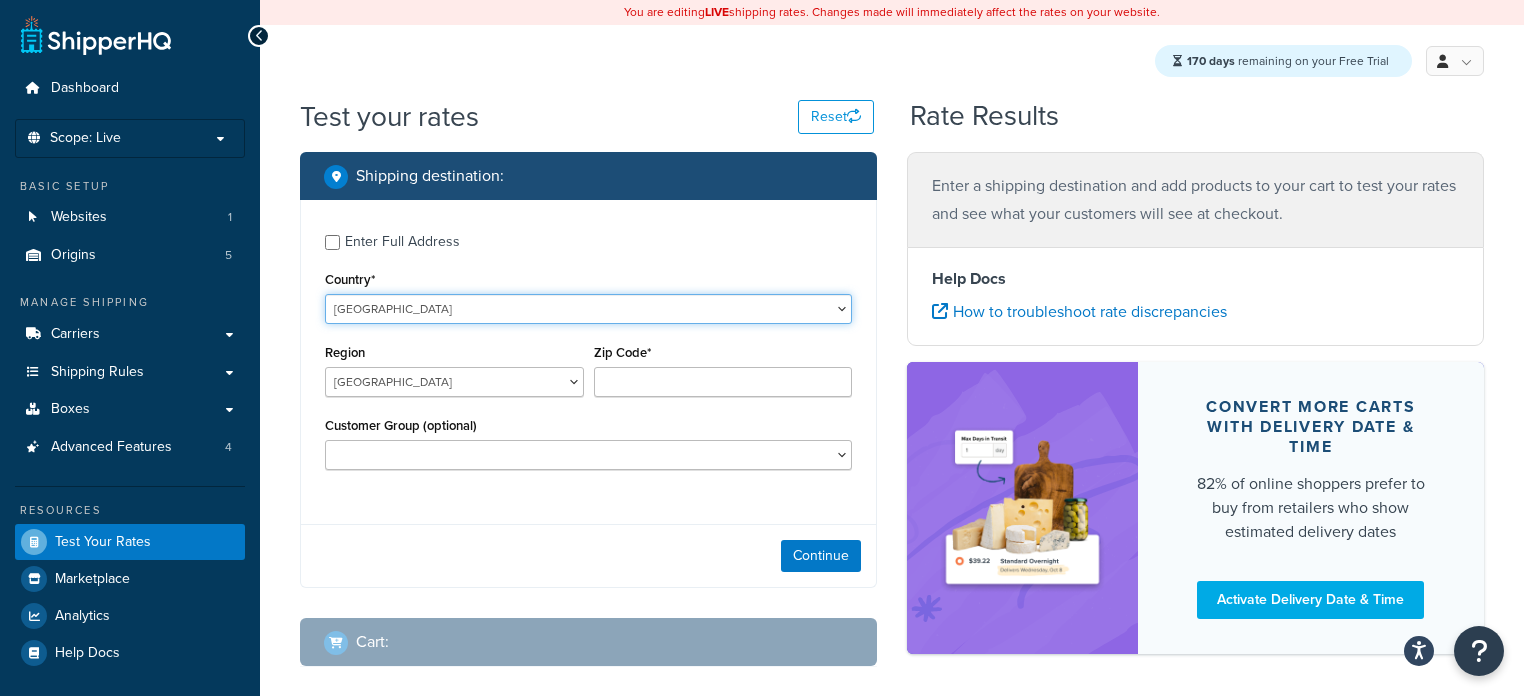 select on "CV" 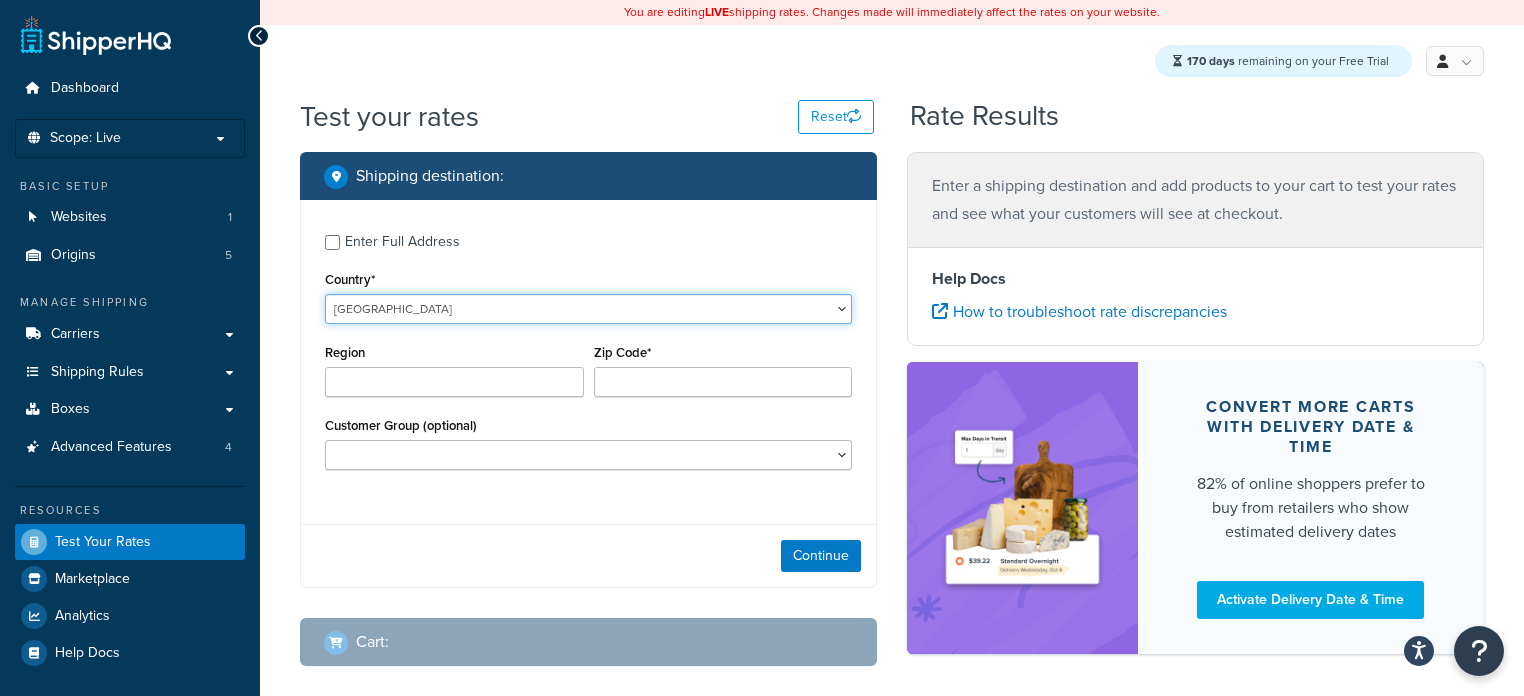 type on "AB" 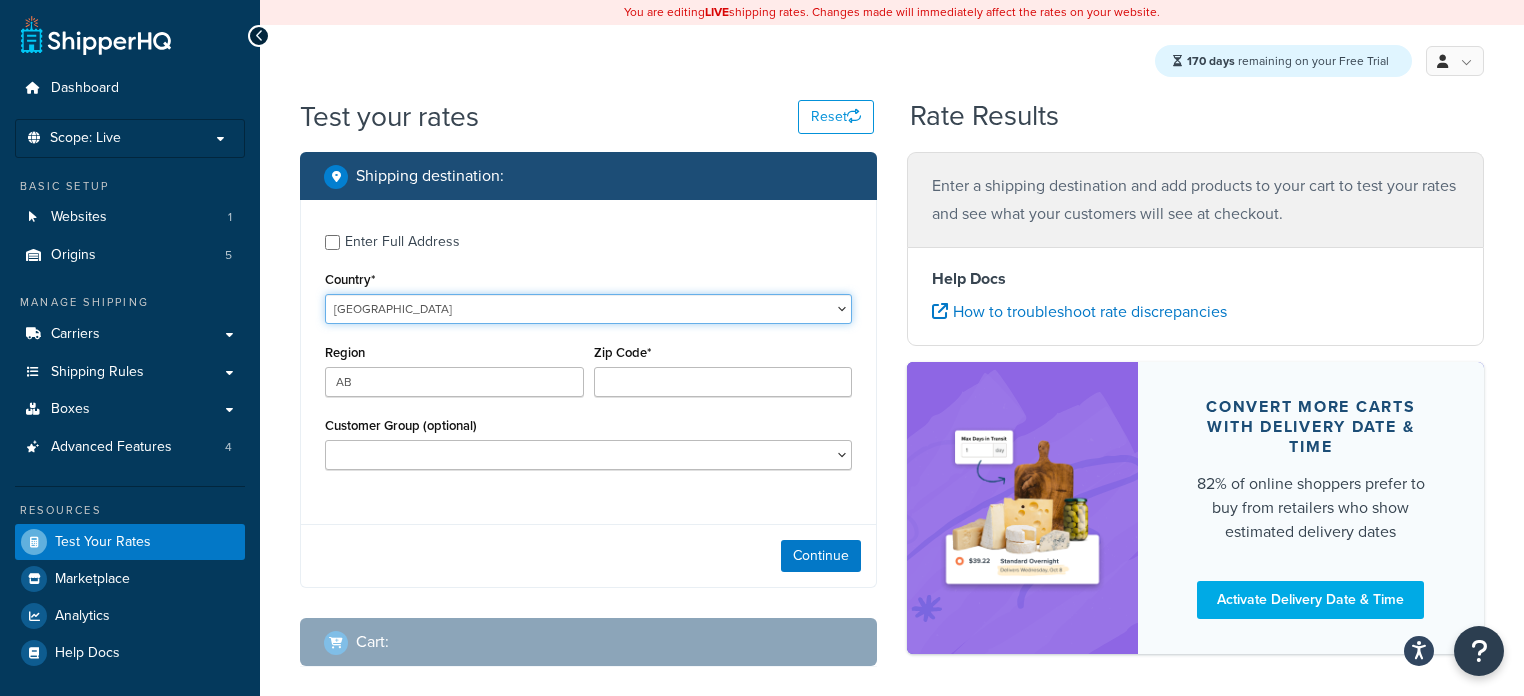 type 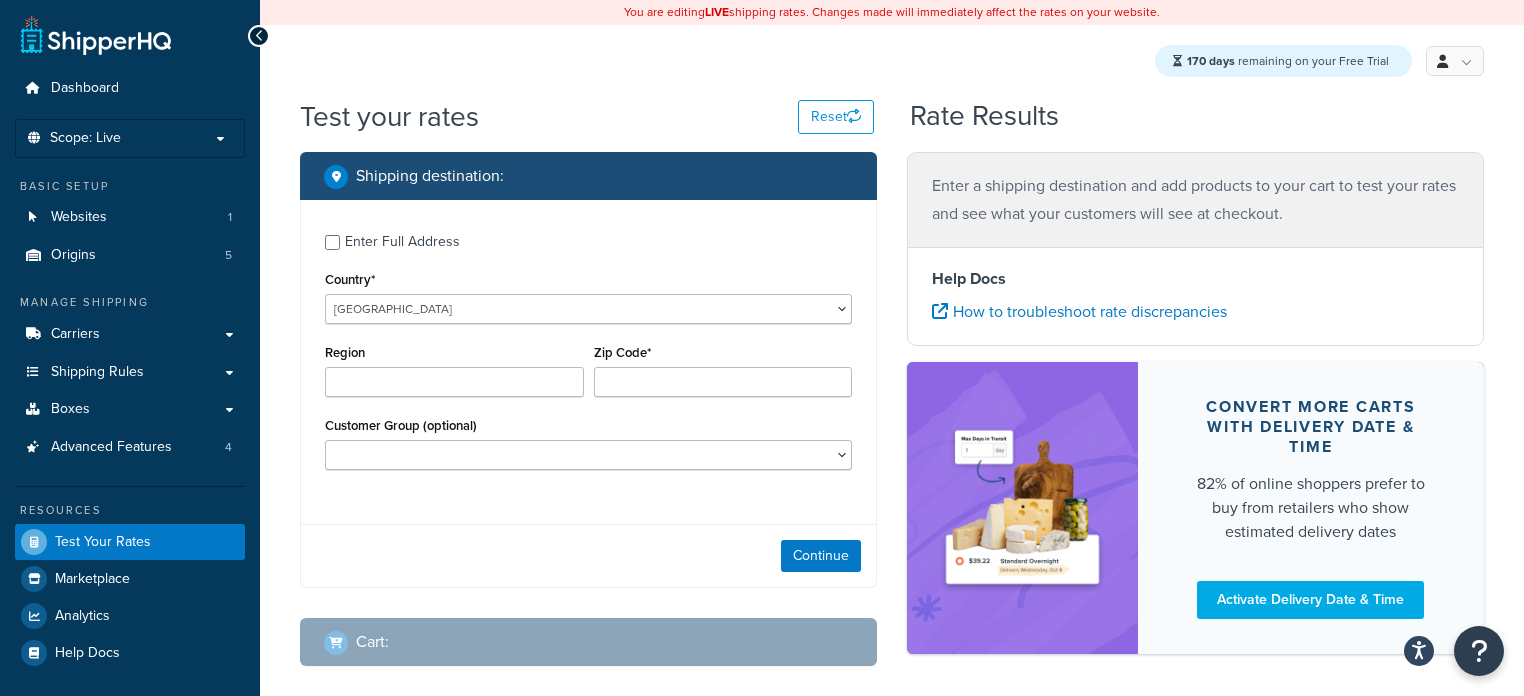 click on "Region" at bounding box center (454, 382) 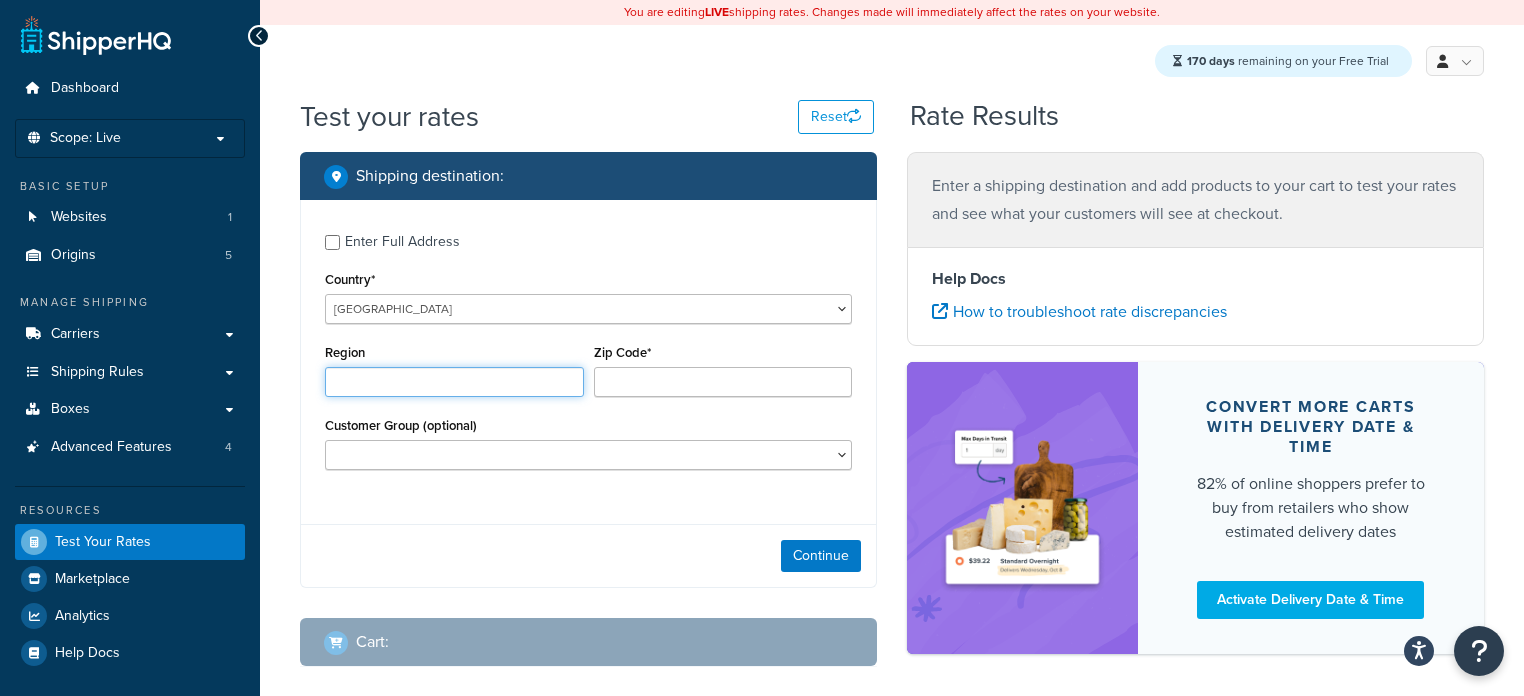 click on "Region" at bounding box center [454, 382] 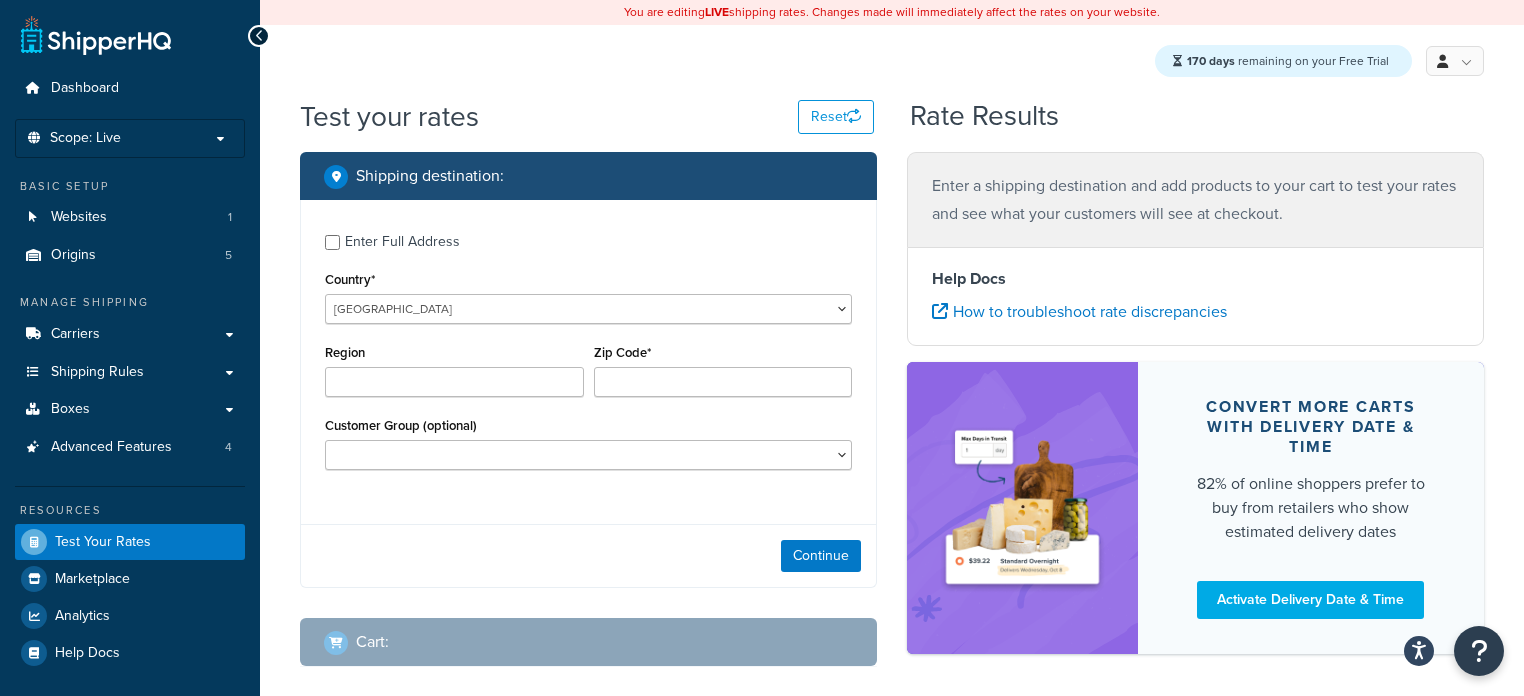 click on "Country*   United States  United Kingdom  Afghanistan  Åland Islands  Albania  Algeria  American Samoa  Andorra  Angola  Anguilla  Antarctica  Antigua and Barbuda  Argentina  Armenia  Aruba  Australia  Austria  Azerbaijan  Bahamas  Bahrain  Bangladesh  Barbados  Belarus  Belgium  Belize  Benin  Bermuda  Bhutan  Bolivia  Bonaire, Sint Eustatius and Saba  Bosnia and Herzegovina  Botswana  Bouvet Island  Brazil  British Indian Ocean Territory  Brunei Darussalam  Bulgaria  Burkina Faso  Burundi  Cambodia  Cameroon  Canada  Cape Verde  Cayman Islands  Central African Republic  Chad  Chile  China  Christmas Island  Cocos (Keeling) Islands  Colombia  Comoros  Congo  Congo, The Democratic Republic of the  Cook Islands  Costa Rica  Côte d'Ivoire  Croatia  Cuba  Curacao  Cyprus  Czech Republic  Denmark  Djibouti  Dominica  Dominican Republic  Ecuador  Egypt  El Salvador  Equatorial Guinea  Eritrea  Estonia  Ethiopia  Falkland Islands (Malvinas)  Faroe Islands  Fiji  Finland  France  French Guiana  French Polynesia" at bounding box center (588, 295) 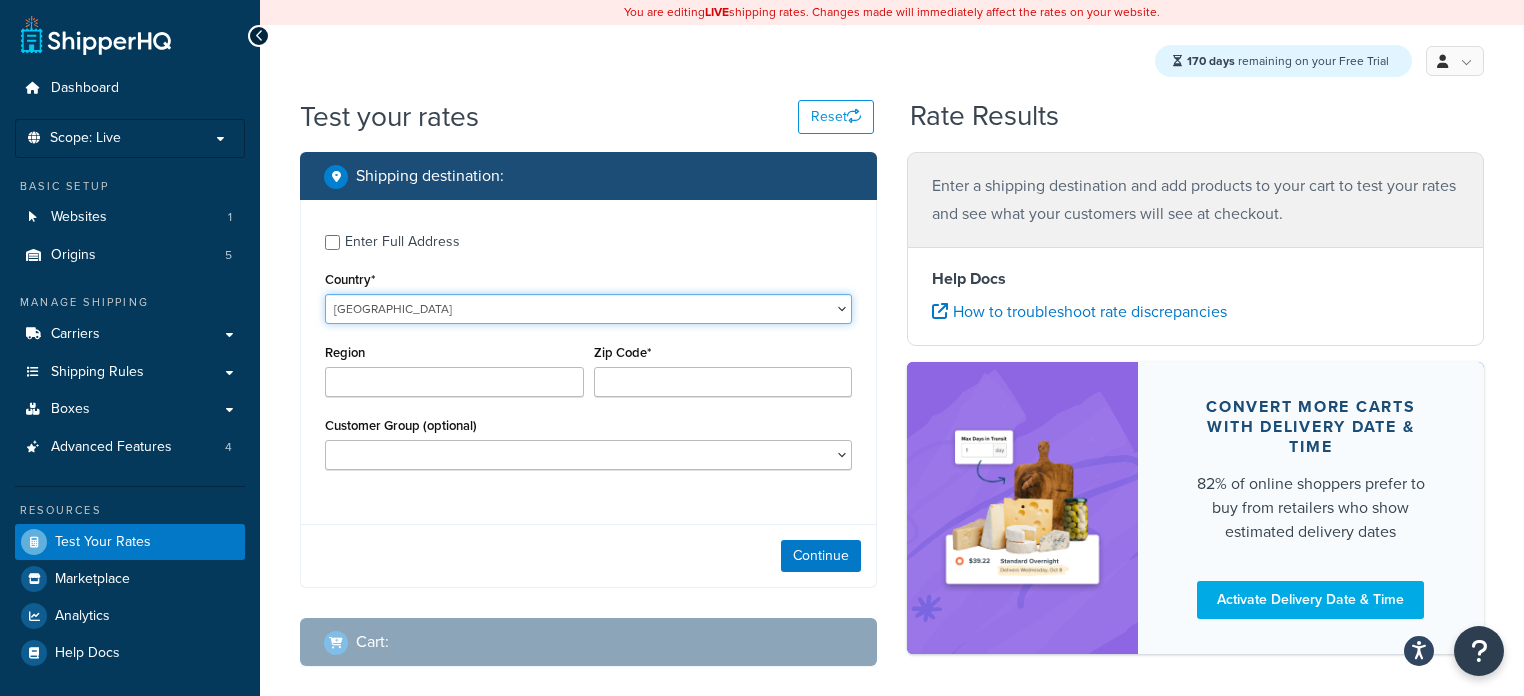 click on "United States  United Kingdom  Afghanistan  Åland Islands  Albania  Algeria  American Samoa  Andorra  Angola  Anguilla  Antarctica  Antigua and Barbuda  Argentina  Armenia  Aruba  Australia  Austria  Azerbaijan  Bahamas  Bahrain  Bangladesh  Barbados  Belarus  Belgium  Belize  Benin  Bermuda  Bhutan  Bolivia  Bonaire, Sint Eustatius and Saba  Bosnia and Herzegovina  Botswana  Bouvet Island  Brazil  British Indian Ocean Territory  Brunei Darussalam  Bulgaria  Burkina Faso  Burundi  Cambodia  Cameroon  Canada  Cape Verde  Cayman Islands  Central African Republic  Chad  Chile  China  Christmas Island  Cocos (Keeling) Islands  Colombia  Comoros  Congo  Congo, The Democratic Republic of the  Cook Islands  Costa Rica  Côte d'Ivoire  Croatia  Cuba  Curacao  Cyprus  Czech Republic  Denmark  Djibouti  Dominica  Dominican Republic  Ecuador  Egypt  El Salvador  Equatorial Guinea  Eritrea  Estonia  Ethiopia  Falkland Islands (Malvinas)  Faroe Islands  Fiji  Finland  France  French Guiana  French Polynesia  Gabon  Guam" at bounding box center (588, 309) 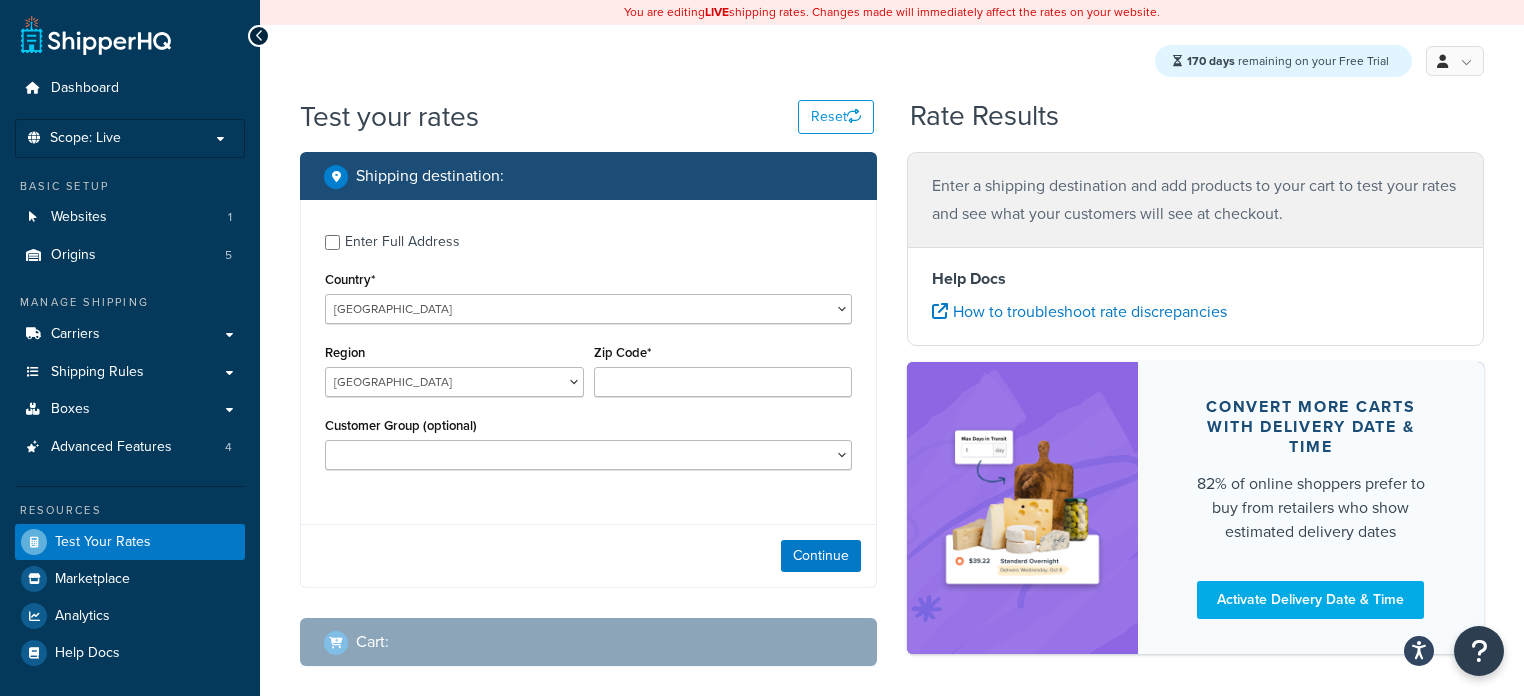 click on "Enter Full Address Country*   United States  United Kingdom  Afghanistan  Åland Islands  Albania  Algeria  American Samoa  Andorra  Angola  Anguilla  Antarctica  Antigua and Barbuda  Argentina  Armenia  Aruba  Australia  Austria  Azerbaijan  Bahamas  Bahrain  Bangladesh  Barbados  Belarus  Belgium  Belize  Benin  Bermuda  Bhutan  Bolivia  Bonaire, Sint Eustatius and Saba  Bosnia and Herzegovina  Botswana  Bouvet Island  Brazil  British Indian Ocean Territory  Brunei Darussalam  Bulgaria  Burkina Faso  Burundi  Cambodia  Cameroon  Canada  Cape Verde  Cayman Islands  Central African Republic  Chad  Chile  China  Christmas Island  Cocos (Keeling) Islands  Colombia  Comoros  Congo  Congo, The Democratic Republic of the  Cook Islands  Costa Rica  Côte d'Ivoire  Croatia  Cuba  Curacao  Cyprus  Czech Republic  Denmark  Djibouti  Dominica  Dominican Republic  Ecuador  Egypt  El Salvador  Equatorial Guinea  Eritrea  Estonia  Ethiopia  Falkland Islands (Malvinas)  Faroe Islands  Fiji  Finland  France  Gabon  Ghana" at bounding box center (588, 354) 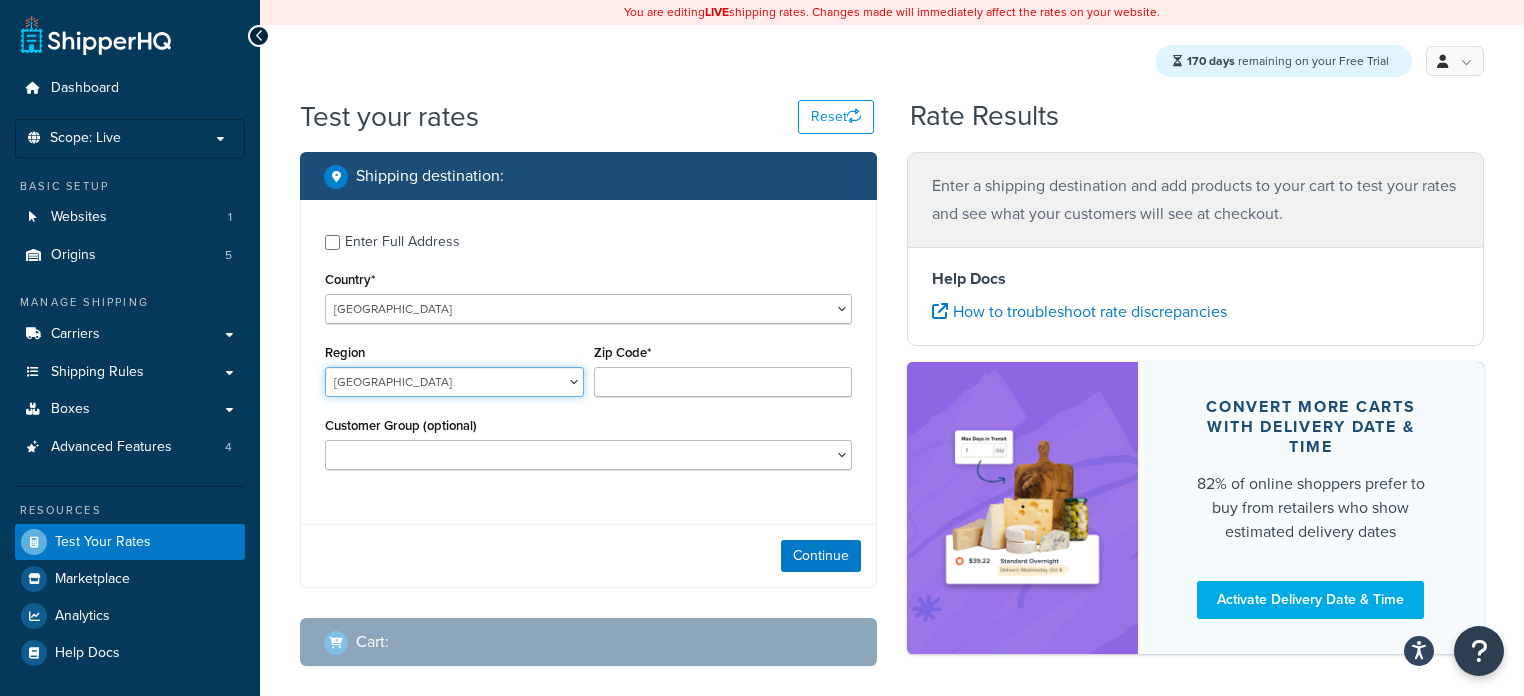 click on "Alberta  British Columbia  Manitoba  New Brunswick  Newfoundland and Labrador  Northwest Territories  Nova Scotia  Nunavut  Ontario  Prince Edward Island  Quebec  Saskatchewan  Yukon Territory" at bounding box center [454, 382] 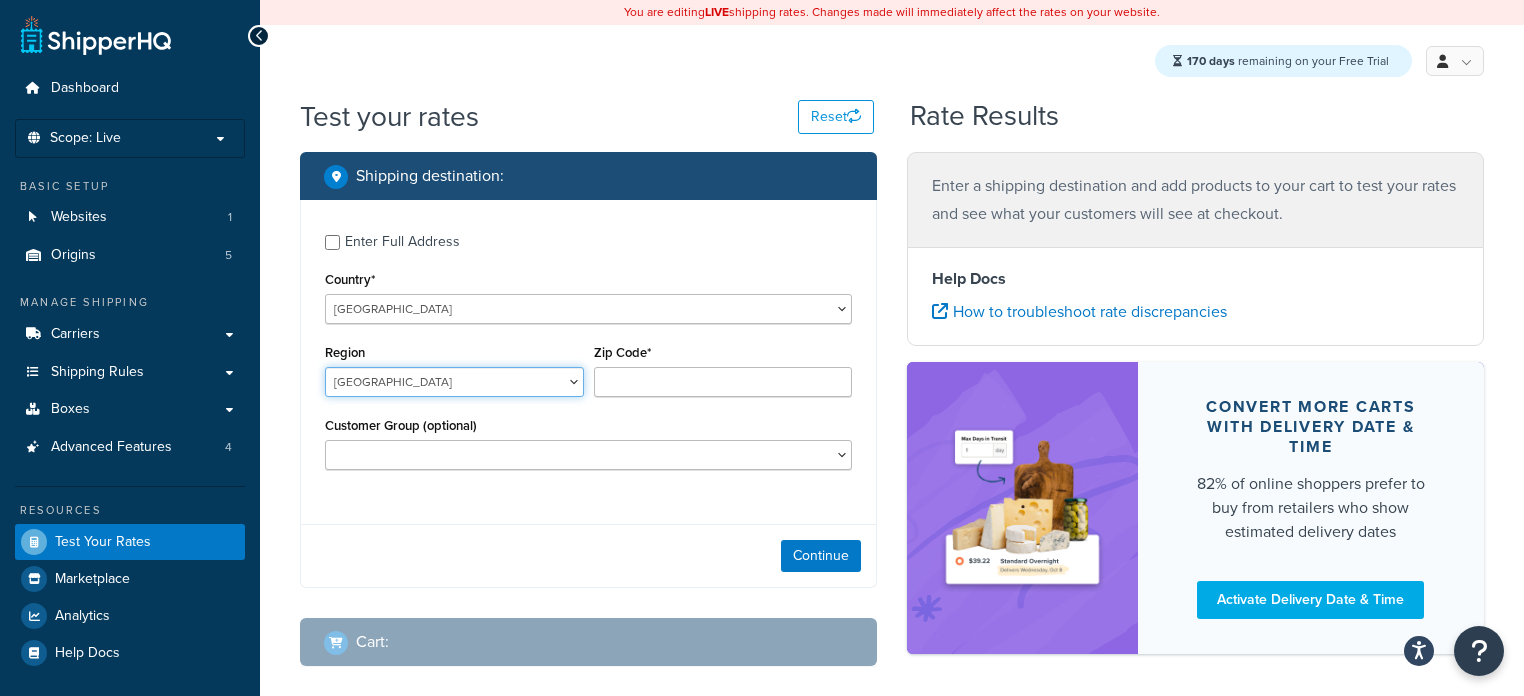 select on "BC" 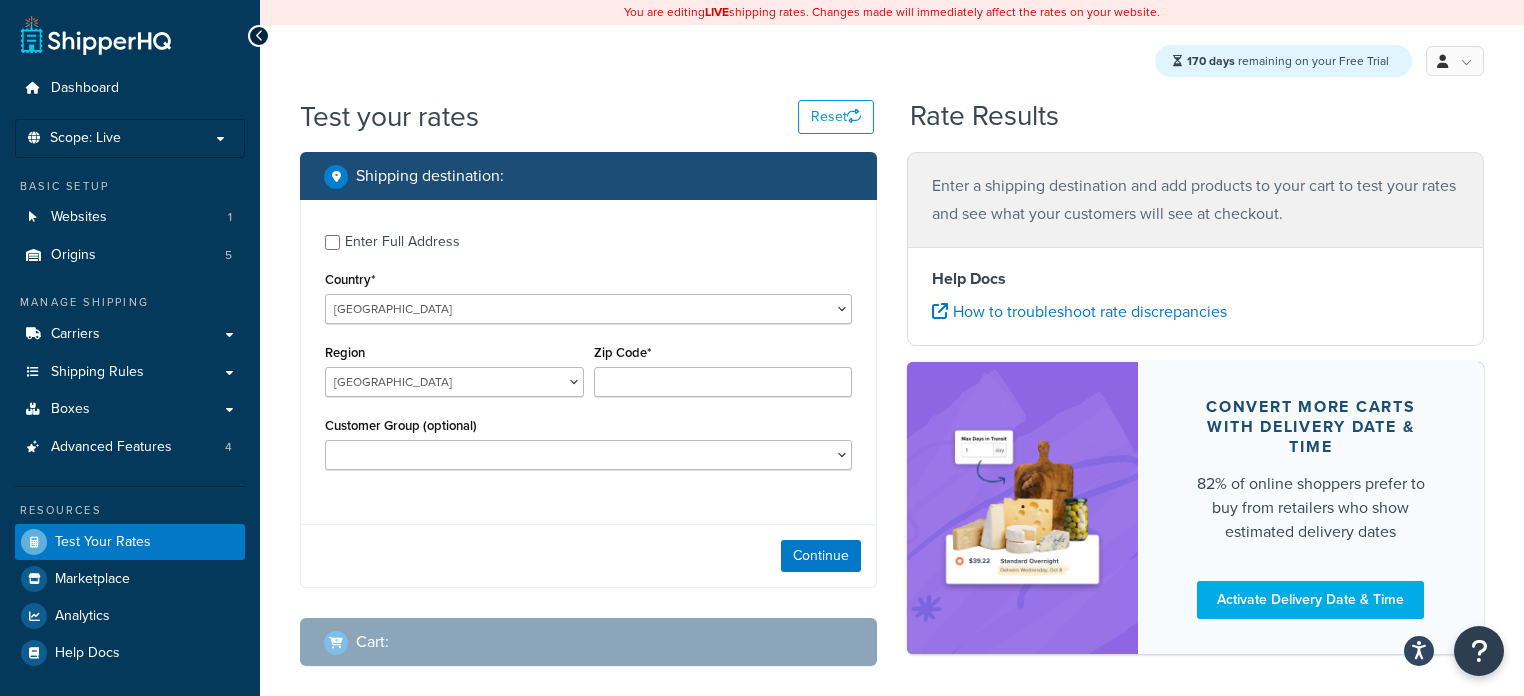 click on "Zip Code*" at bounding box center [723, 375] 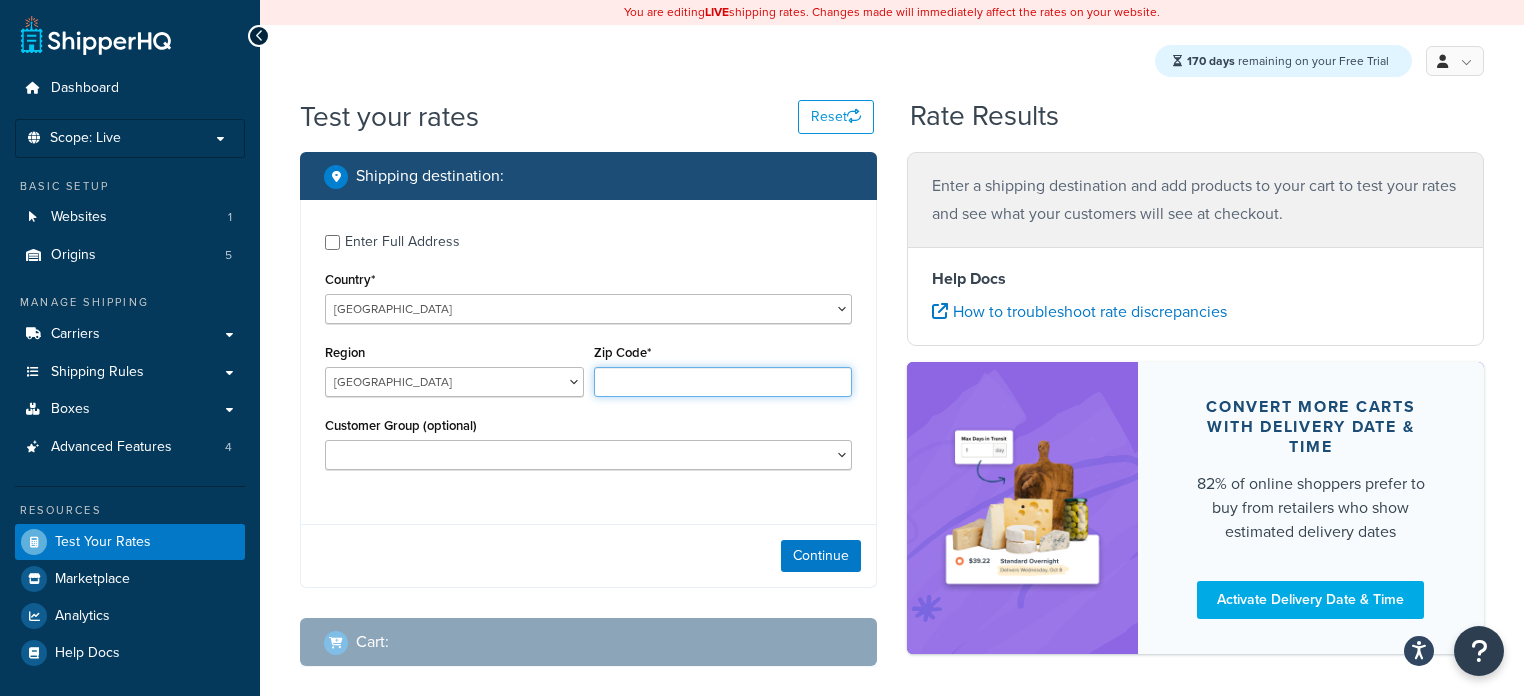 click on "Zip Code*" at bounding box center (723, 382) 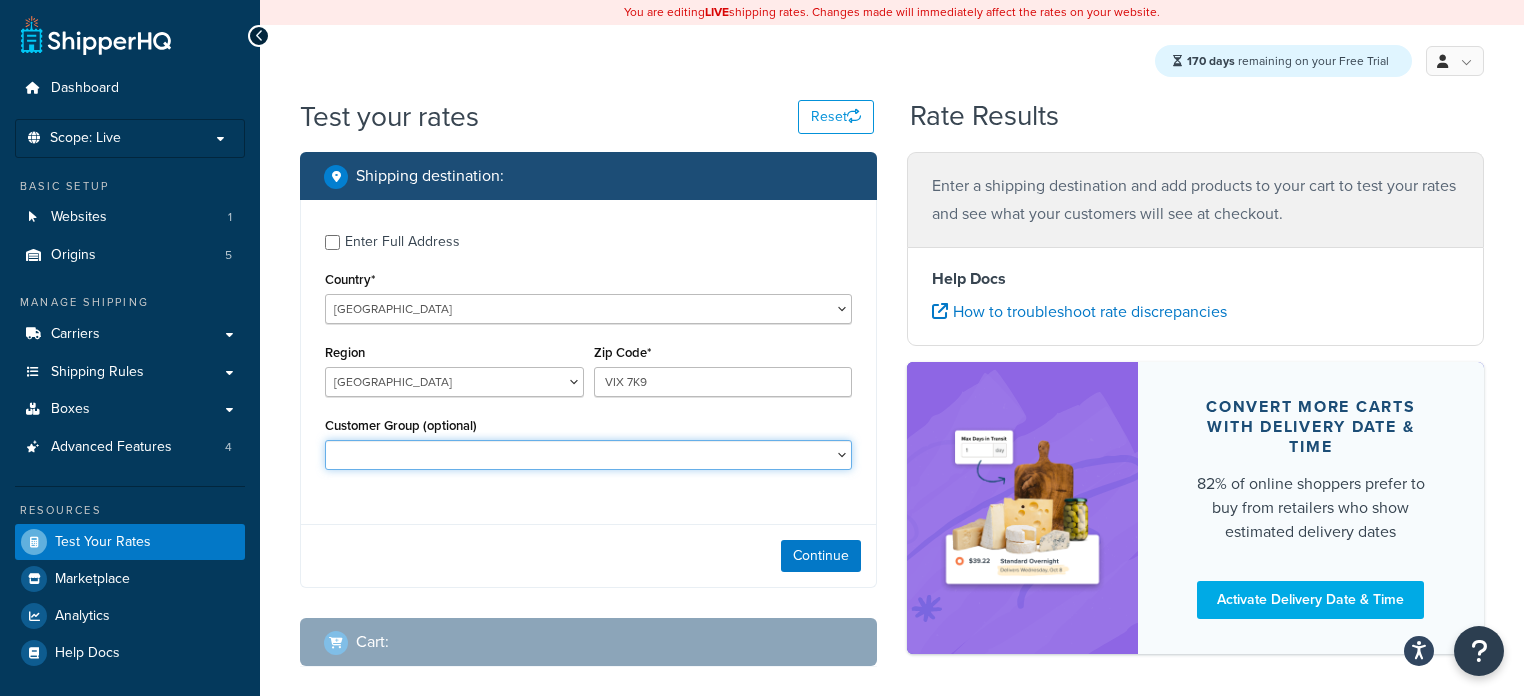 click on "Logged In  Not Logged in  Retail  Wholesale" at bounding box center (588, 455) 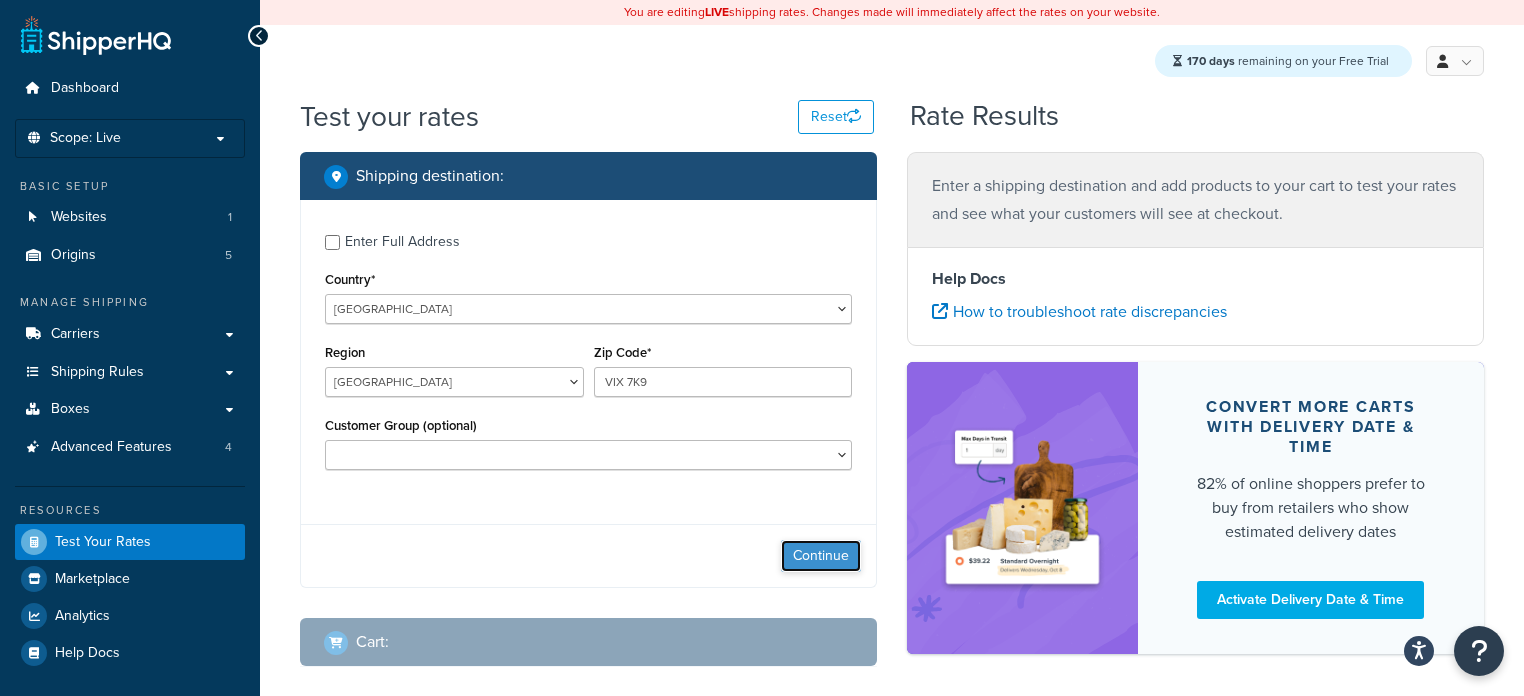 click on "Continue" at bounding box center [821, 556] 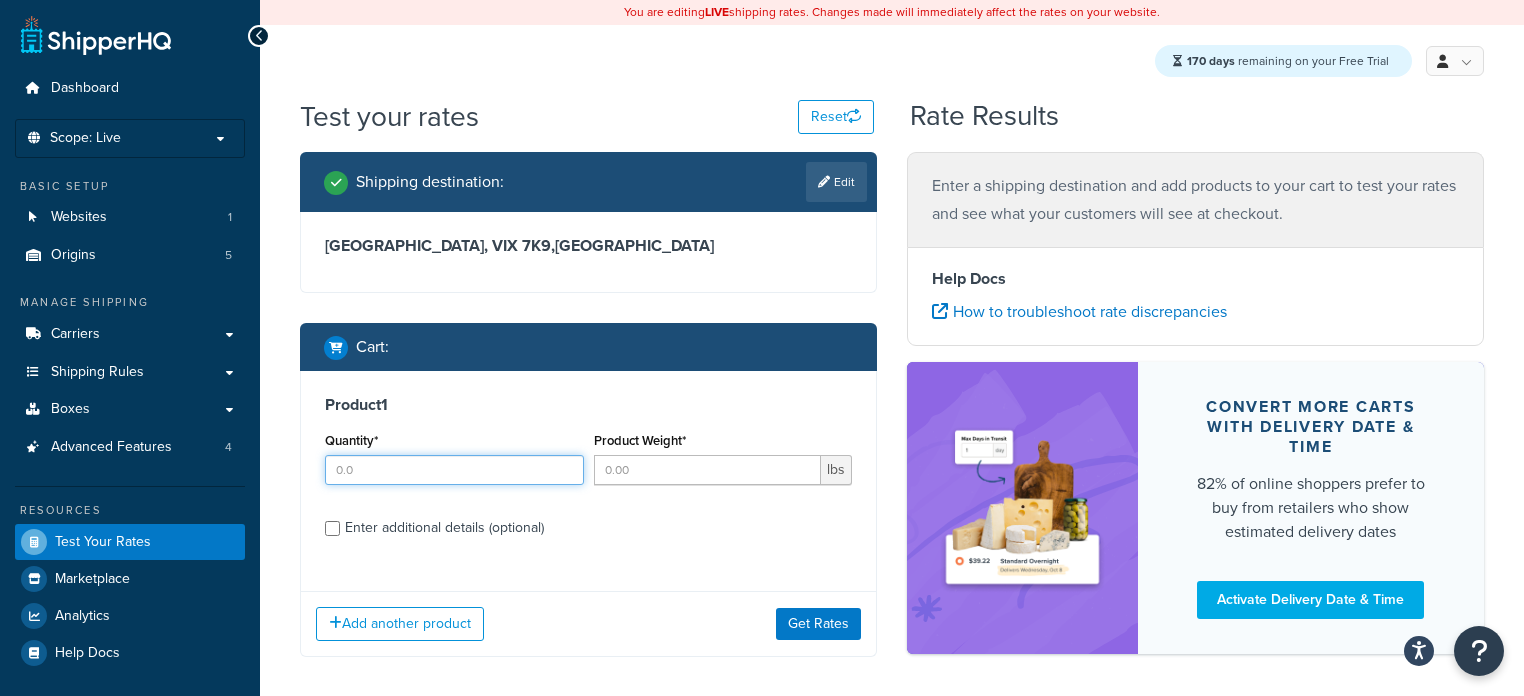 click on "Quantity*" at bounding box center [454, 470] 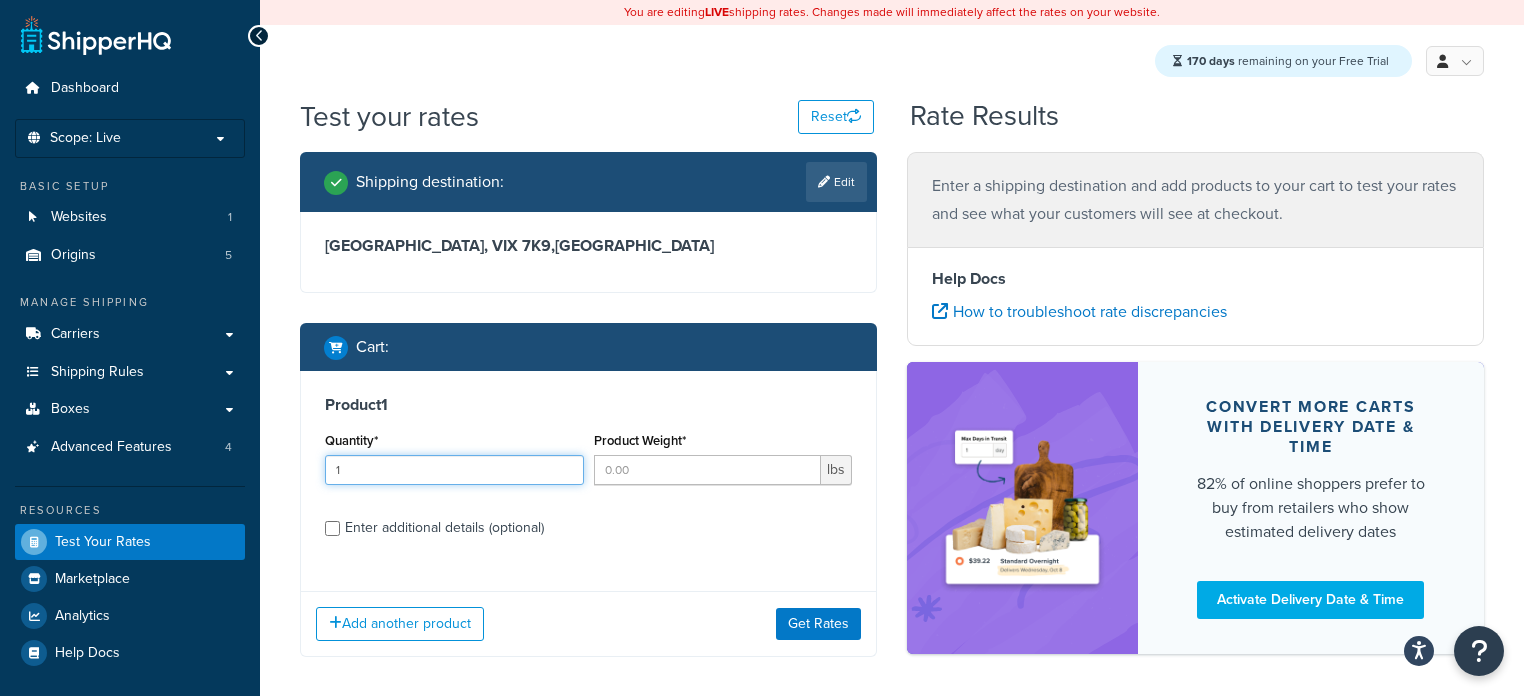 type on "1" 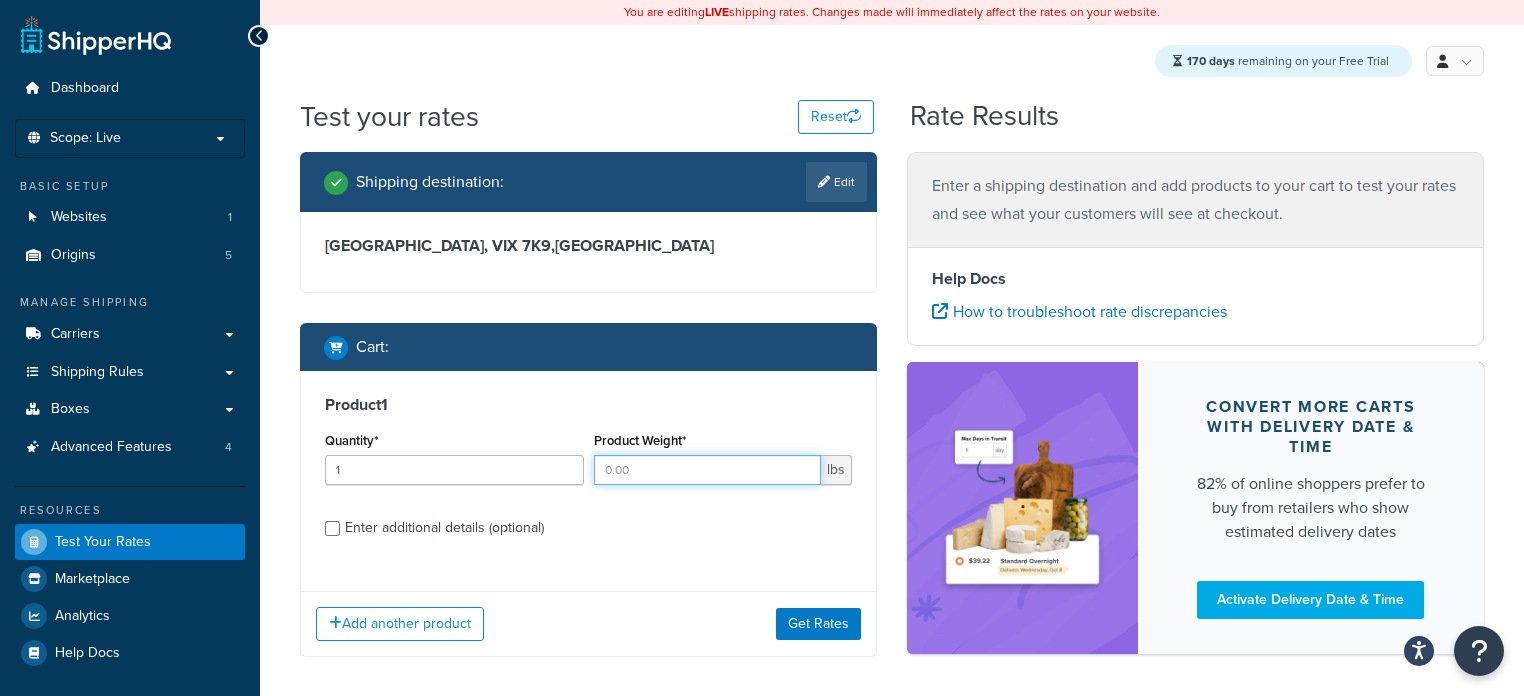 click on "Product Weight*" at bounding box center [708, 470] 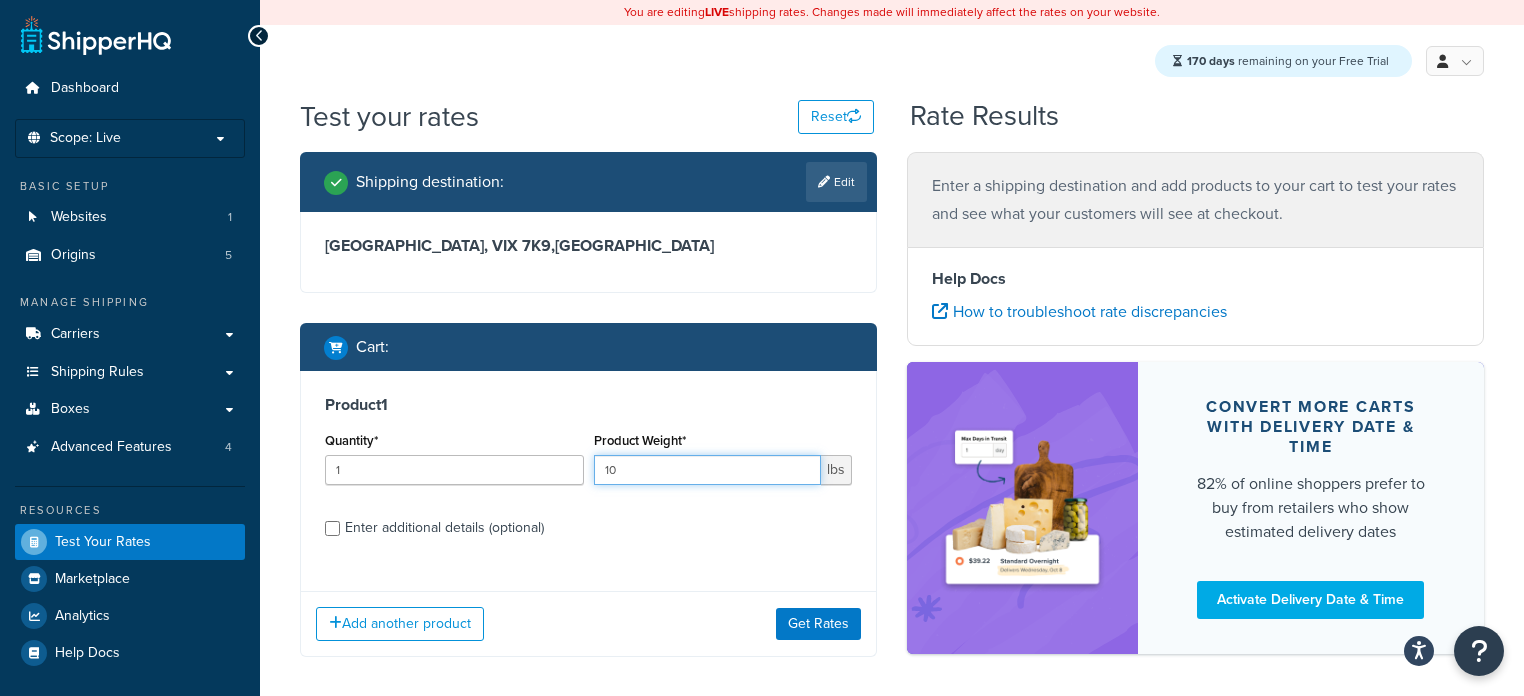 type on "10" 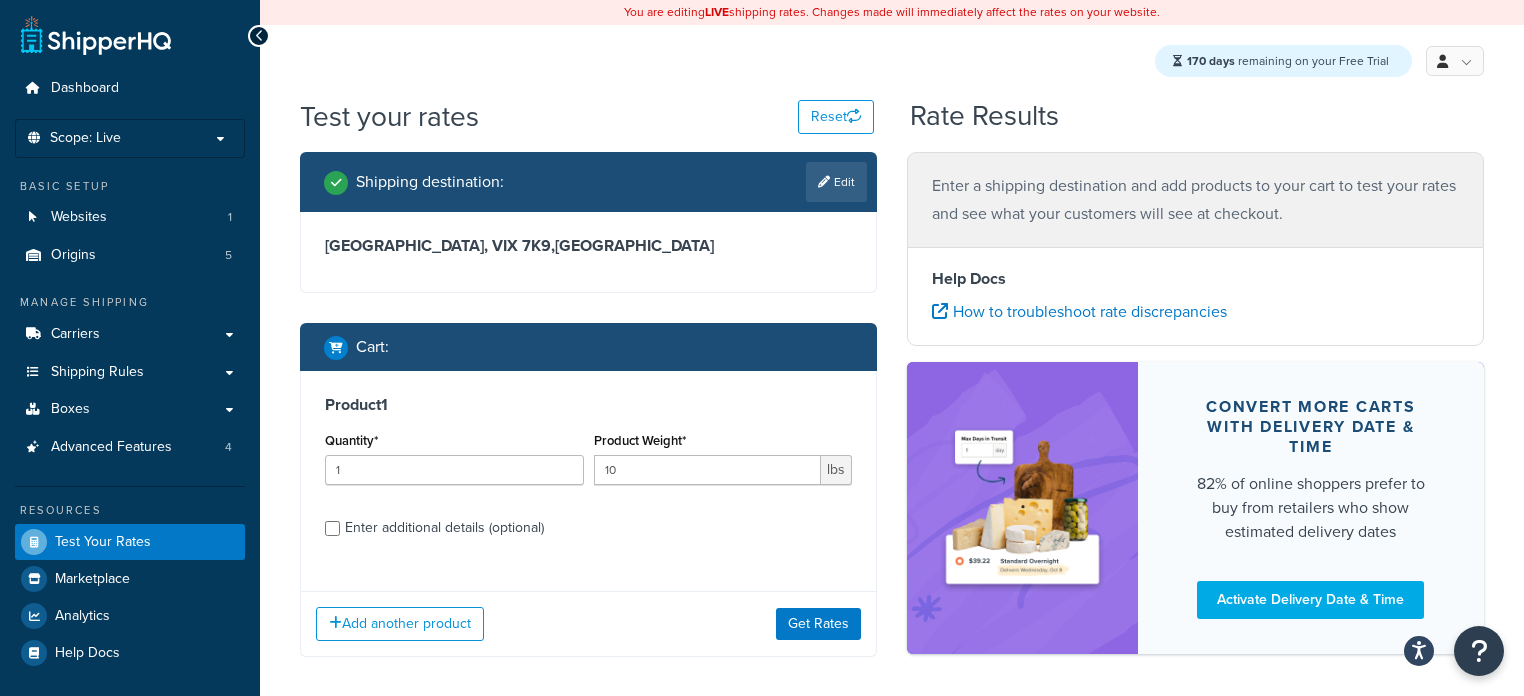 click on "Add another product Get Rates" at bounding box center (588, 623) 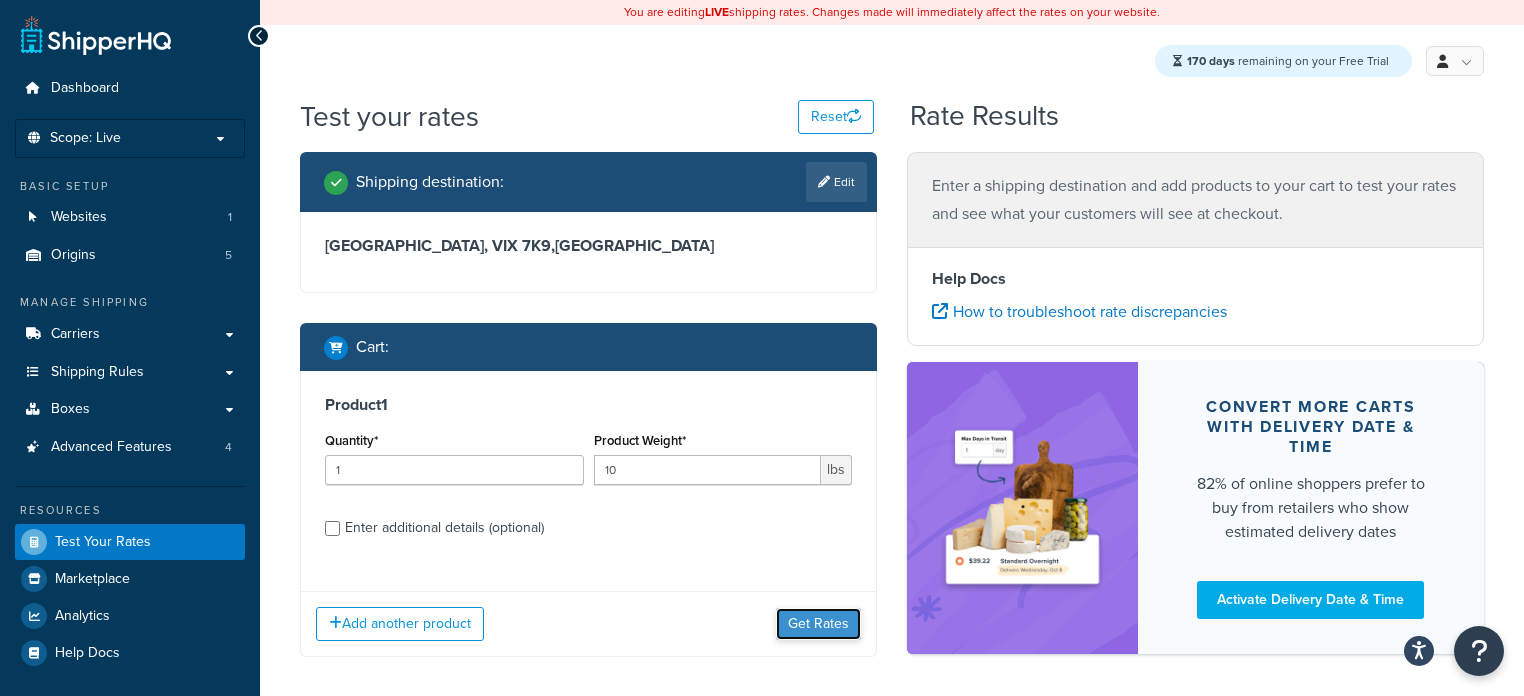 click on "Get Rates" at bounding box center [818, 624] 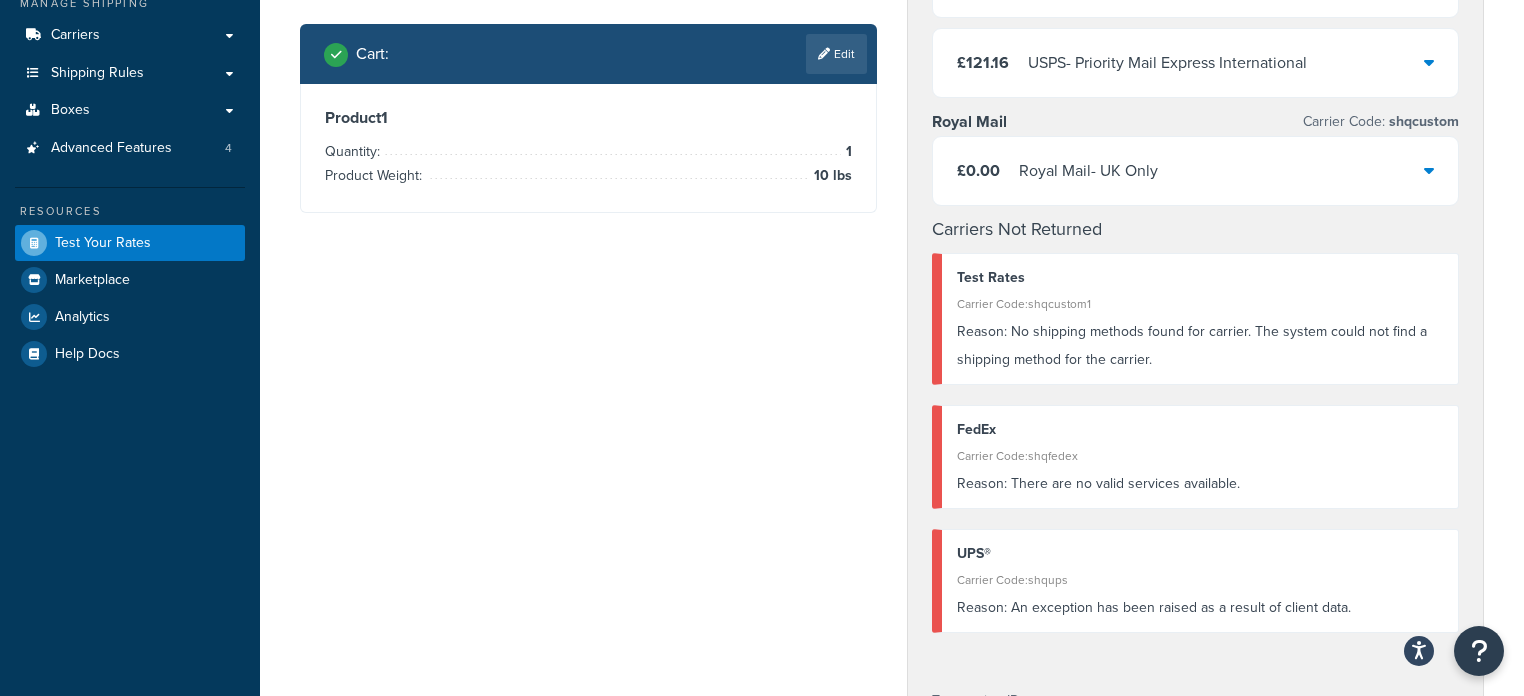 scroll, scrollTop: 293, scrollLeft: 0, axis: vertical 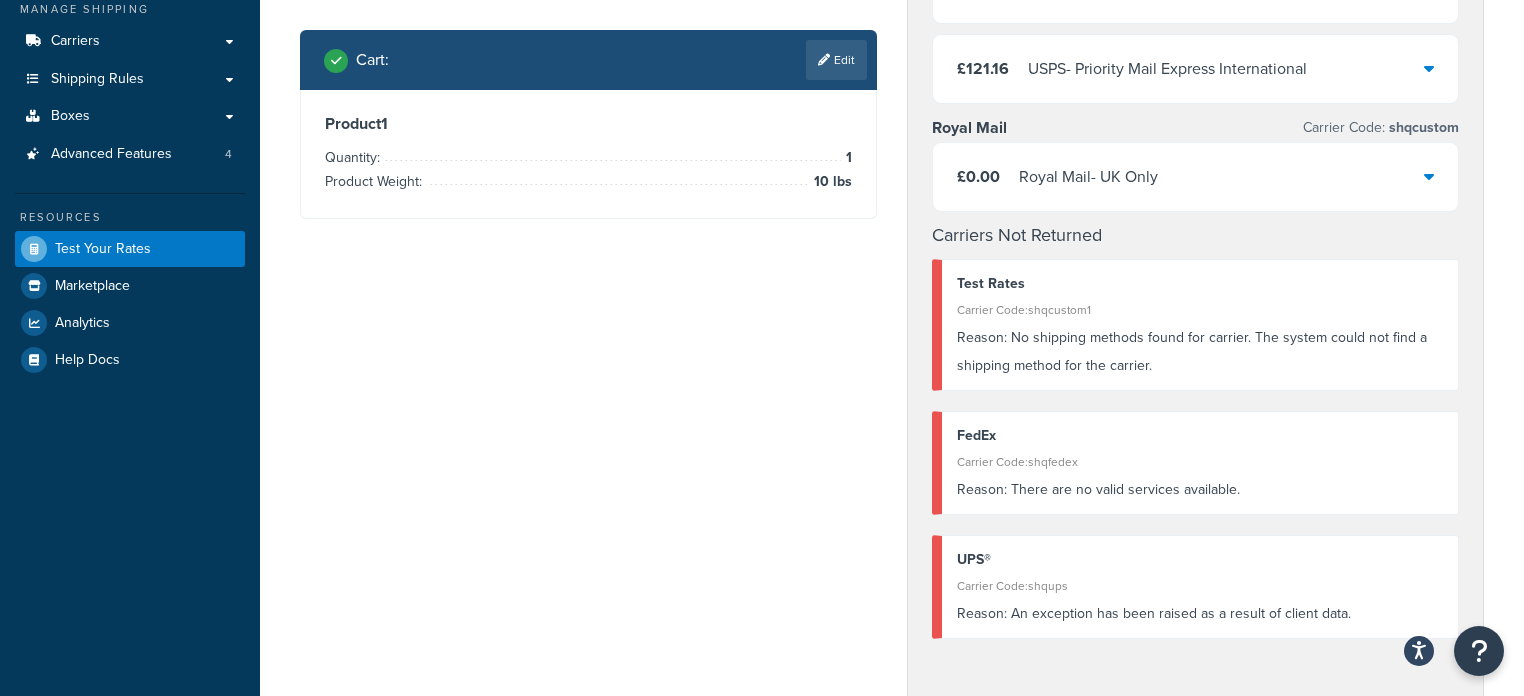 click on "Shipping destination :  Edit   British Columbia,    VIX 7K9 ,  Canada Cart :  Edit Product  1 Quantity: 1 Product Weight: 10   lbs ShipperHQ USPS Carrier Code:   shqusps £81.03 USPS  -   Priority Mail International £121.16 USPS  -   Priority Mail Express International Royal Mail Carrier Code:   shqcustom £0.00 Royal Mail  -   UK Only Carriers Not Returned Test Rates Carrier Code:  shqcustom1 Reason:   No shipping methods found for carrier. The system could not find a shipping method for the carrier. FedEx Carrier Code:  shqfedex Reason:   There are no valid services available.  UPS® Carrier Code:  shqups Reason:   An exception has been raised as a result of client data. Transaction ID  SHQ_20250714_1647_shipperws_19176_48940557 Help Docs How to troubleshoot rate discrepancies Convert more carts with delivery date & time 82% of online shoppers prefer to buy from retailers who show estimated delivery dates Activate Delivery Date & Time" at bounding box center (892, 527) 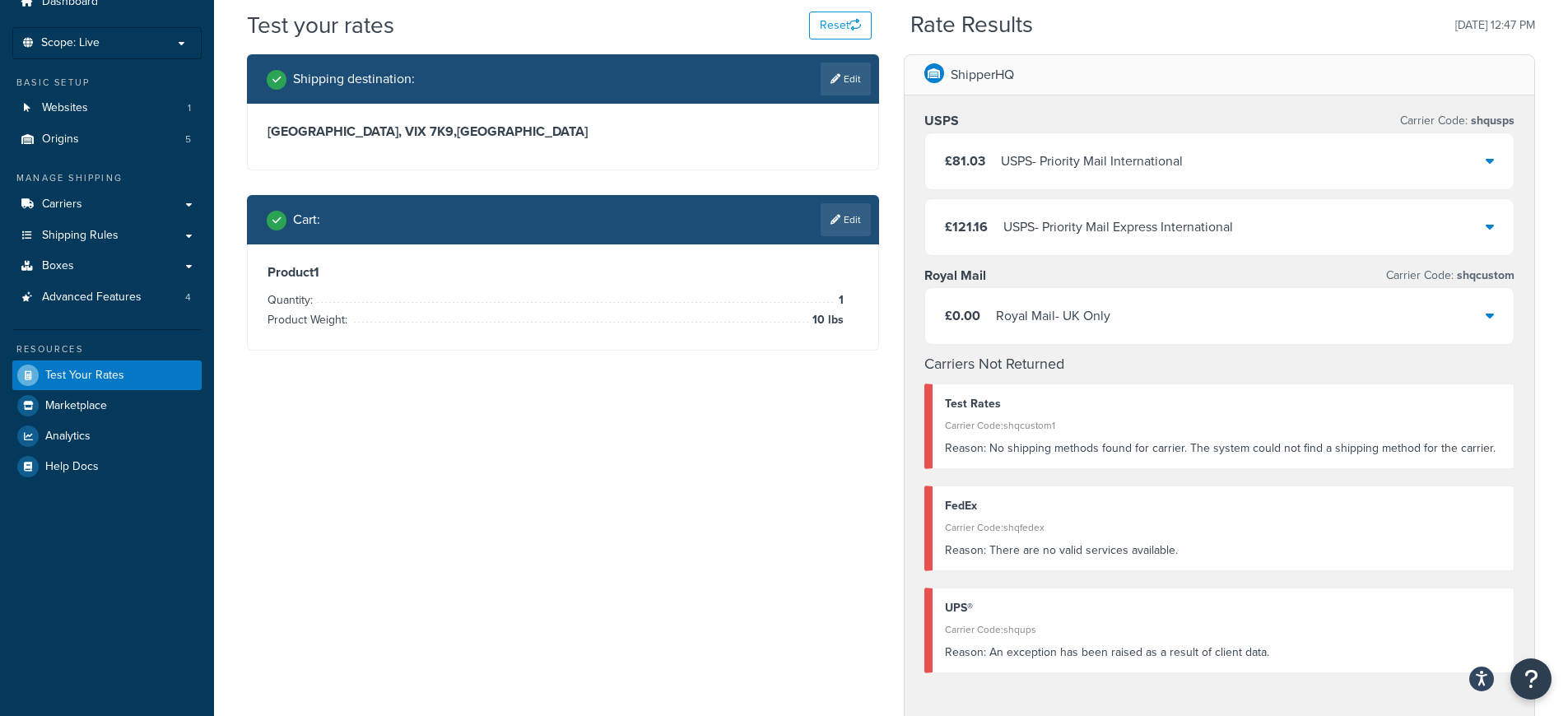 scroll, scrollTop: 83, scrollLeft: 0, axis: vertical 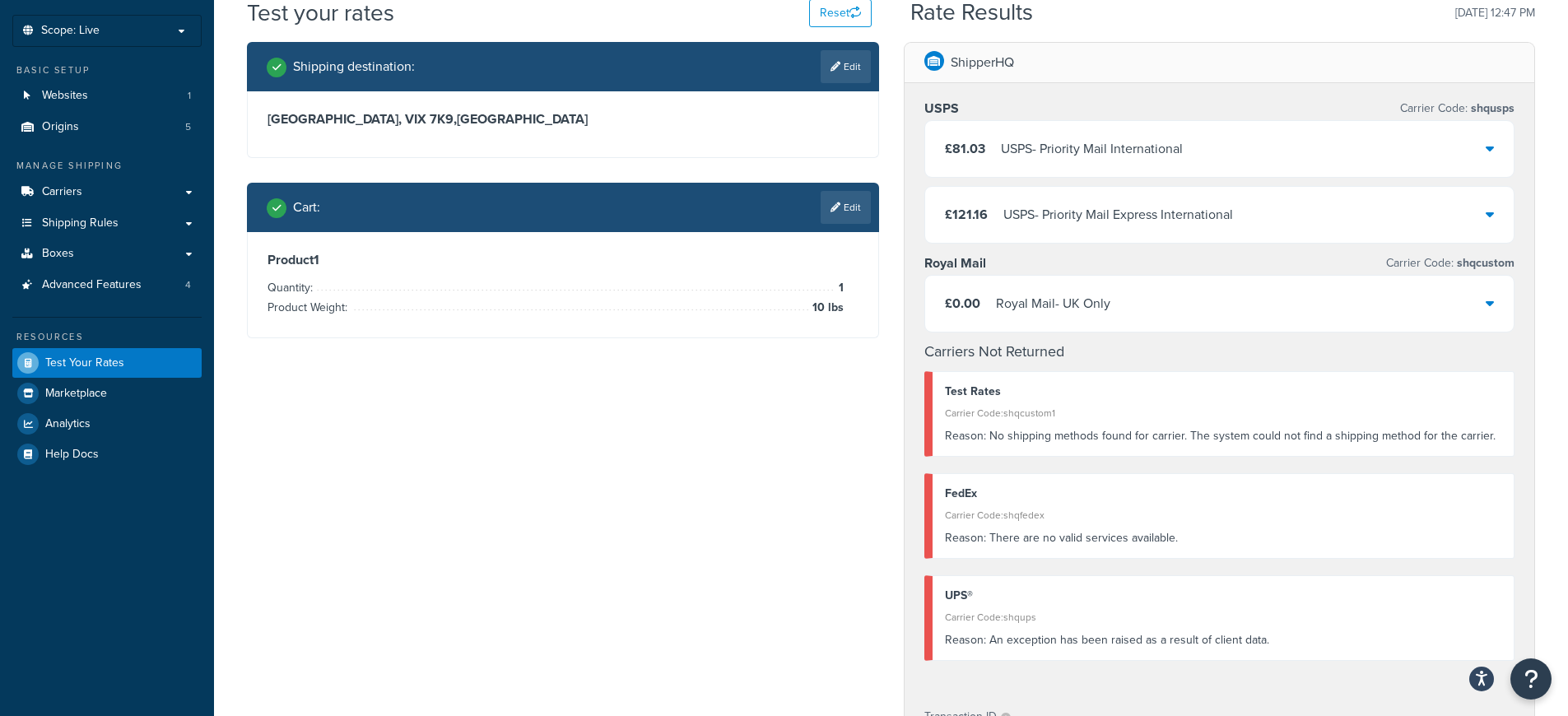 click on "Shipping destination :  Edit   British Columbia,    VIX 7K9 ,  Canada Cart :  Edit Product  1 Quantity: 1 Product Weight: 10   lbs ShipperHQ USPS Carrier Code:   shqusps £81.03 USPS  -   Priority Mail International £121.16 USPS  -   Priority Mail Express International Royal Mail Carrier Code:   shqcustom £0.00 Royal Mail  -   UK Only Carriers Not Returned Test Rates Carrier Code:  shqcustom1 Reason:   No shipping methods found for carrier. The system could not find a shipping method for the carrier. FedEx Carrier Code:  shqfedex Reason:   There are no valid services available.  UPS® Carrier Code:  shqups Reason:   An exception has been raised as a result of client data. Transaction ID  SHQ_20250714_1647_shipperws_19176_48940557 Help Docs How to troubleshoot rate discrepancies Convert more carts with delivery date & time 82% of online shoppers prefer to buy from retailers who show estimated delivery dates Activate Delivery Date & Time" at bounding box center [891, 599] 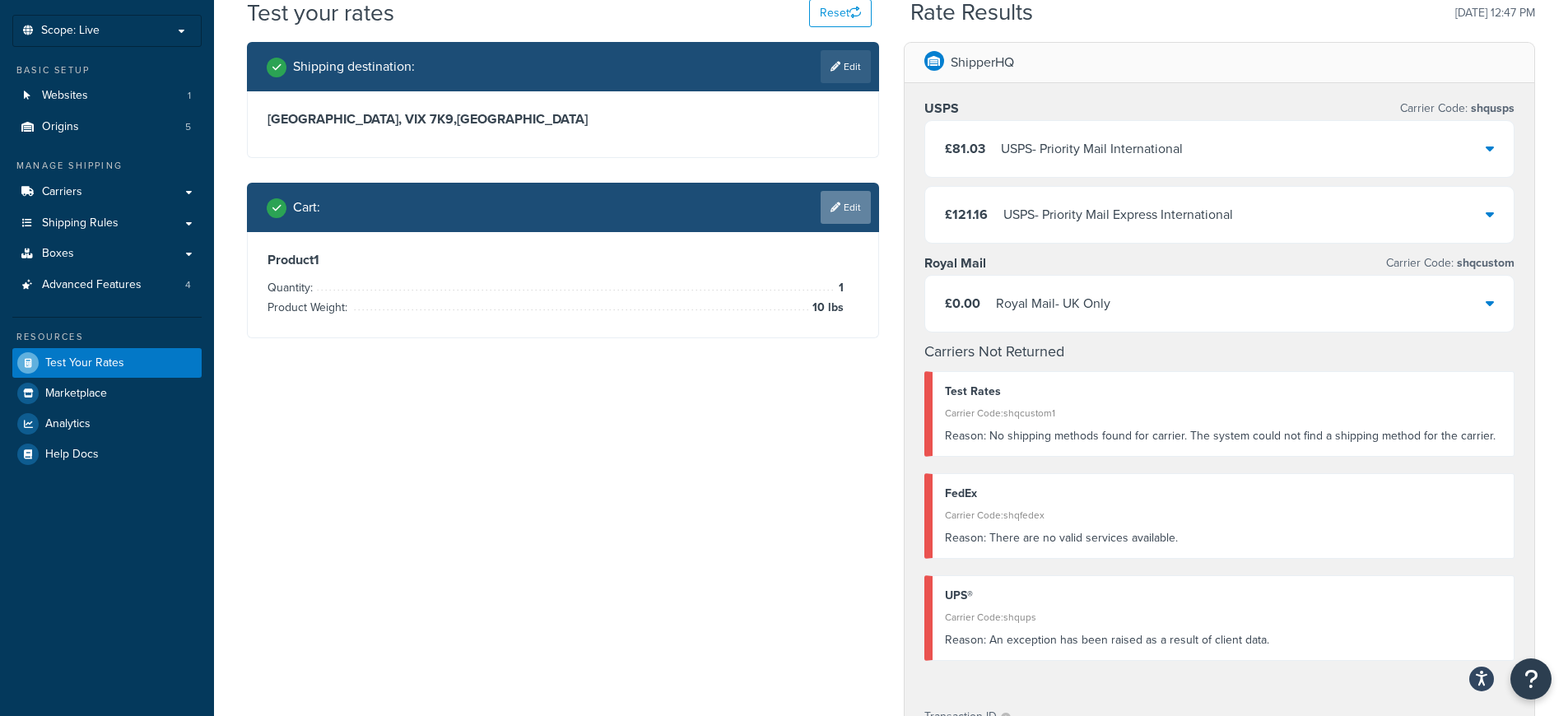 click on "Edit" at bounding box center [845, 207] 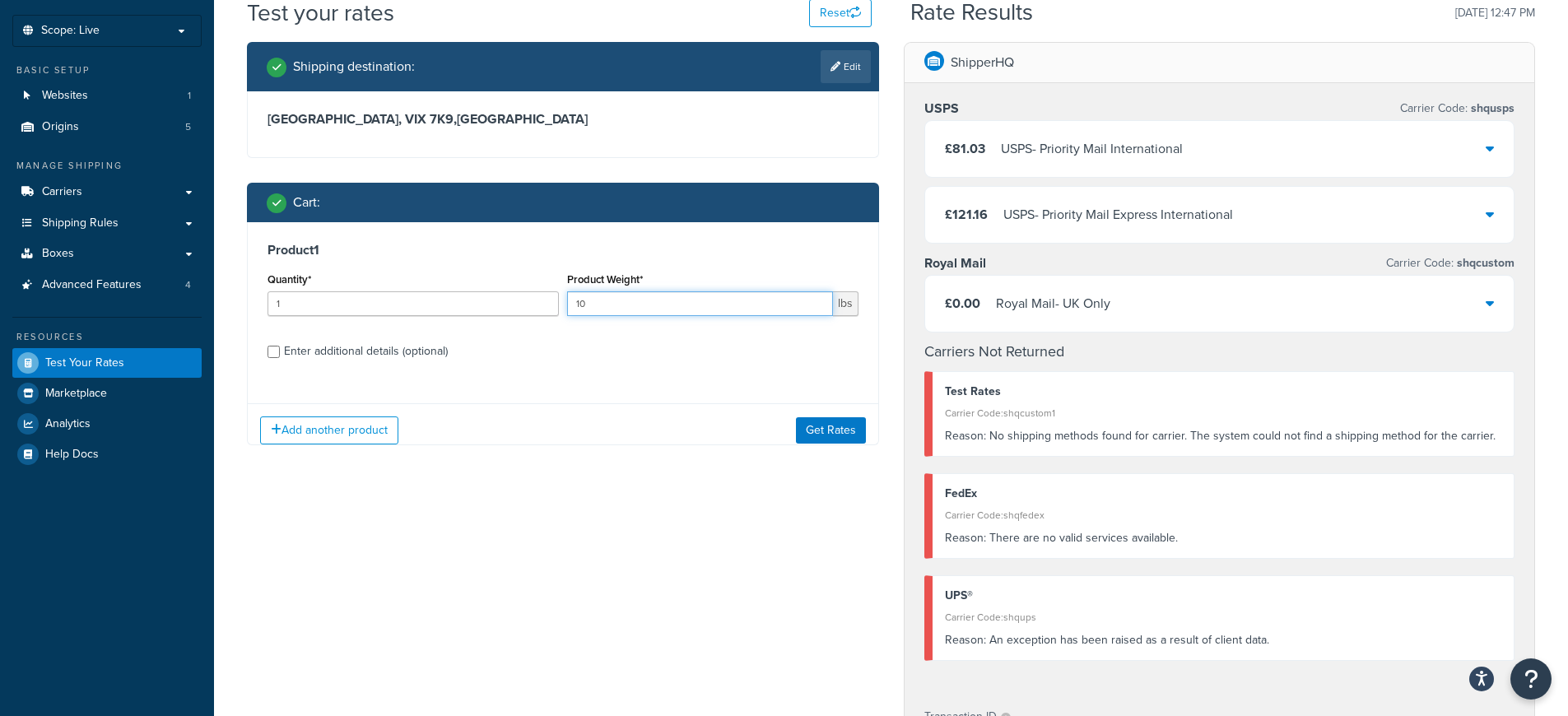 click on "10" at bounding box center (700, 304) 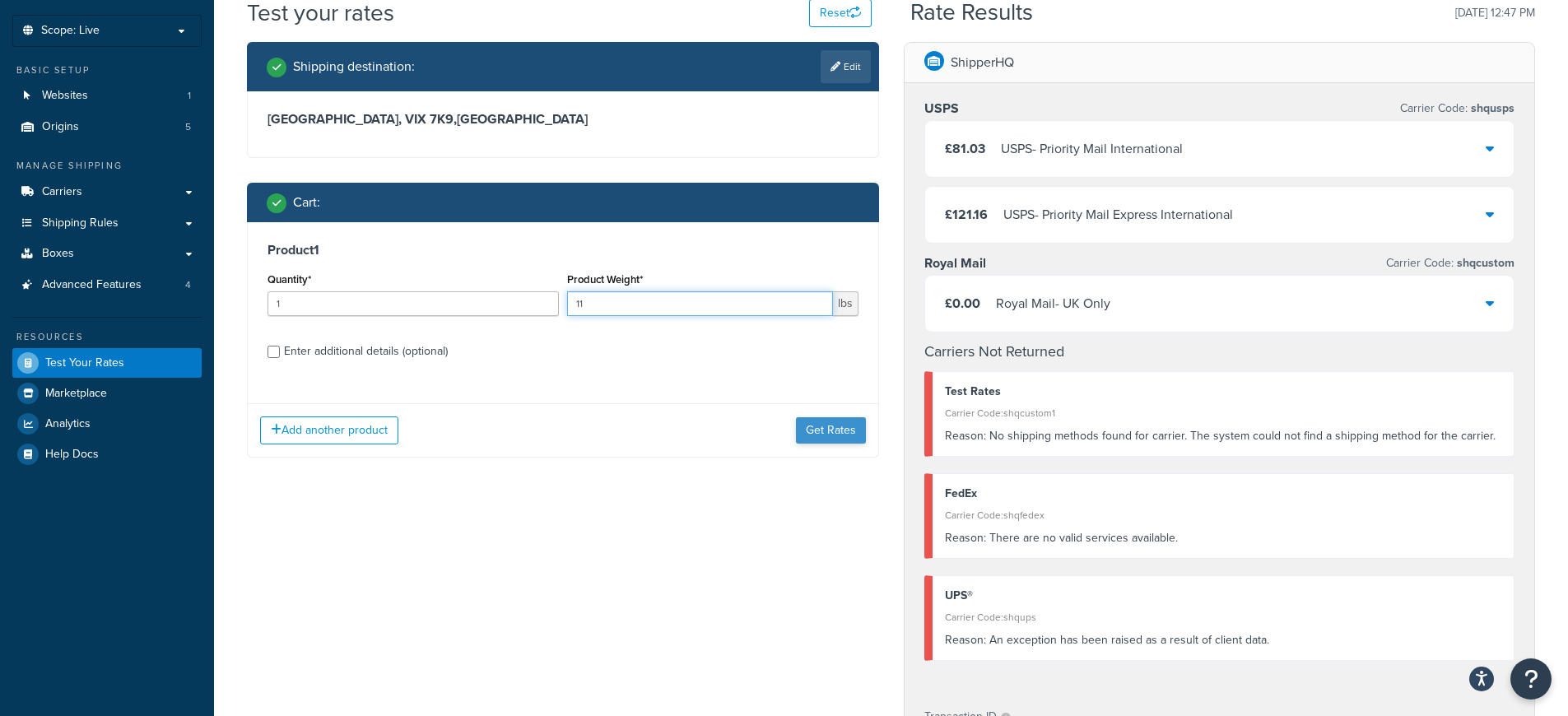 type on "11" 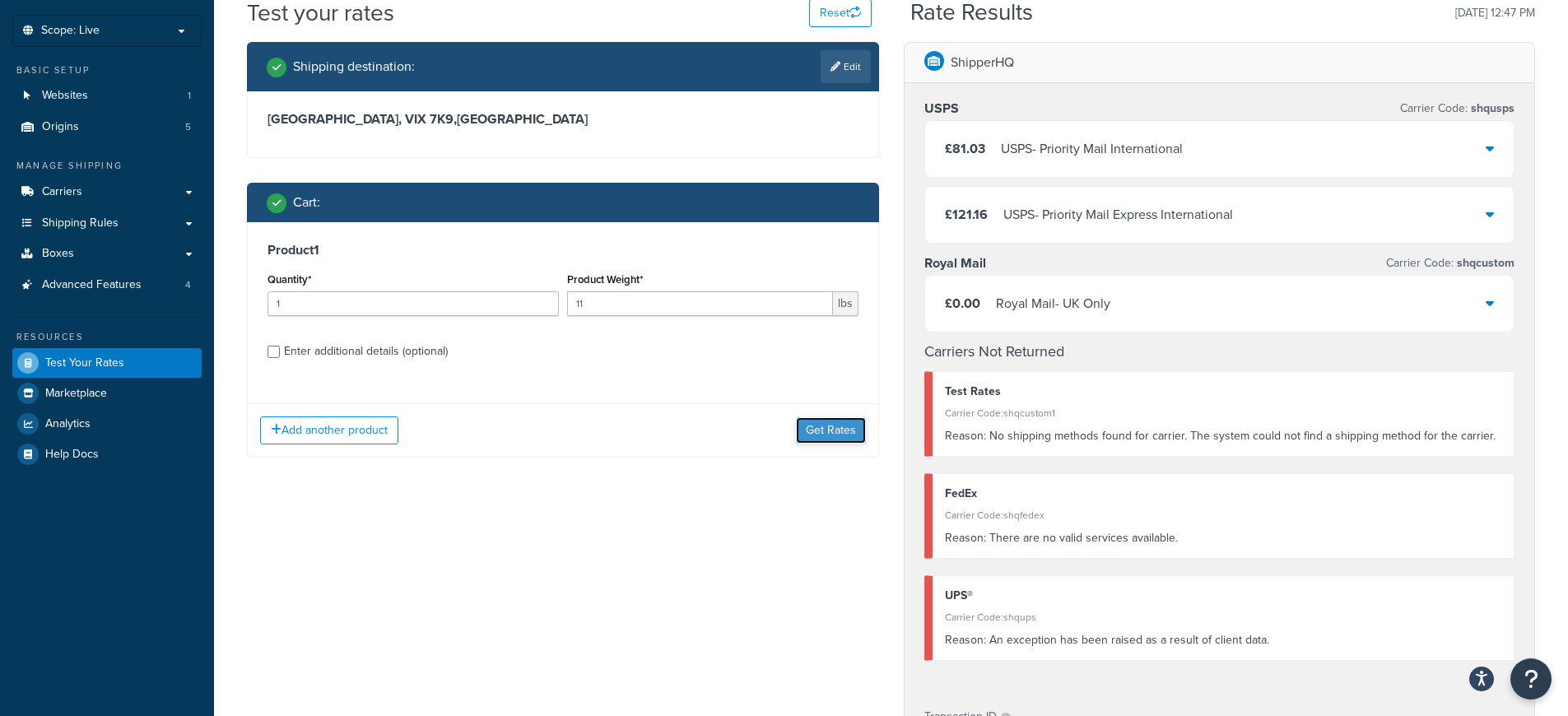 click on "Get Rates" at bounding box center [831, 430] 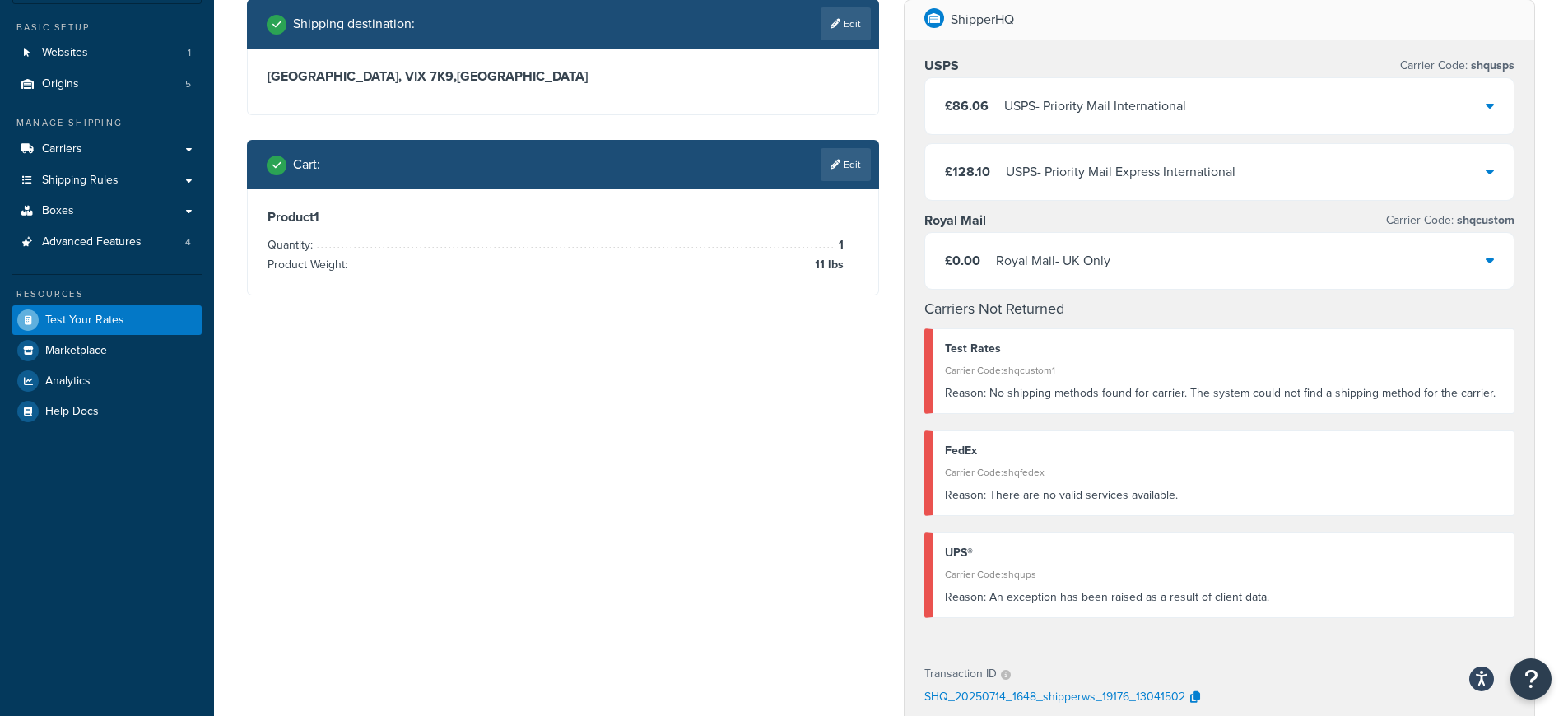scroll, scrollTop: 132, scrollLeft: 0, axis: vertical 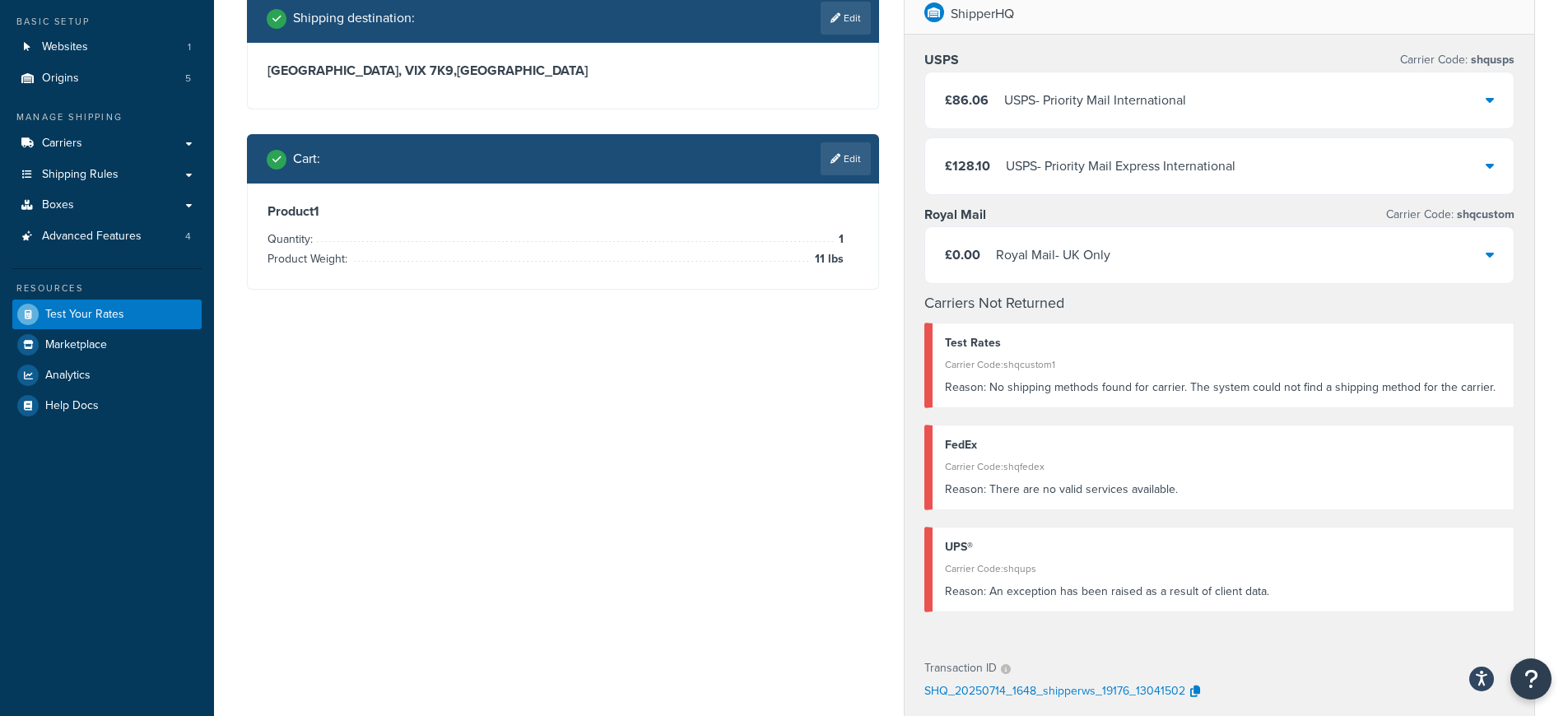 click on "Carrier Code:  shqups" at bounding box center (1223, 569) 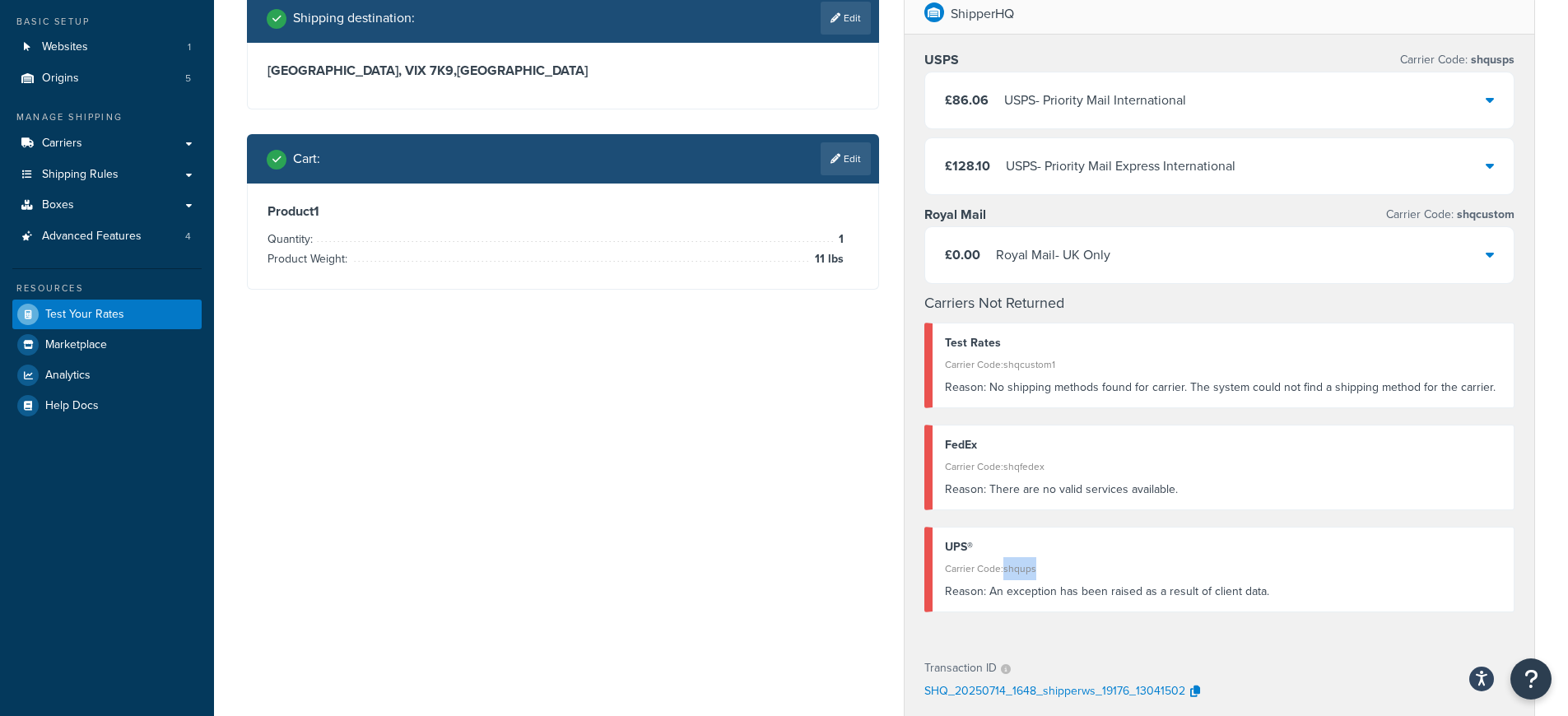 click on "Carrier Code:  shqups" at bounding box center (1223, 569) 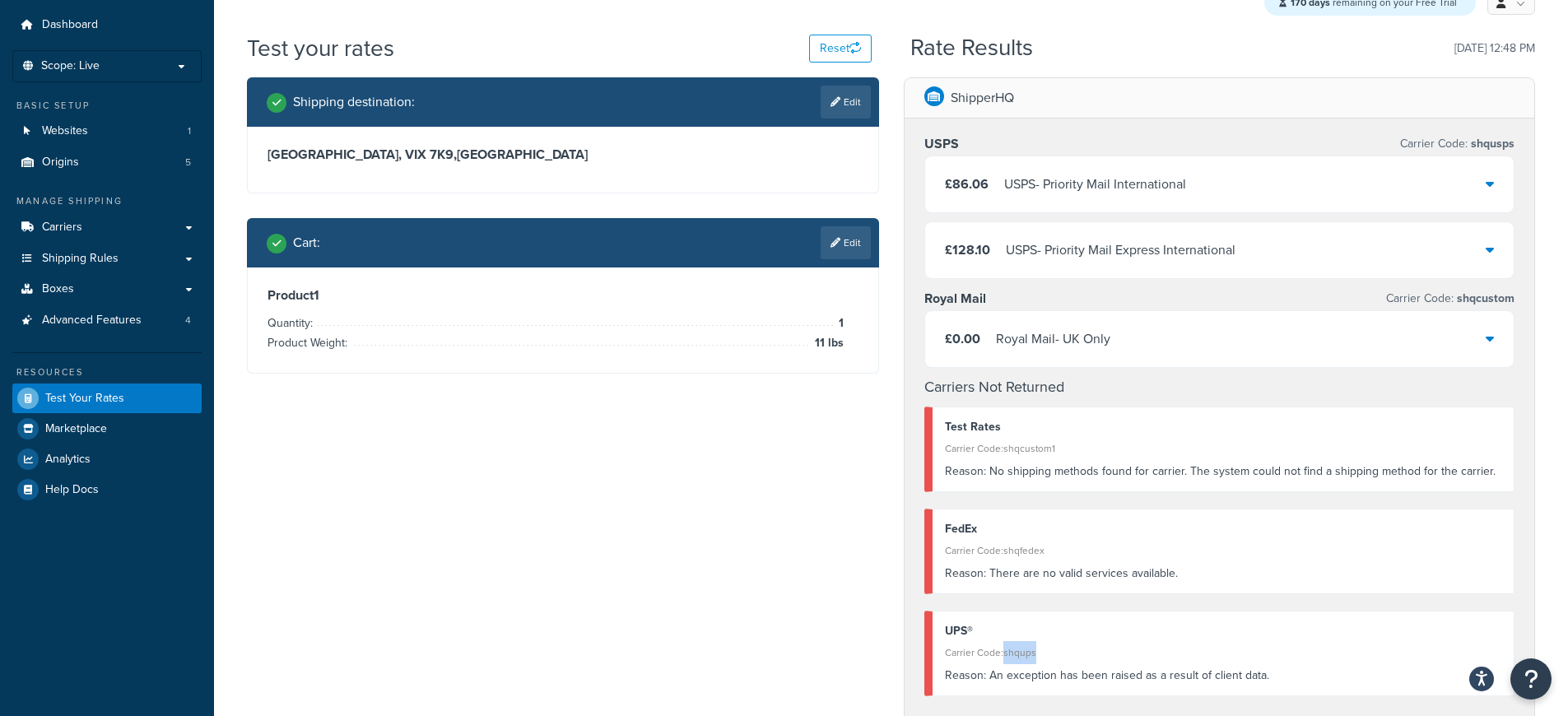 scroll, scrollTop: 0, scrollLeft: 0, axis: both 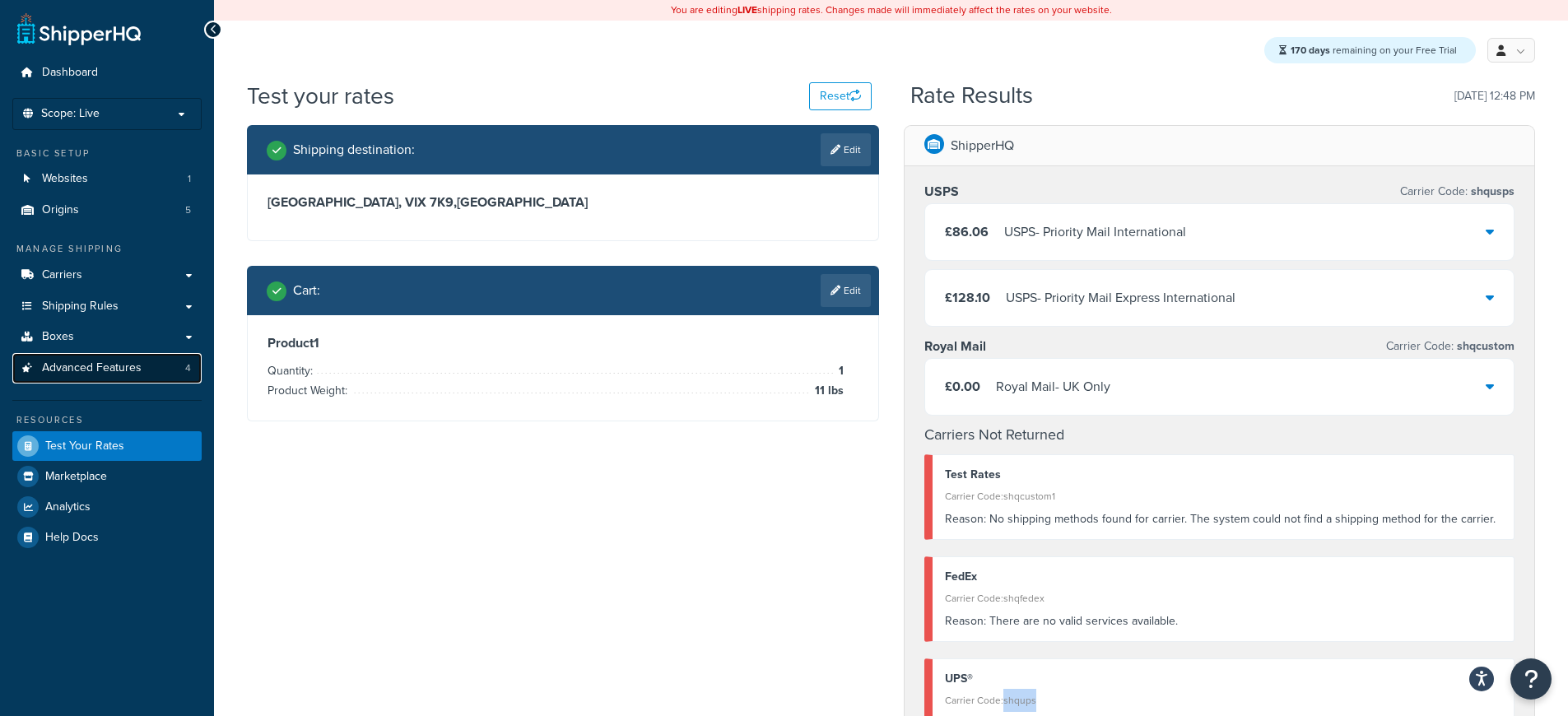 click on "Advanced Features" at bounding box center (91, 368) 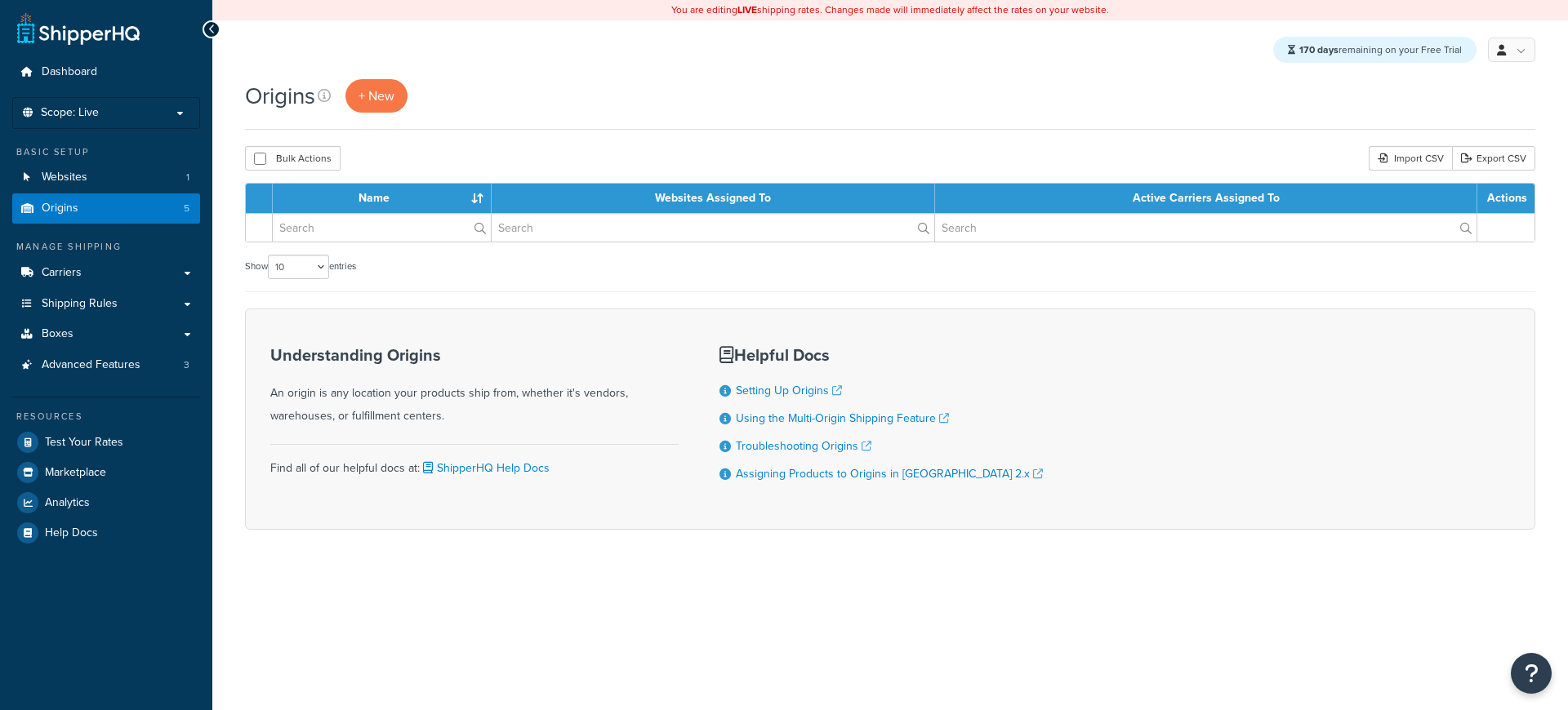 scroll, scrollTop: 0, scrollLeft: 0, axis: both 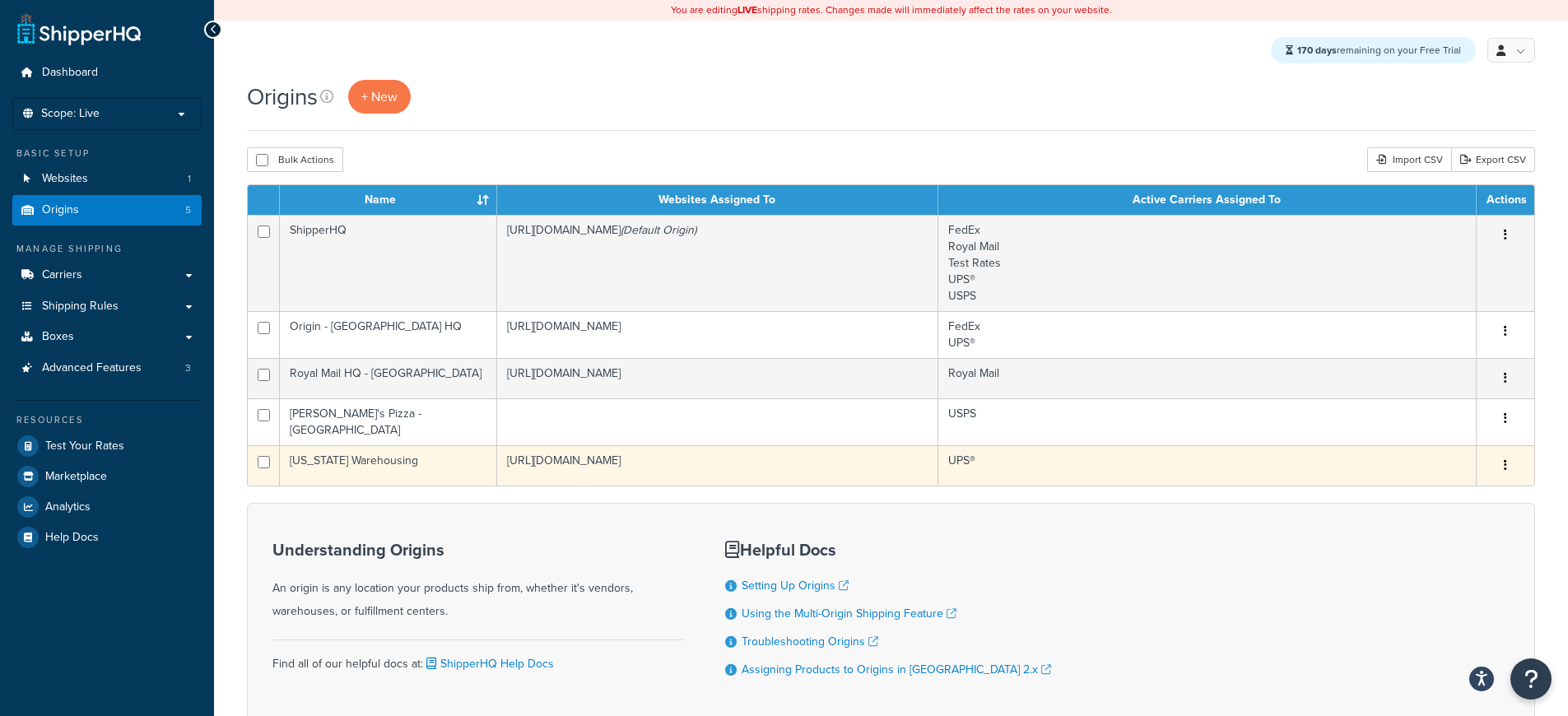 click on "https://shipperhq.com" at bounding box center (718, 465) 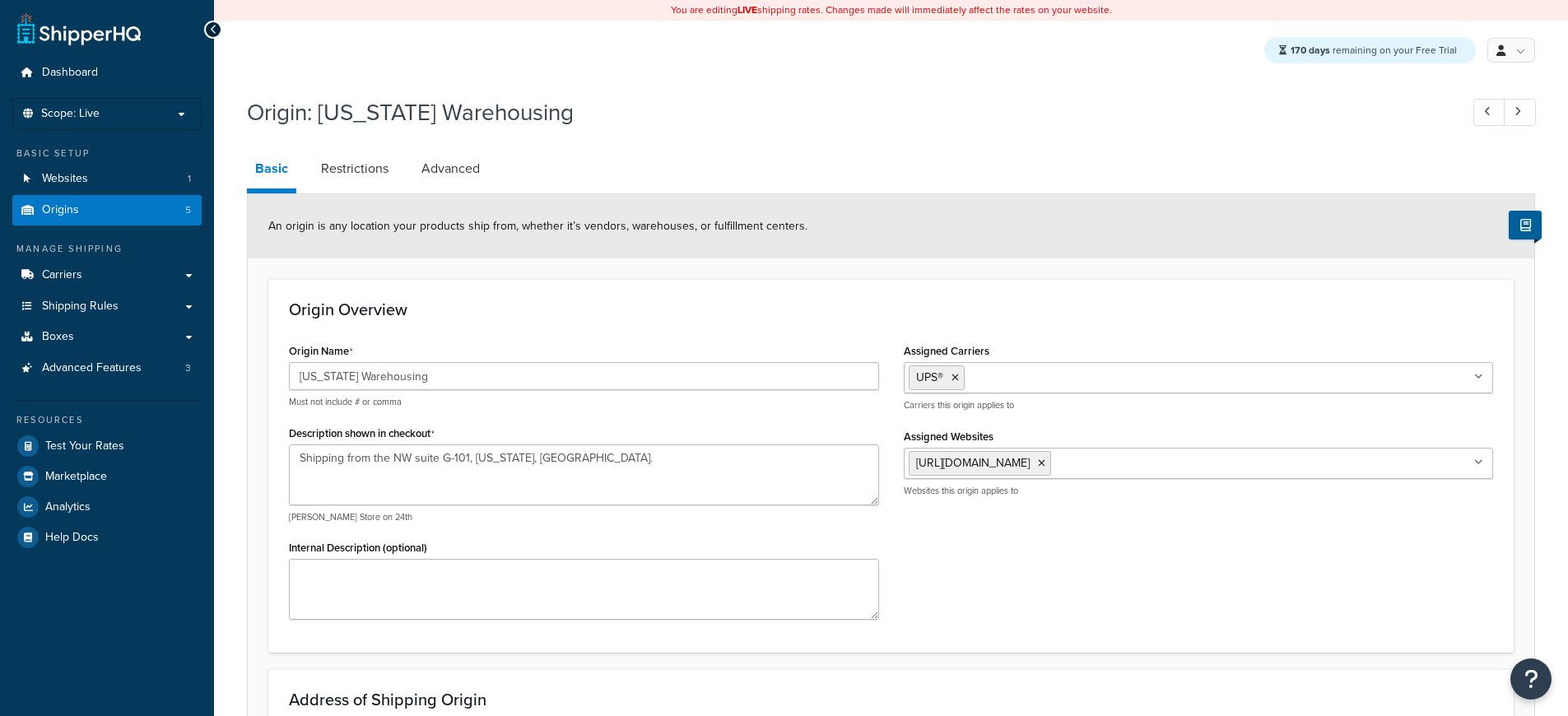 select on "47" 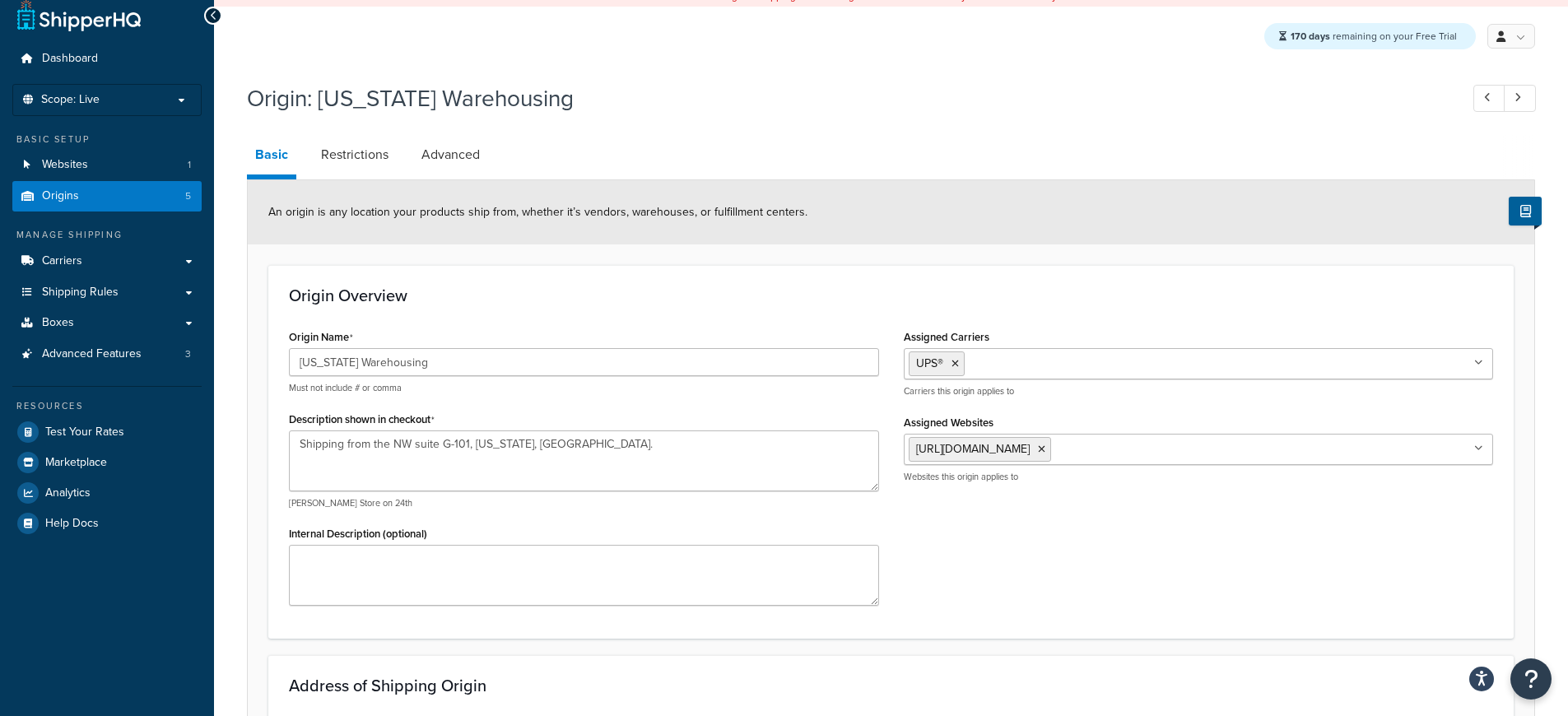 scroll, scrollTop: 602, scrollLeft: 0, axis: vertical 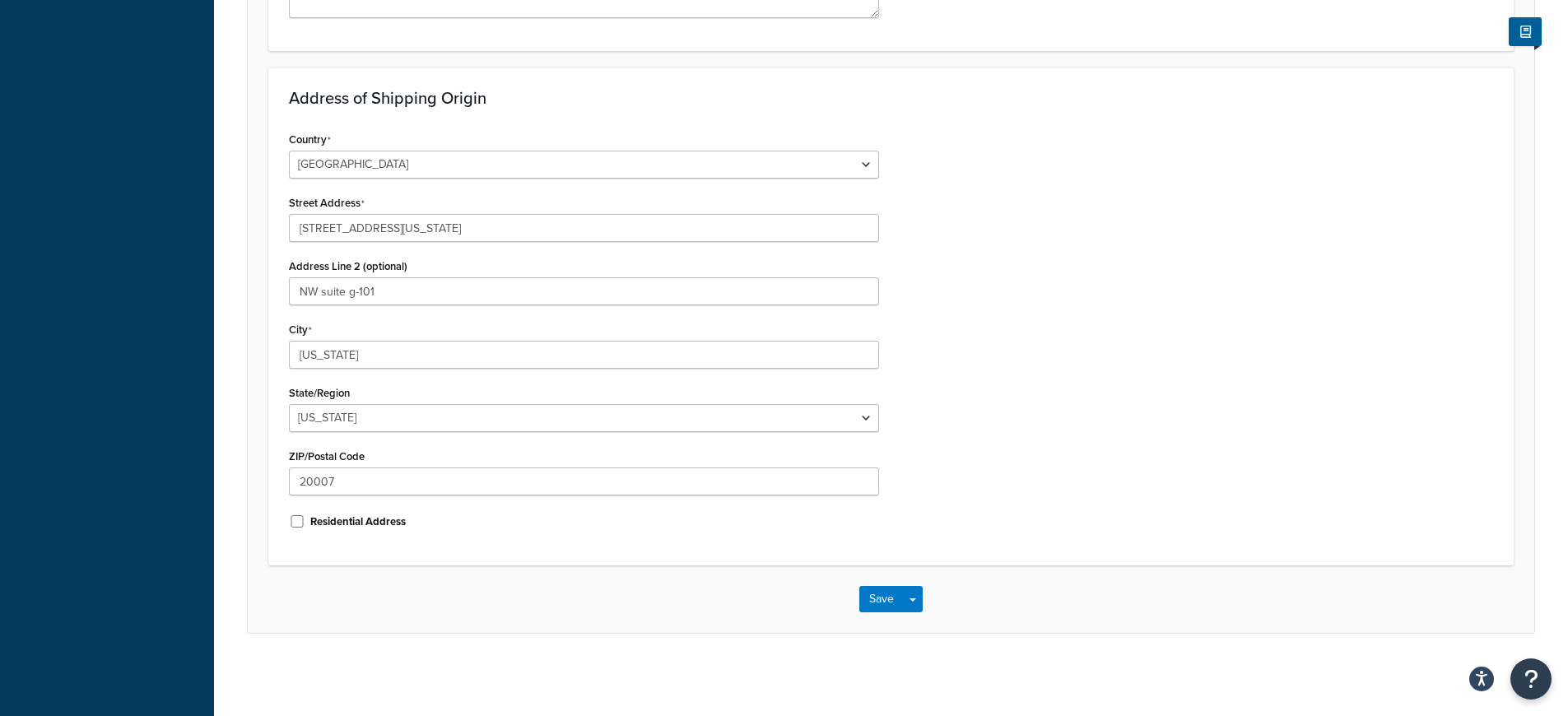 click on "Residential Address" at bounding box center (358, 522) 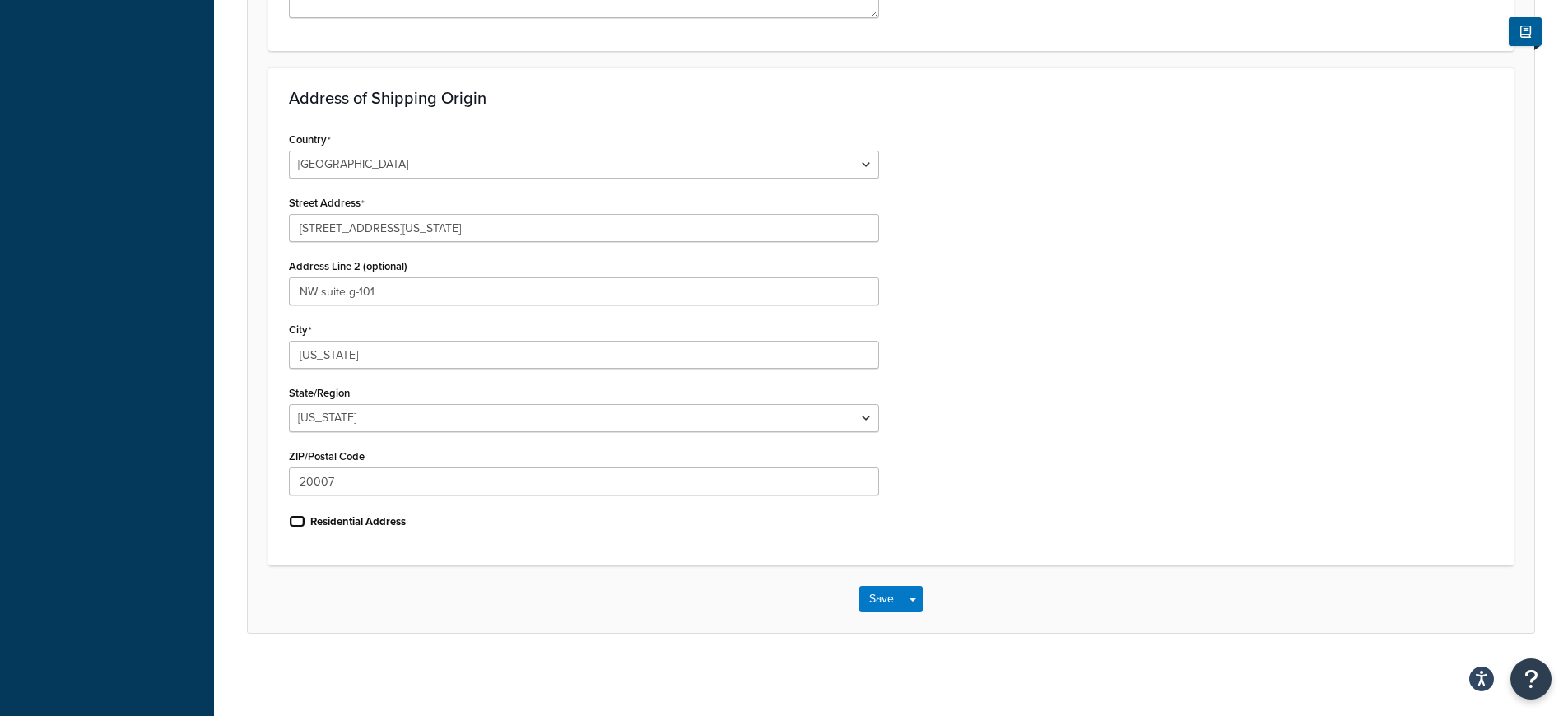 click on "Residential Address" at bounding box center (297, 521) 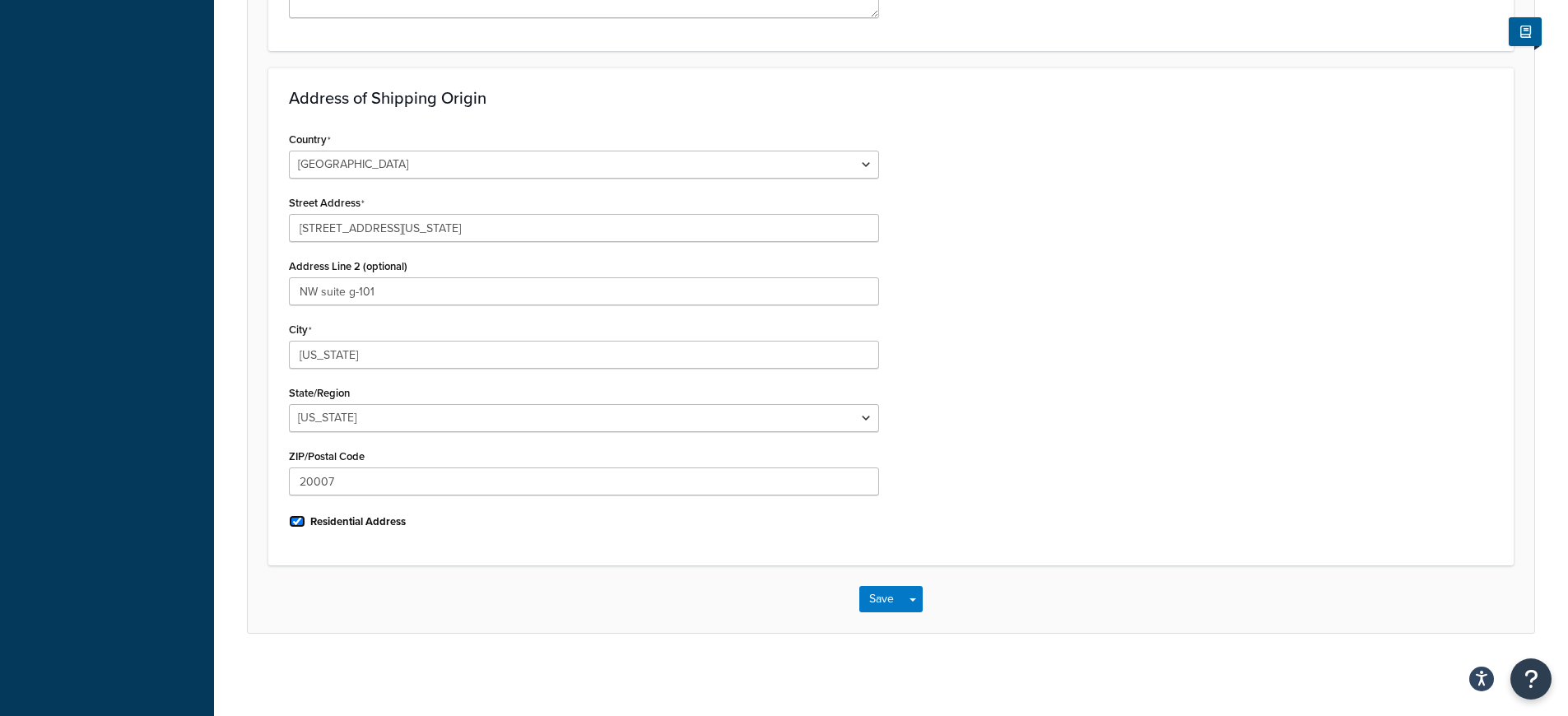 checkbox on "true" 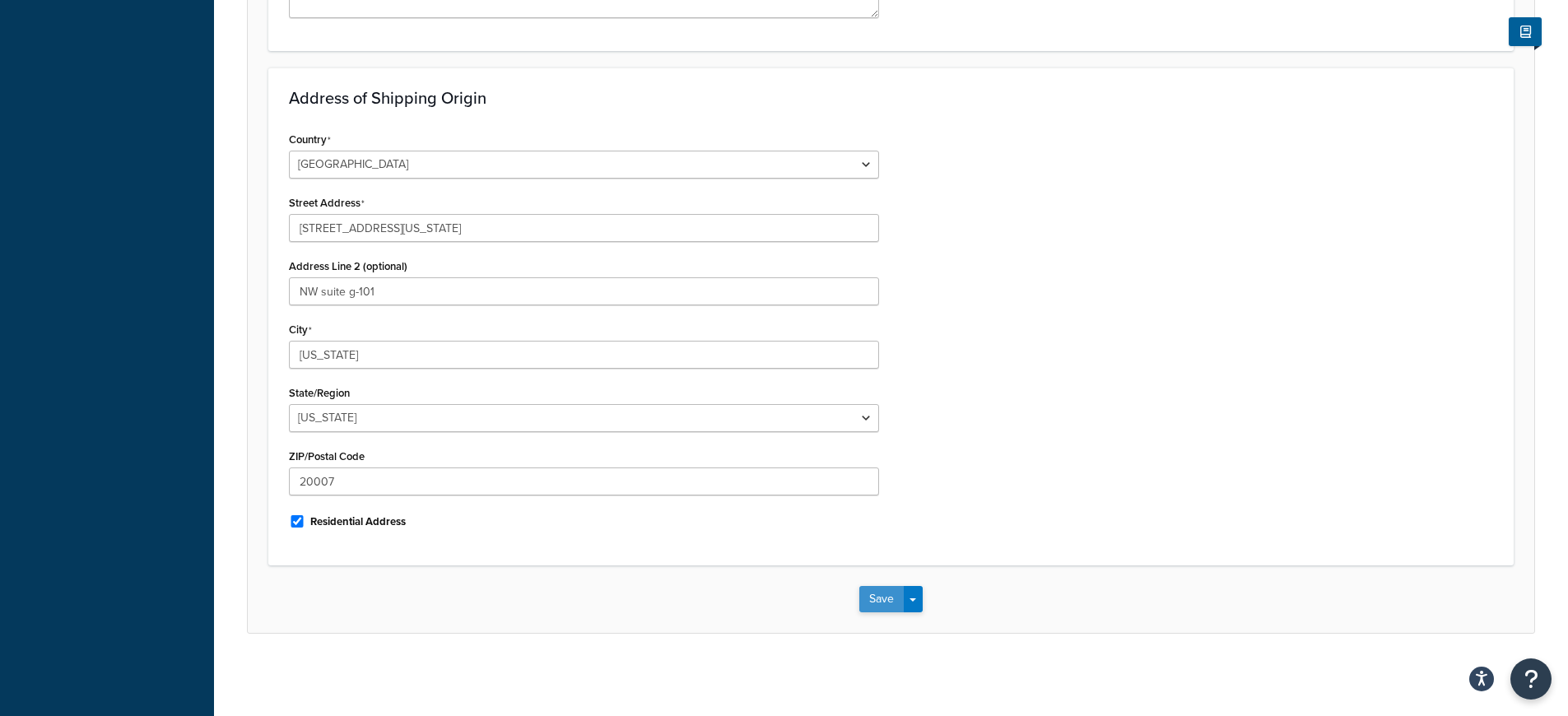 click on "Save" at bounding box center [882, 599] 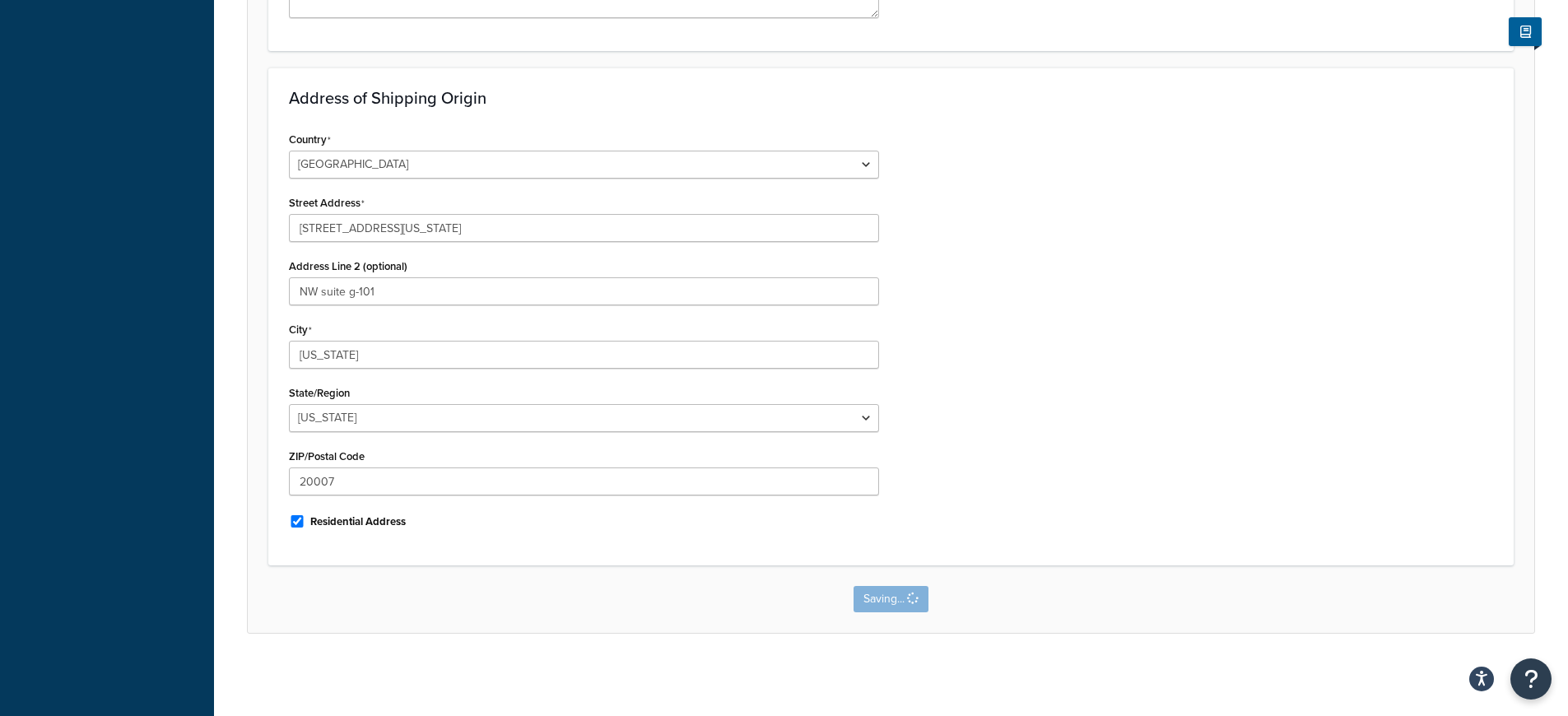 scroll, scrollTop: 0, scrollLeft: 0, axis: both 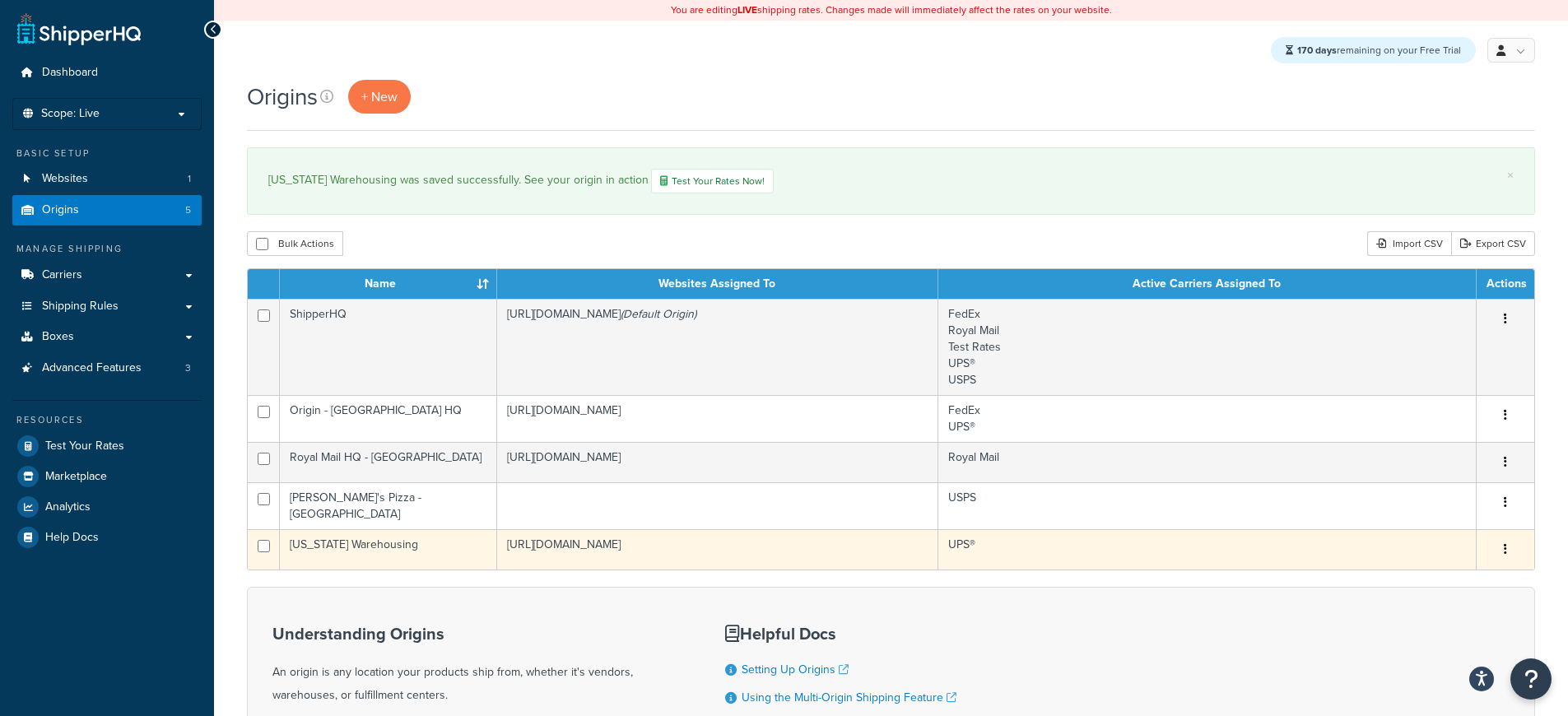 click on "[URL][DOMAIN_NAME]" at bounding box center [718, 549] 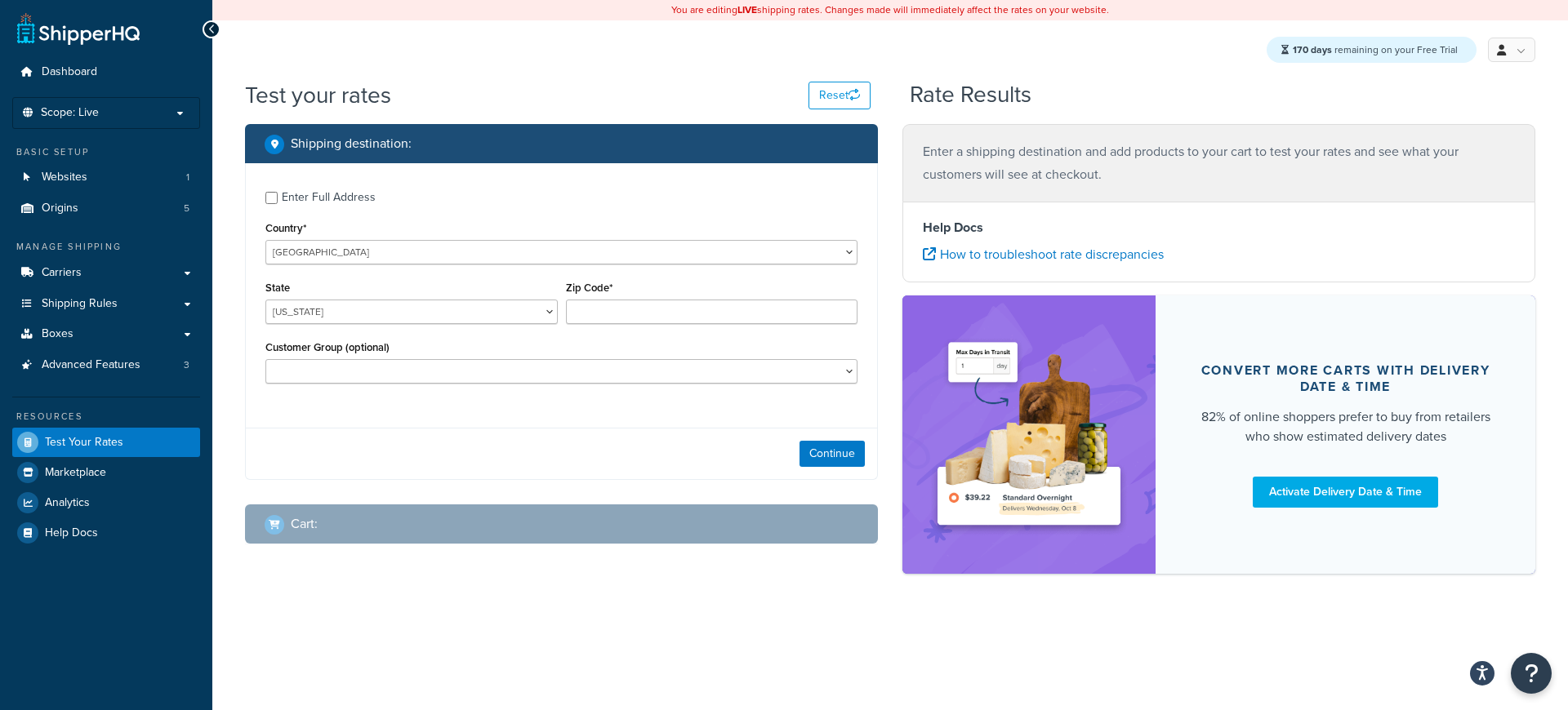 scroll, scrollTop: 0, scrollLeft: 0, axis: both 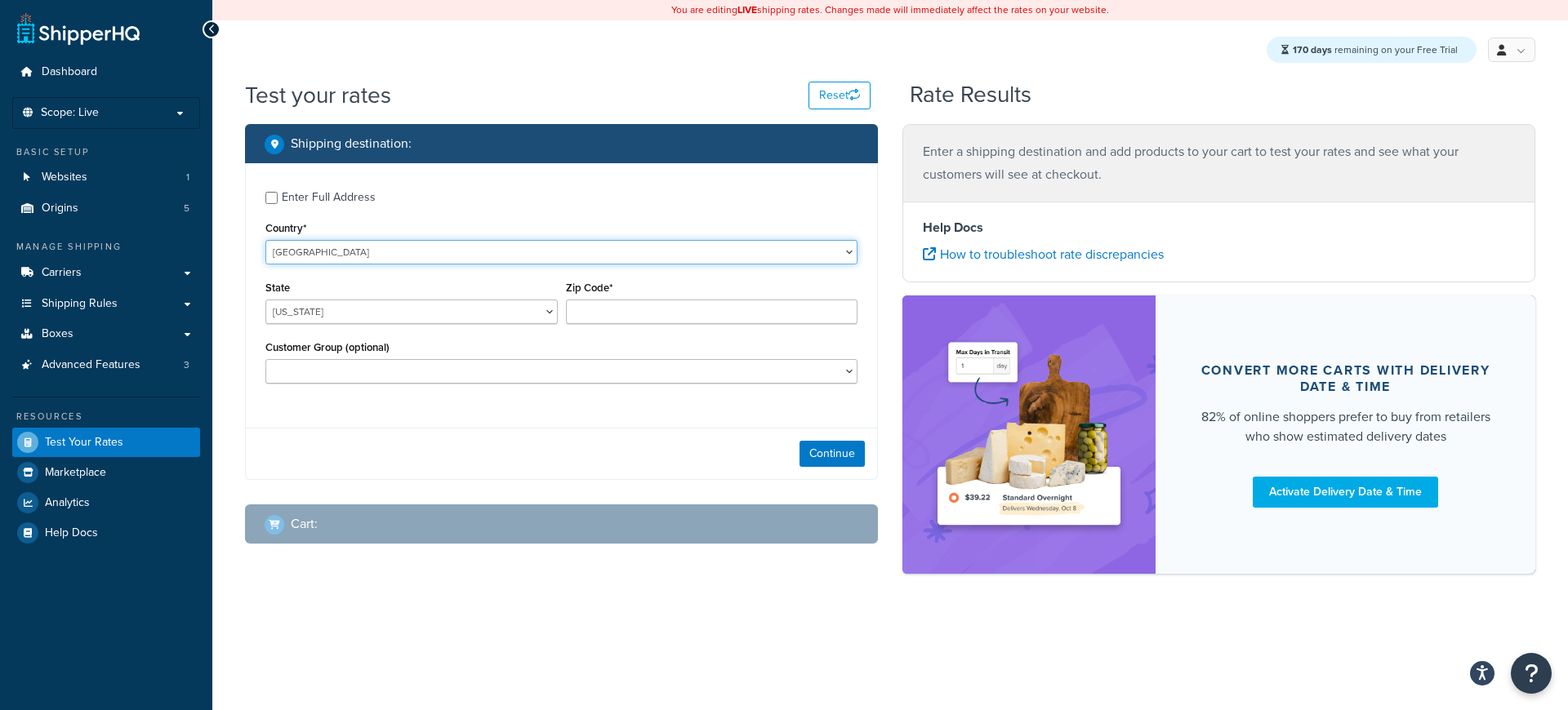 click on "[GEOGRAPHIC_DATA]  [GEOGRAPHIC_DATA]  [GEOGRAPHIC_DATA]  [GEOGRAPHIC_DATA]  [GEOGRAPHIC_DATA]  [GEOGRAPHIC_DATA]  [US_STATE]  [GEOGRAPHIC_DATA]  [GEOGRAPHIC_DATA]  [GEOGRAPHIC_DATA]  [GEOGRAPHIC_DATA]  [GEOGRAPHIC_DATA]  [GEOGRAPHIC_DATA]  [GEOGRAPHIC_DATA]  [GEOGRAPHIC_DATA]  [GEOGRAPHIC_DATA]  [GEOGRAPHIC_DATA]  [GEOGRAPHIC_DATA]  [GEOGRAPHIC_DATA]  [GEOGRAPHIC_DATA]  [GEOGRAPHIC_DATA]  [GEOGRAPHIC_DATA]  [GEOGRAPHIC_DATA]  [GEOGRAPHIC_DATA]  [GEOGRAPHIC_DATA]  [GEOGRAPHIC_DATA]  [GEOGRAPHIC_DATA]  [GEOGRAPHIC_DATA]  [GEOGRAPHIC_DATA]  [GEOGRAPHIC_DATA], [GEOGRAPHIC_DATA]  [GEOGRAPHIC_DATA]  [GEOGRAPHIC_DATA]  [GEOGRAPHIC_DATA]  [GEOGRAPHIC_DATA]  [GEOGRAPHIC_DATA]  [GEOGRAPHIC_DATA] [GEOGRAPHIC_DATA]  [GEOGRAPHIC_DATA]  [GEOGRAPHIC_DATA]  [GEOGRAPHIC_DATA]  [GEOGRAPHIC_DATA]  [GEOGRAPHIC_DATA]  [GEOGRAPHIC_DATA]  [GEOGRAPHIC_DATA]  [GEOGRAPHIC_DATA]  [GEOGRAPHIC_DATA]  [GEOGRAPHIC_DATA]  [GEOGRAPHIC_DATA]  [GEOGRAPHIC_DATA]  [GEOGRAPHIC_DATA]  [GEOGRAPHIC_DATA] ([GEOGRAPHIC_DATA]  [GEOGRAPHIC_DATA]  [GEOGRAPHIC_DATA]  [GEOGRAPHIC_DATA]  [GEOGRAPHIC_DATA], [GEOGRAPHIC_DATA]  [GEOGRAPHIC_DATA]  [GEOGRAPHIC_DATA]  [GEOGRAPHIC_DATA]  [GEOGRAPHIC_DATA]  [GEOGRAPHIC_DATA]  [GEOGRAPHIC_DATA]  [GEOGRAPHIC_DATA]  [GEOGRAPHIC_DATA]  [GEOGRAPHIC_DATA]  [GEOGRAPHIC_DATA]  [GEOGRAPHIC_DATA]  [GEOGRAPHIC_DATA]  [GEOGRAPHIC_DATA]  [GEOGRAPHIC_DATA]  [GEOGRAPHIC_DATA]  [GEOGRAPHIC_DATA]  [GEOGRAPHIC_DATA]  [GEOGRAPHIC_DATA]  [GEOGRAPHIC_DATA] ([GEOGRAPHIC_DATA])  [GEOGRAPHIC_DATA]  [GEOGRAPHIC_DATA]  [GEOGRAPHIC_DATA]  [GEOGRAPHIC_DATA]  [GEOGRAPHIC_DATA]  [GEOGRAPHIC_DATA]  [GEOGRAPHIC_DATA]  [US_STATE]" at bounding box center [561, 252] 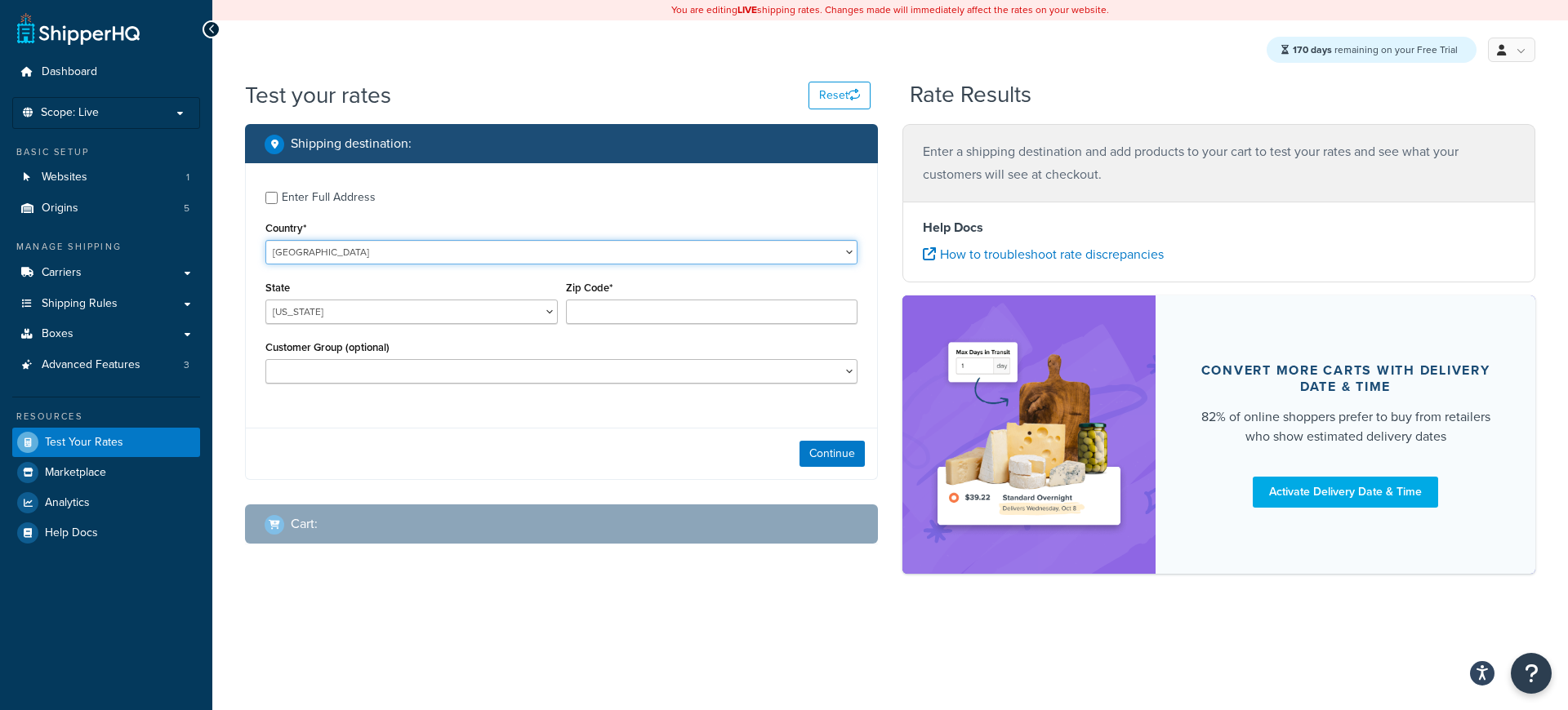 select on "CA" 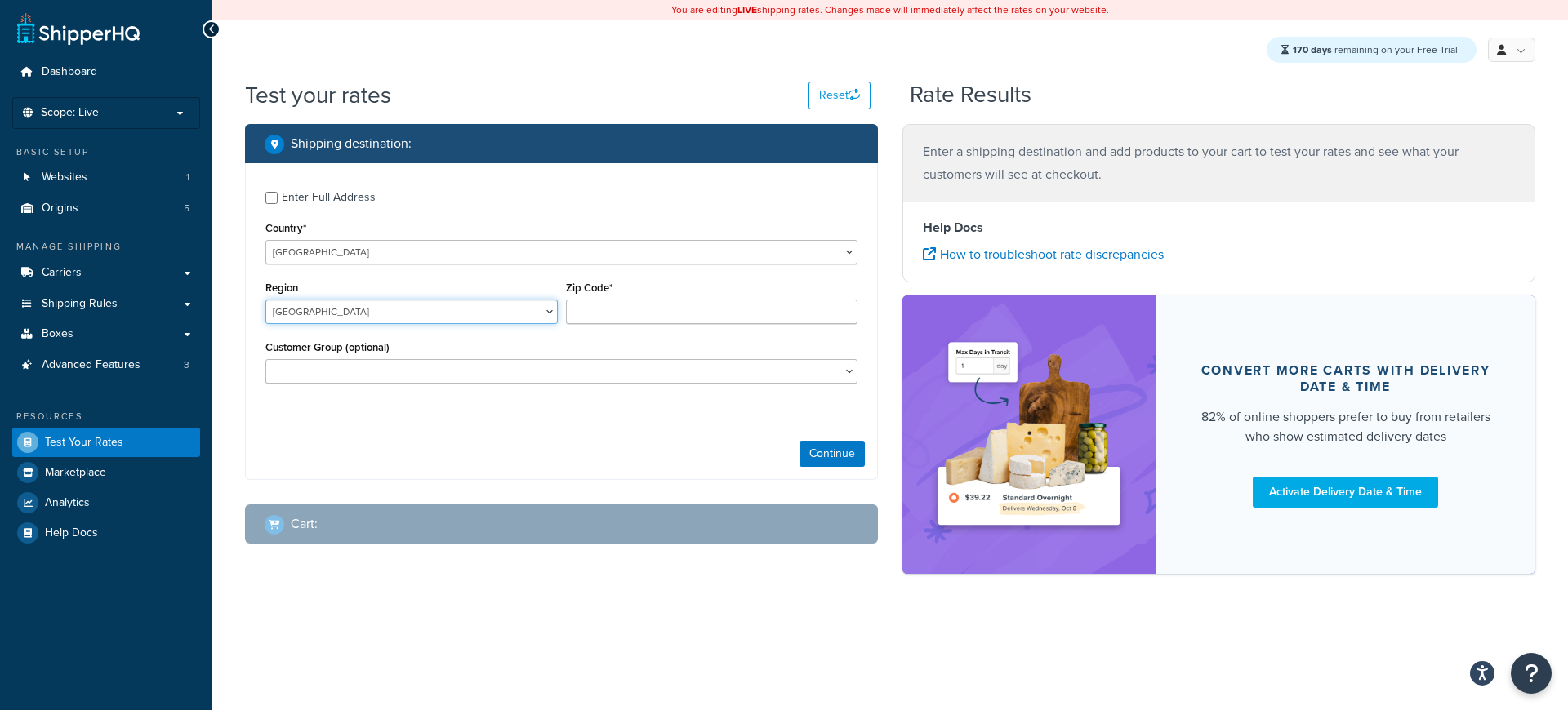 click on "Alberta  British Columbia  Manitoba  New Brunswick  Newfoundland and Labrador  Northwest Territories  Nova Scotia  Nunavut  Ontario  Prince Edward Island  Quebec  Saskatchewan  Yukon Territory" at bounding box center (412, 312) 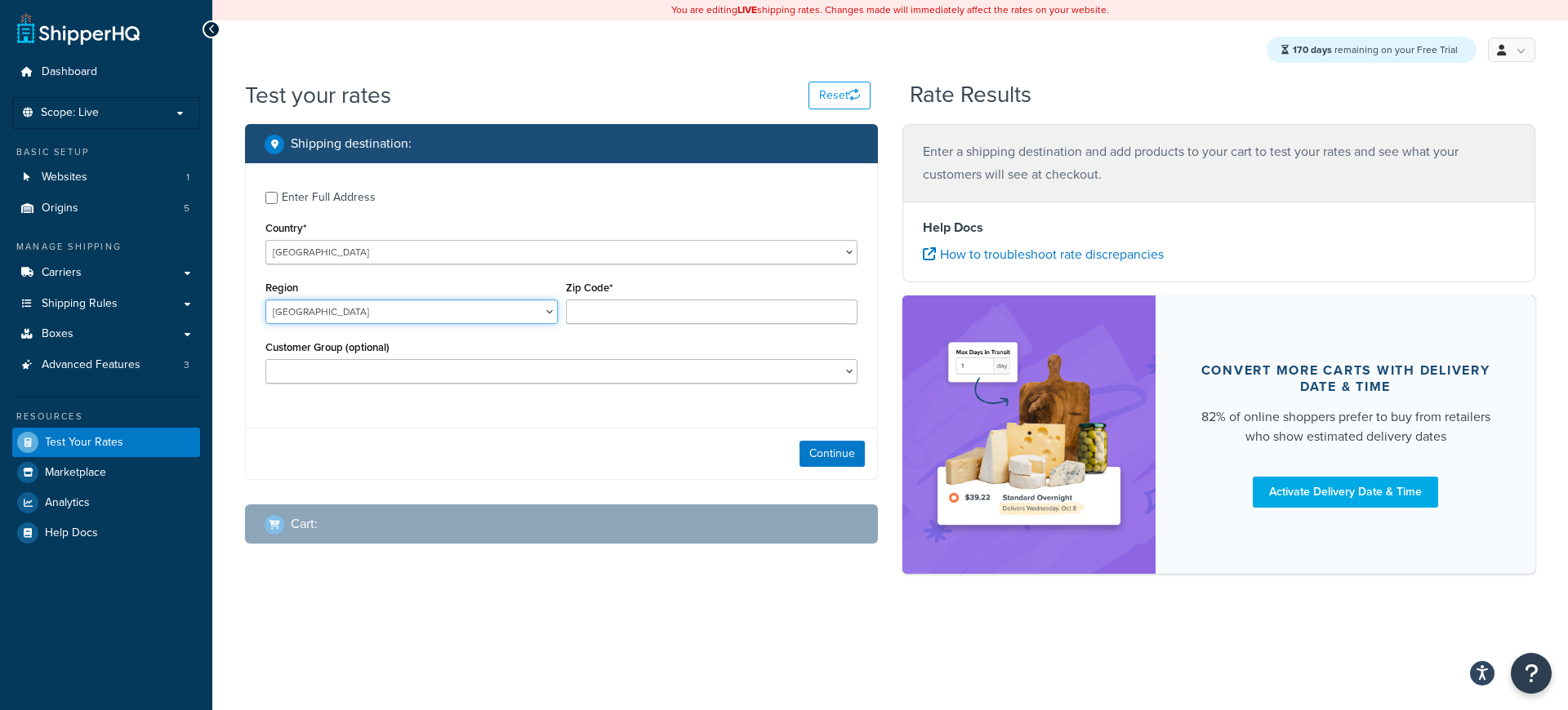 select on "BC" 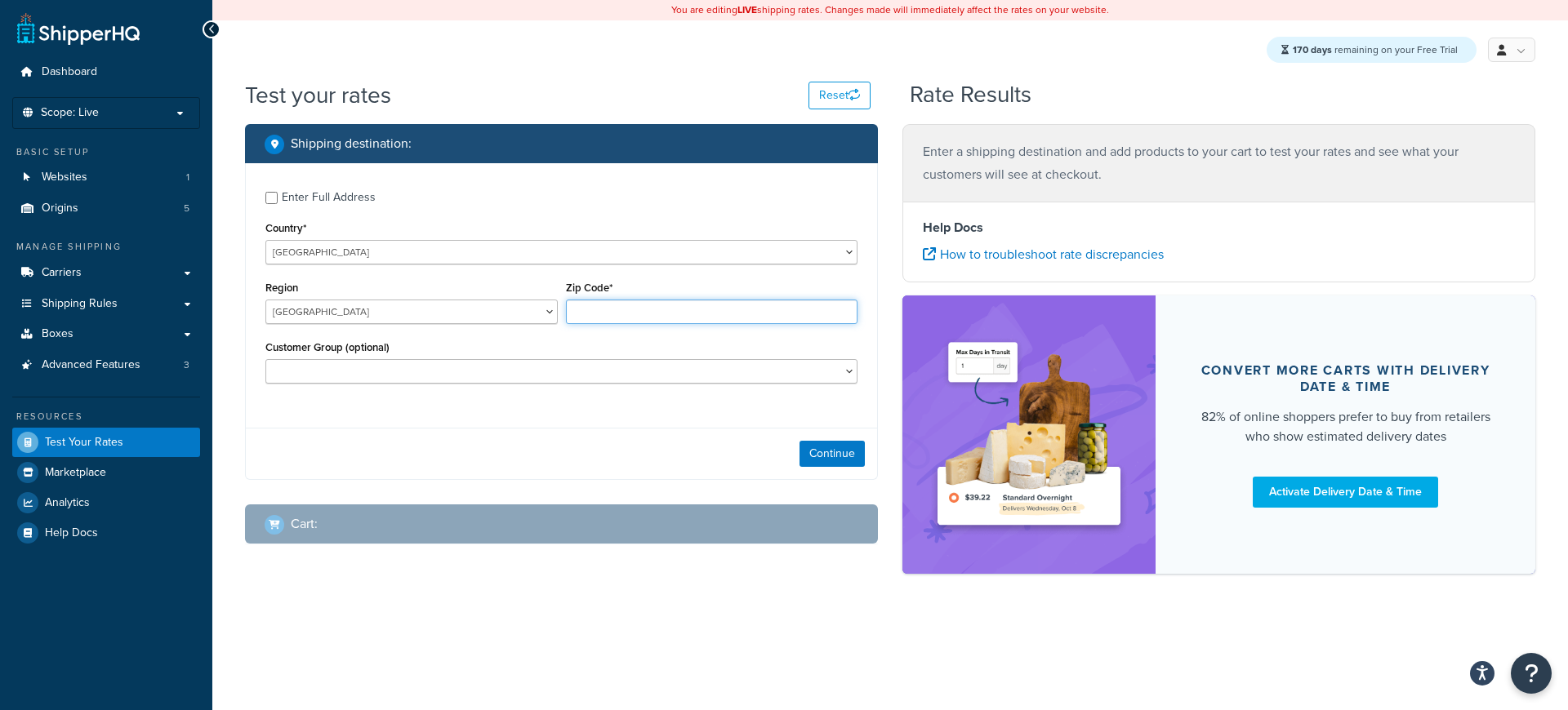 click on "Zip Code*" at bounding box center (712, 312) 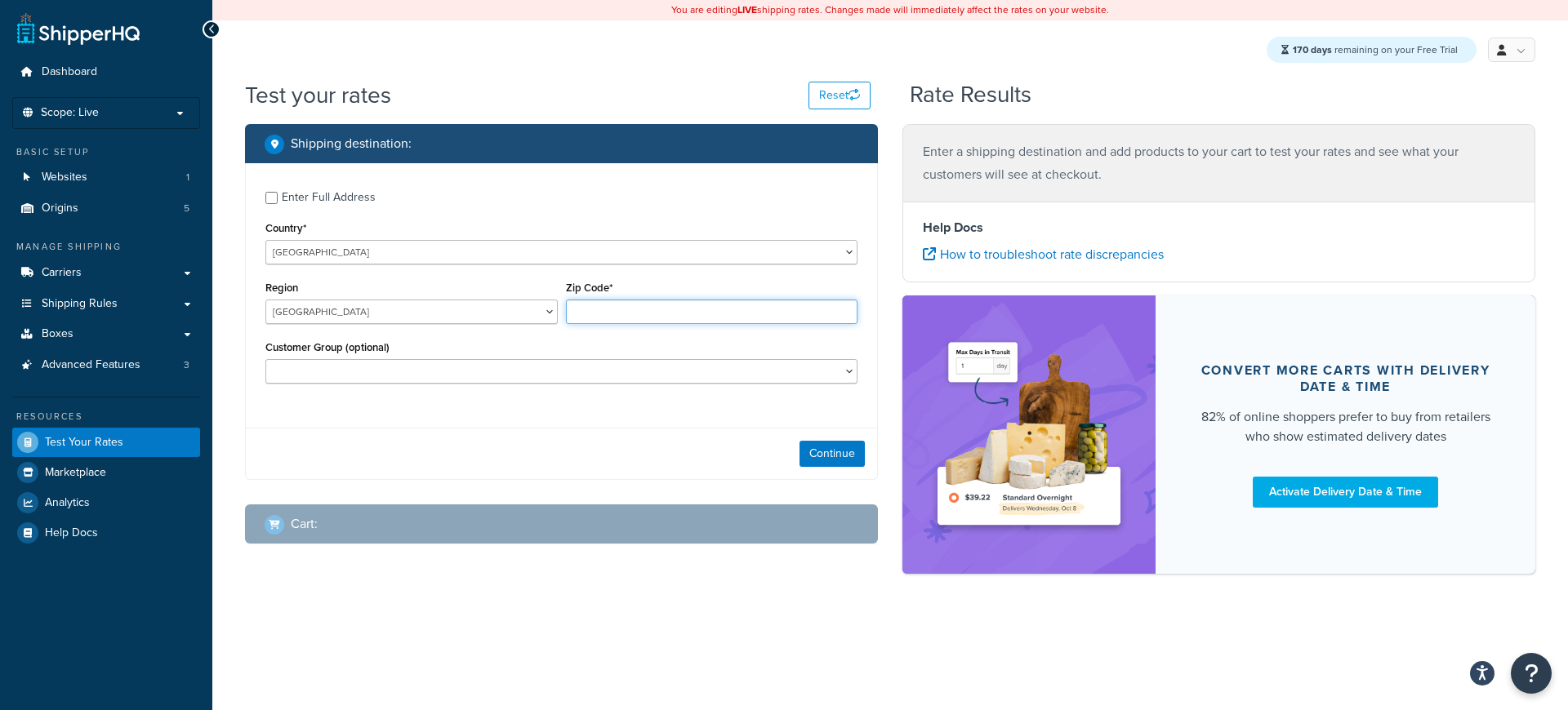 type on "VIX 7K9" 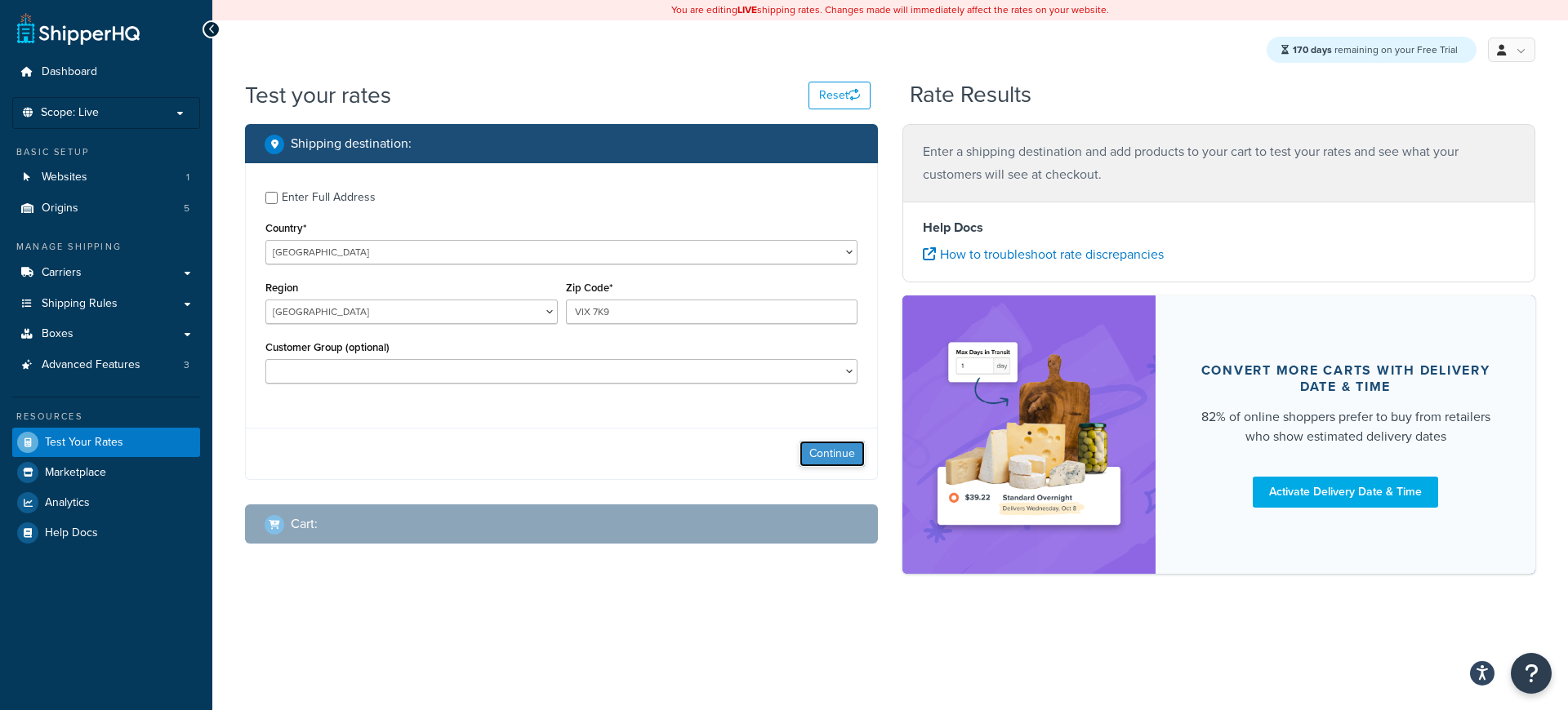 click on "Continue" at bounding box center [832, 454] 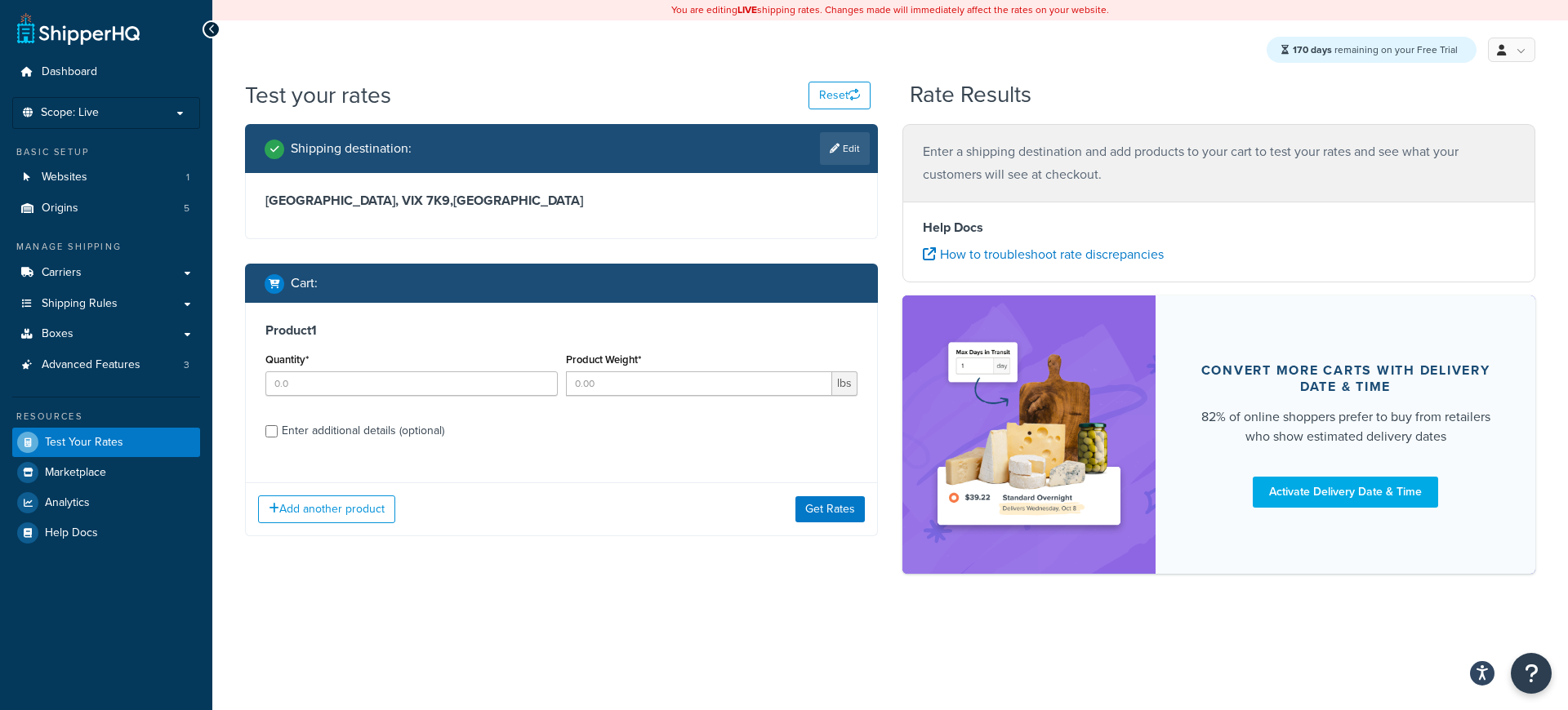 click on "Quantity*" at bounding box center (412, 372) 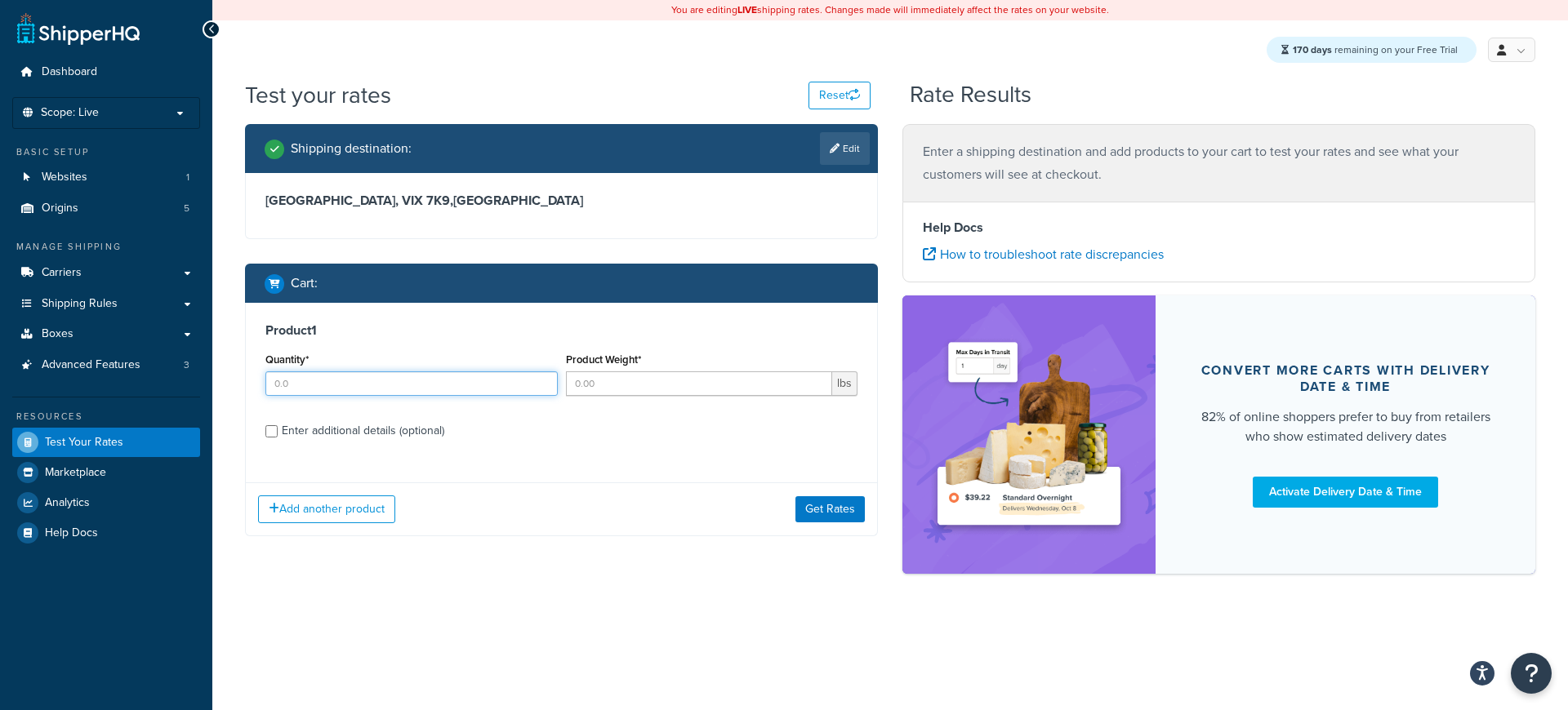 click on "Quantity*" at bounding box center (412, 384) 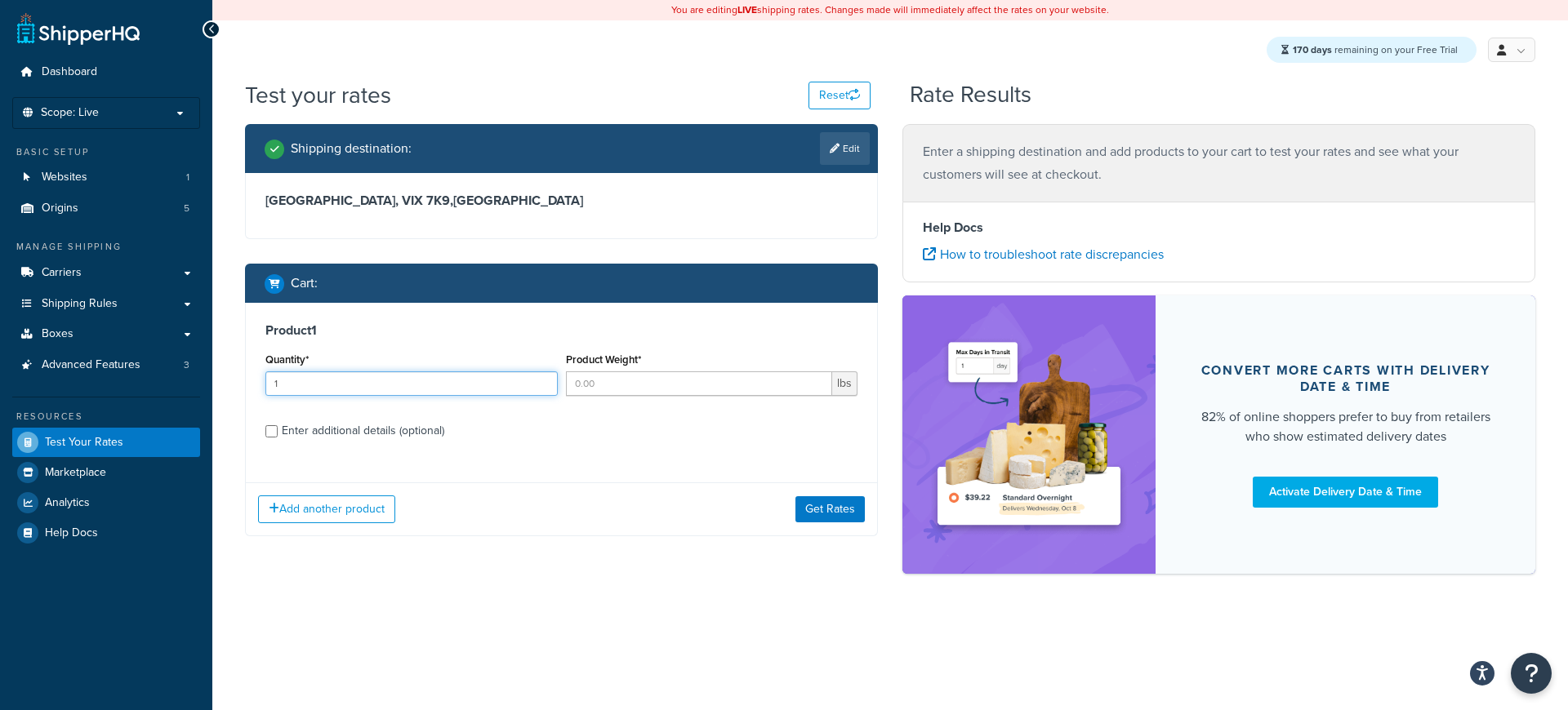 type on "1" 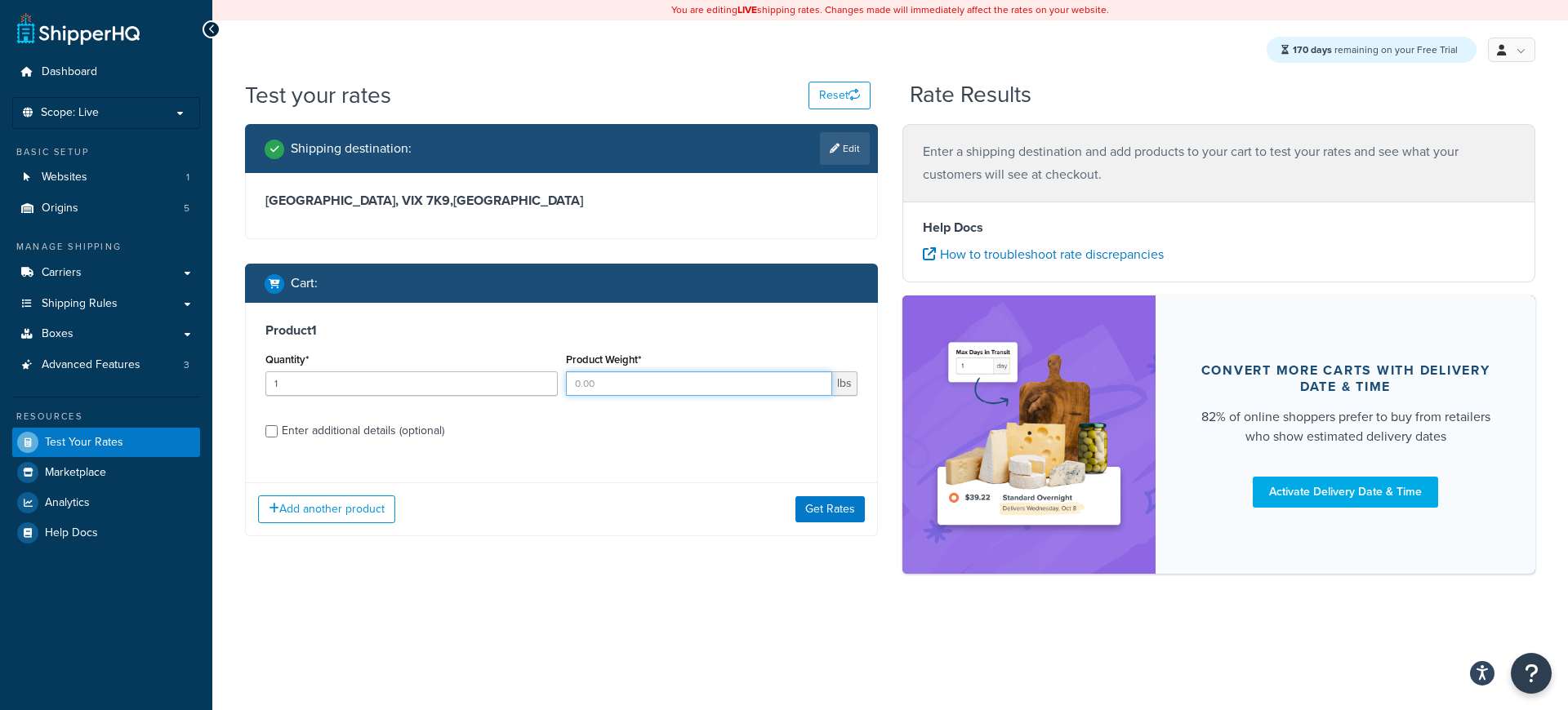 click on "Product Weight*" at bounding box center (699, 384) 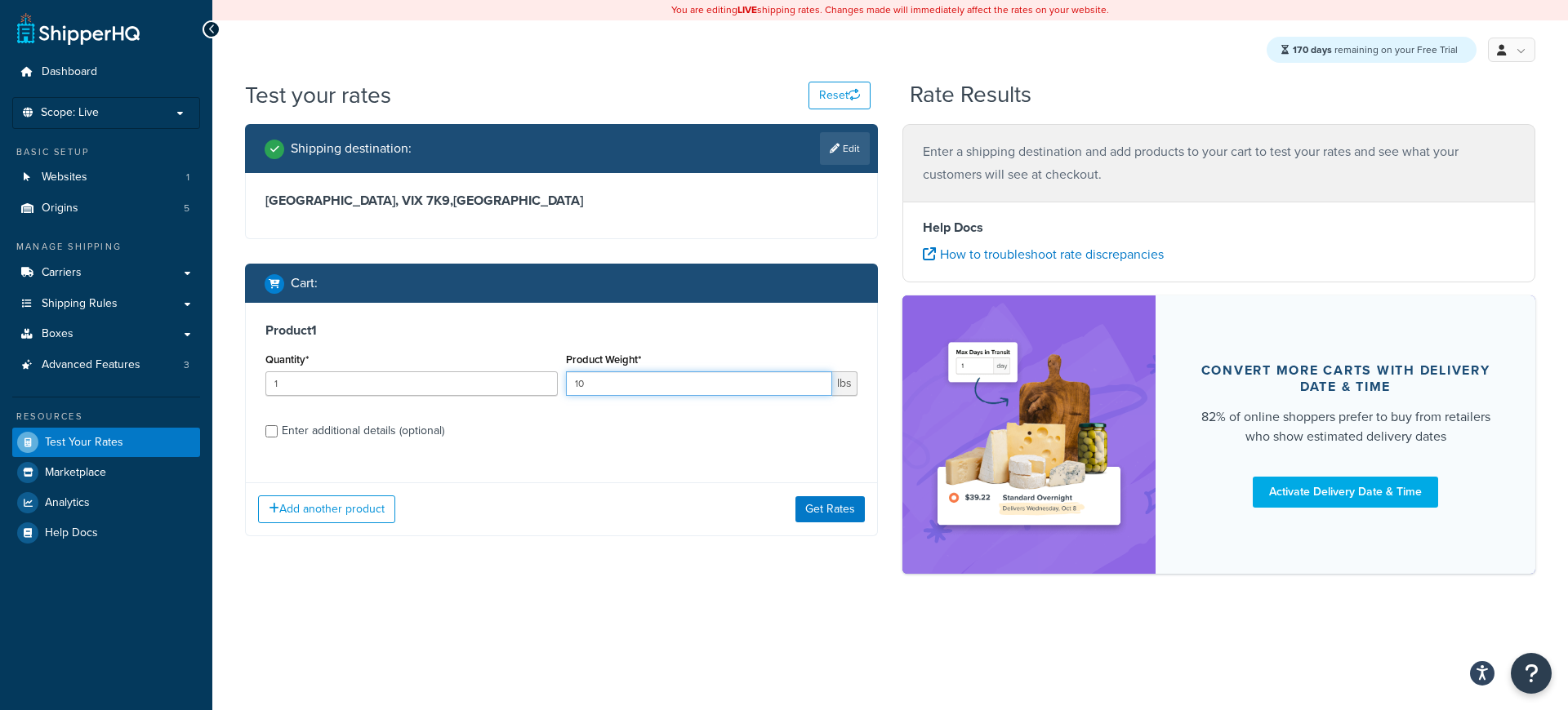 type on "10" 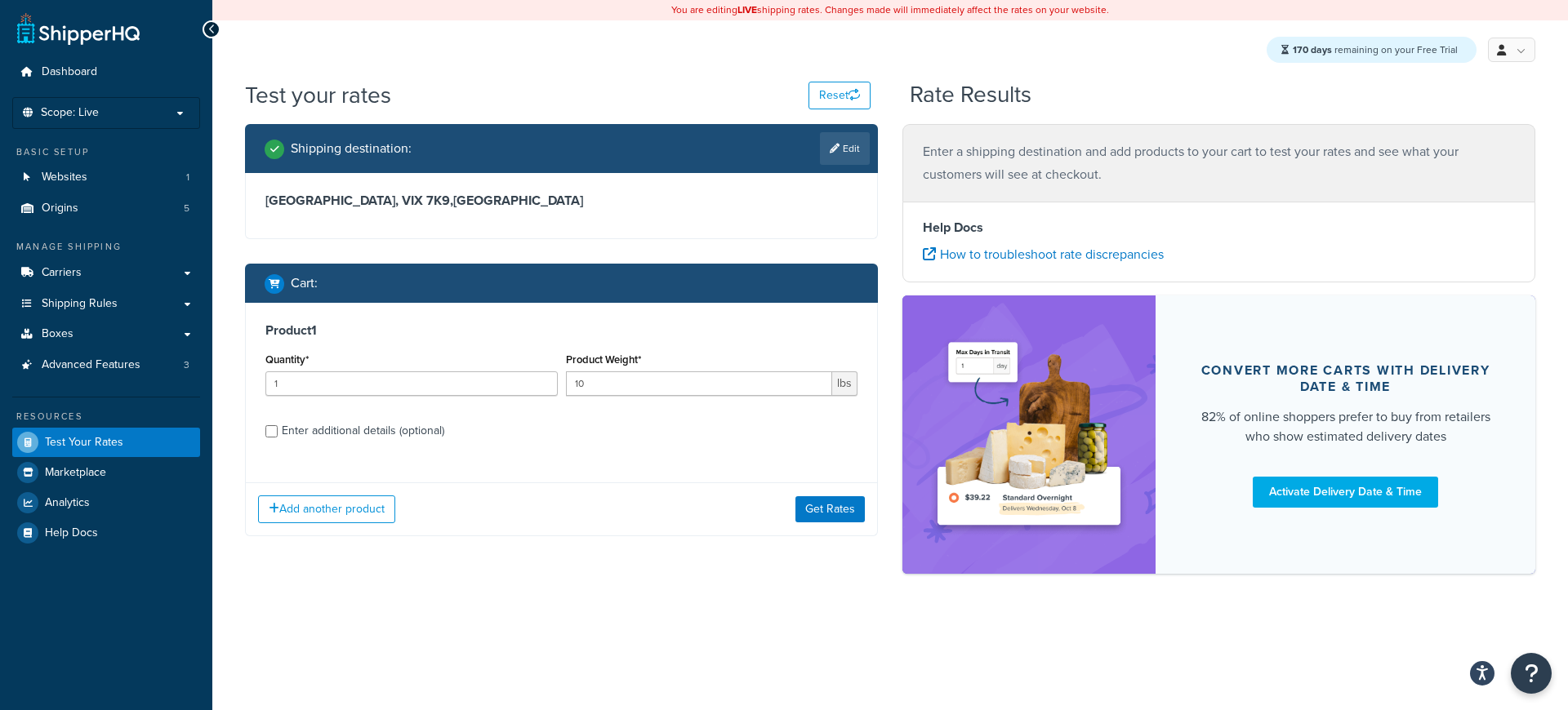 click on "Add another product Get Rates" at bounding box center [561, 508] 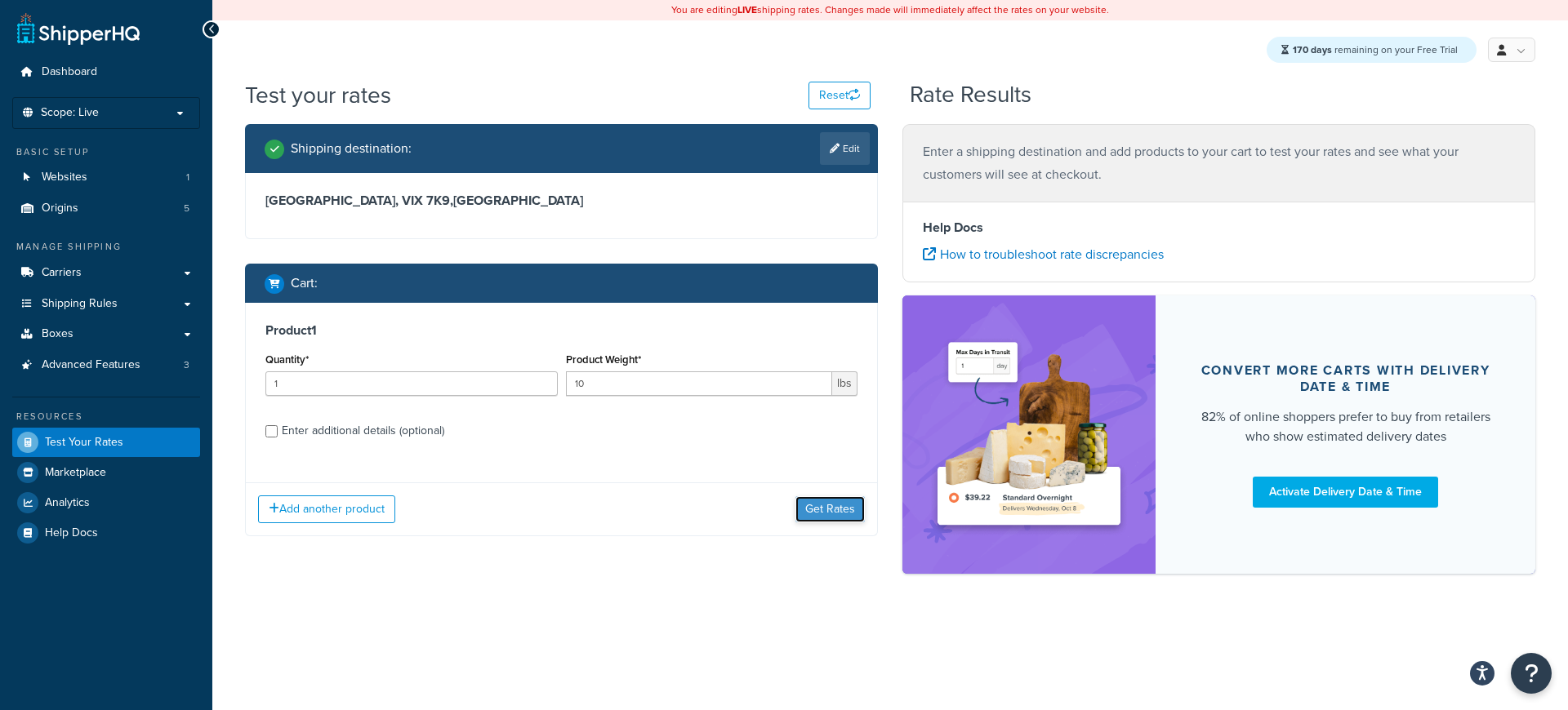 click on "Get Rates" at bounding box center (830, 509) 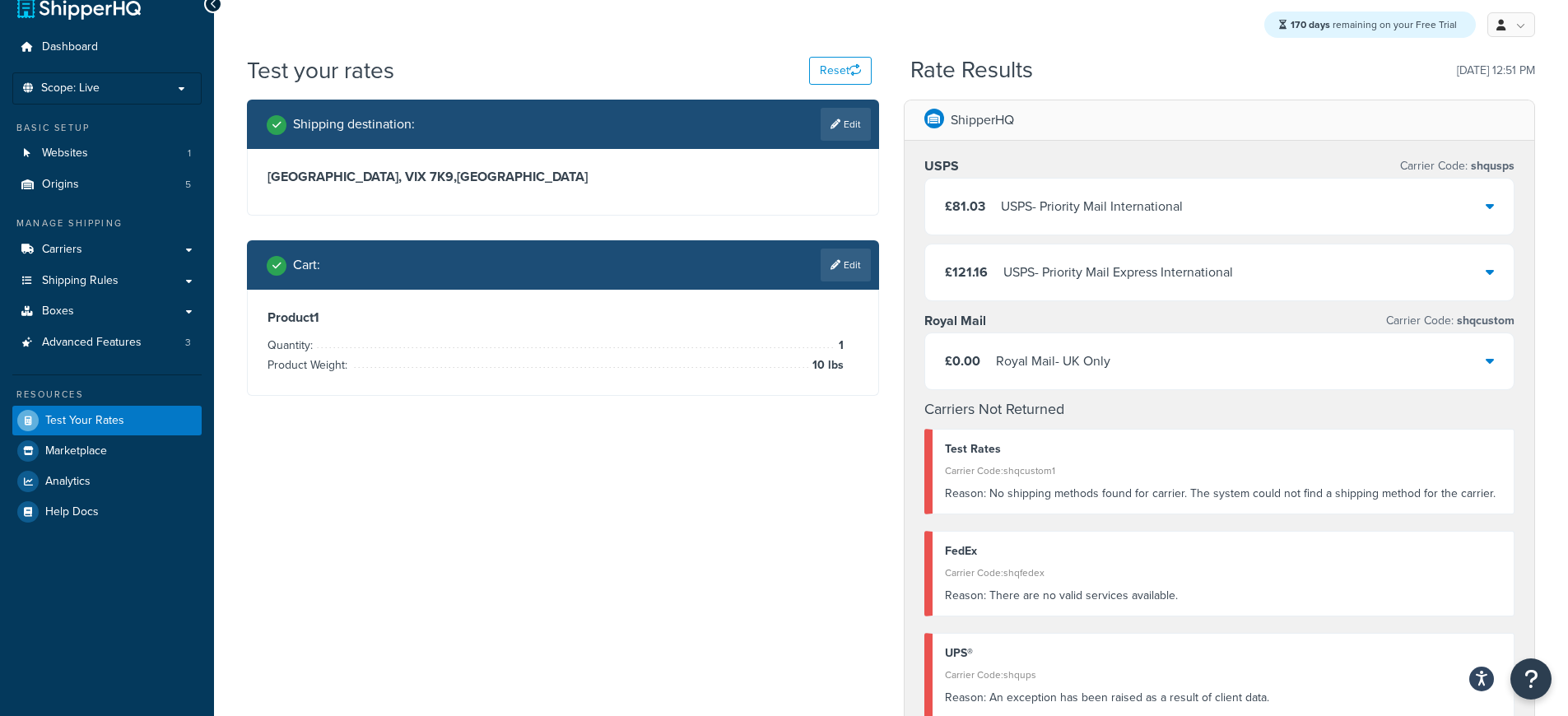 scroll, scrollTop: 0, scrollLeft: 0, axis: both 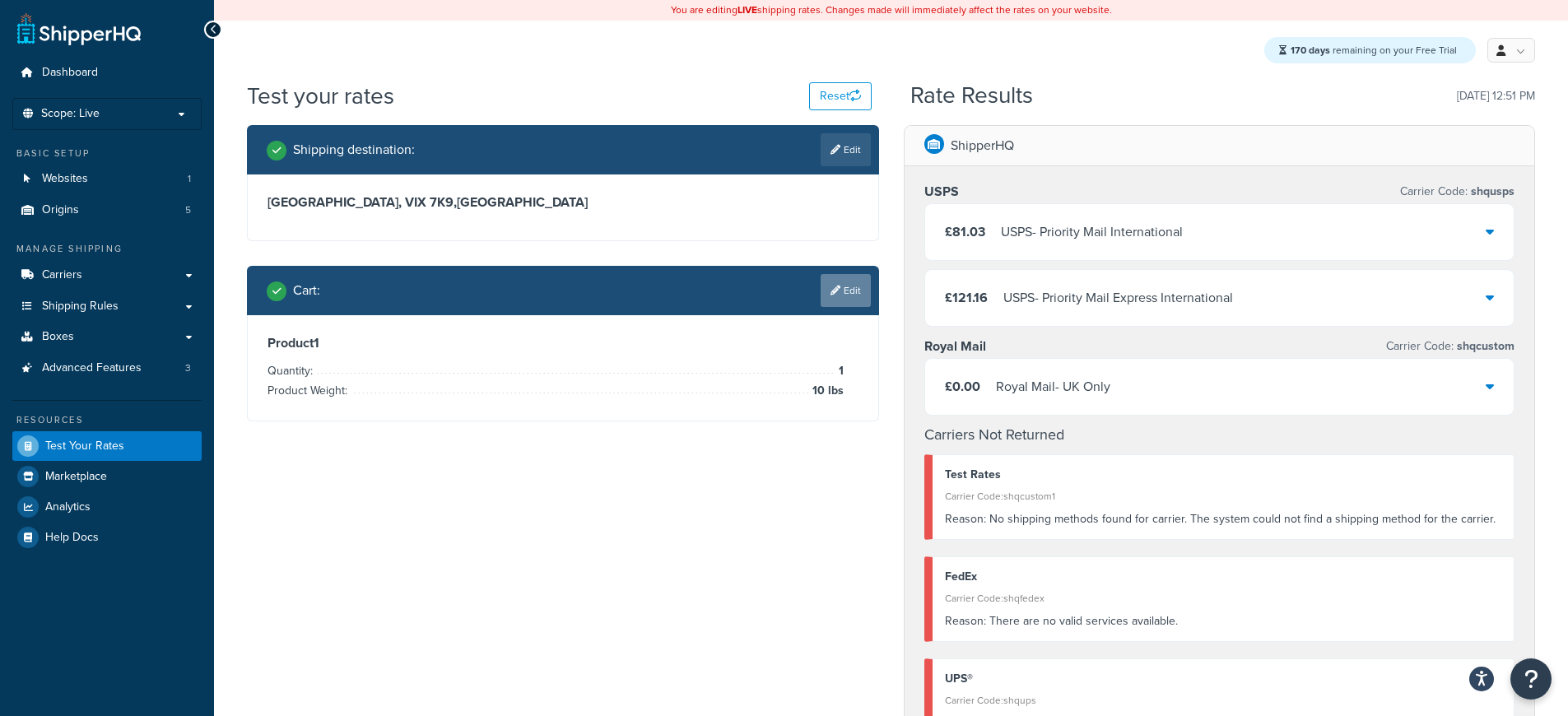 click on "Edit" at bounding box center (845, 291) 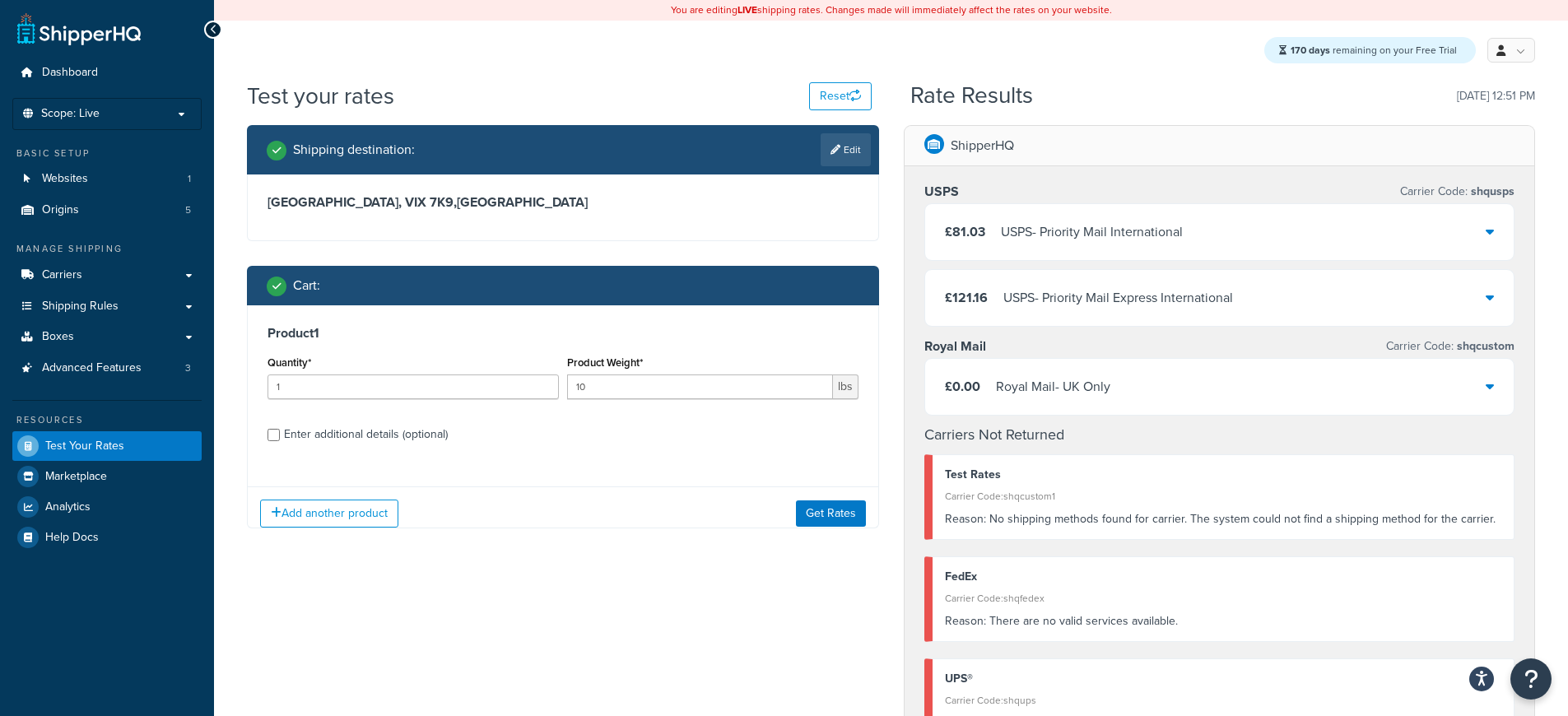 click on "Product Weight*   10 lbs" at bounding box center [713, 375] 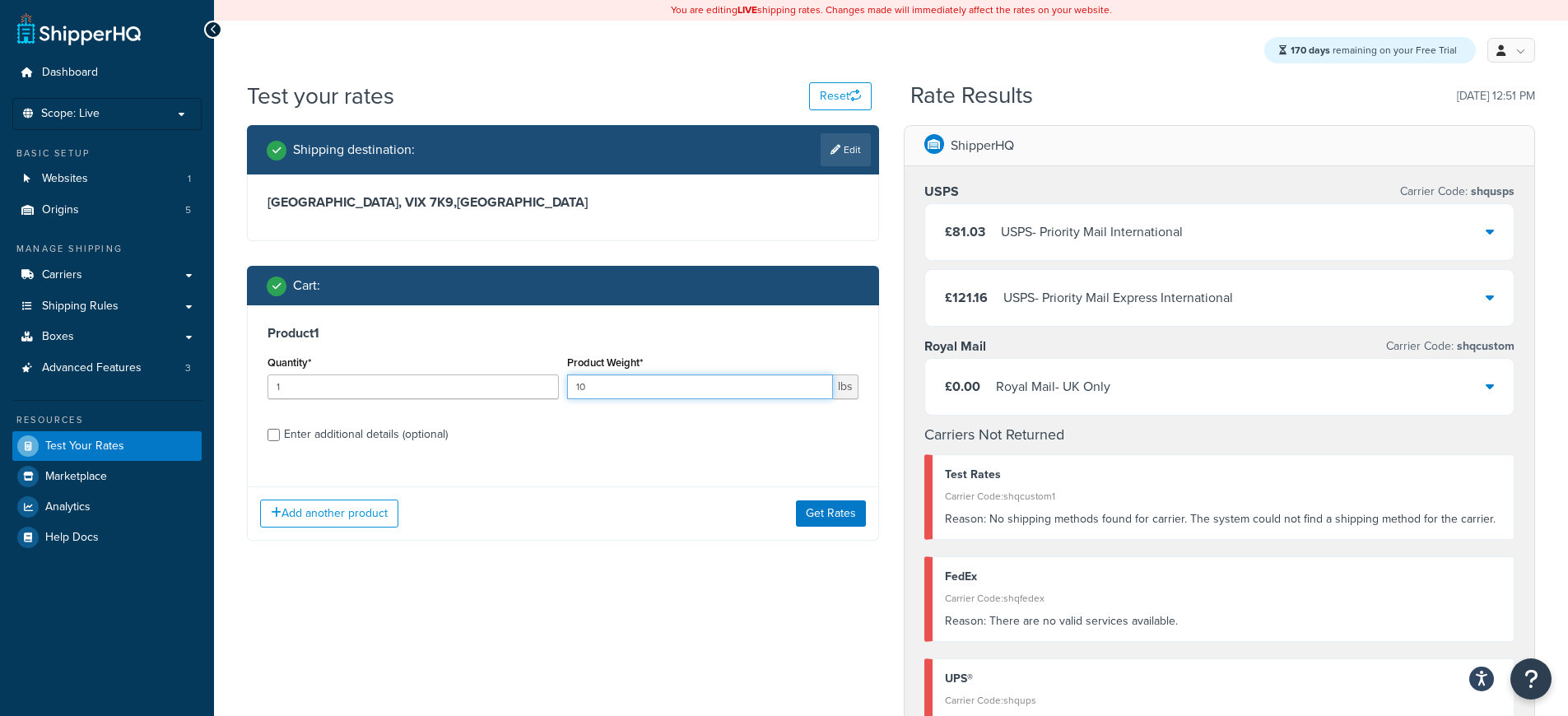 click on "10" at bounding box center (700, 387) 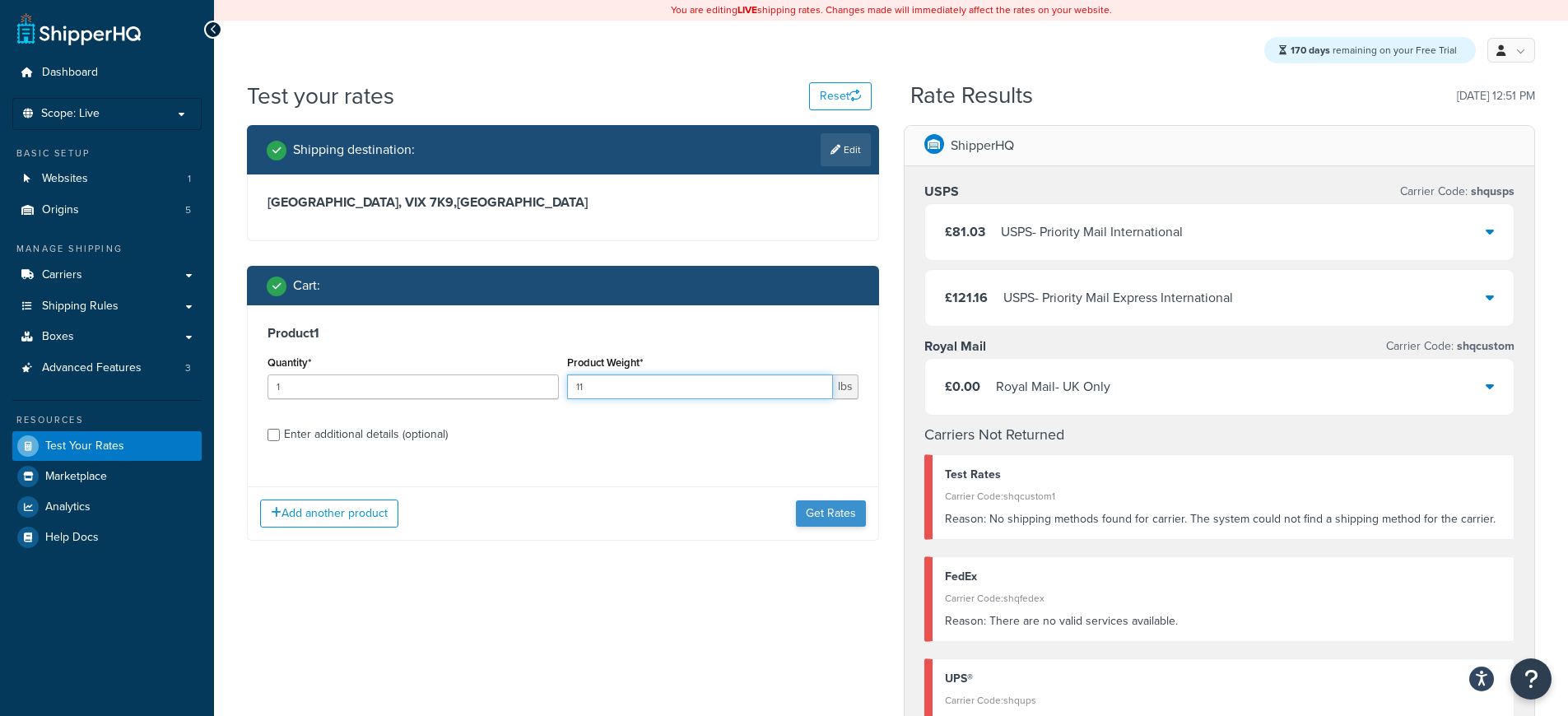 type on "11" 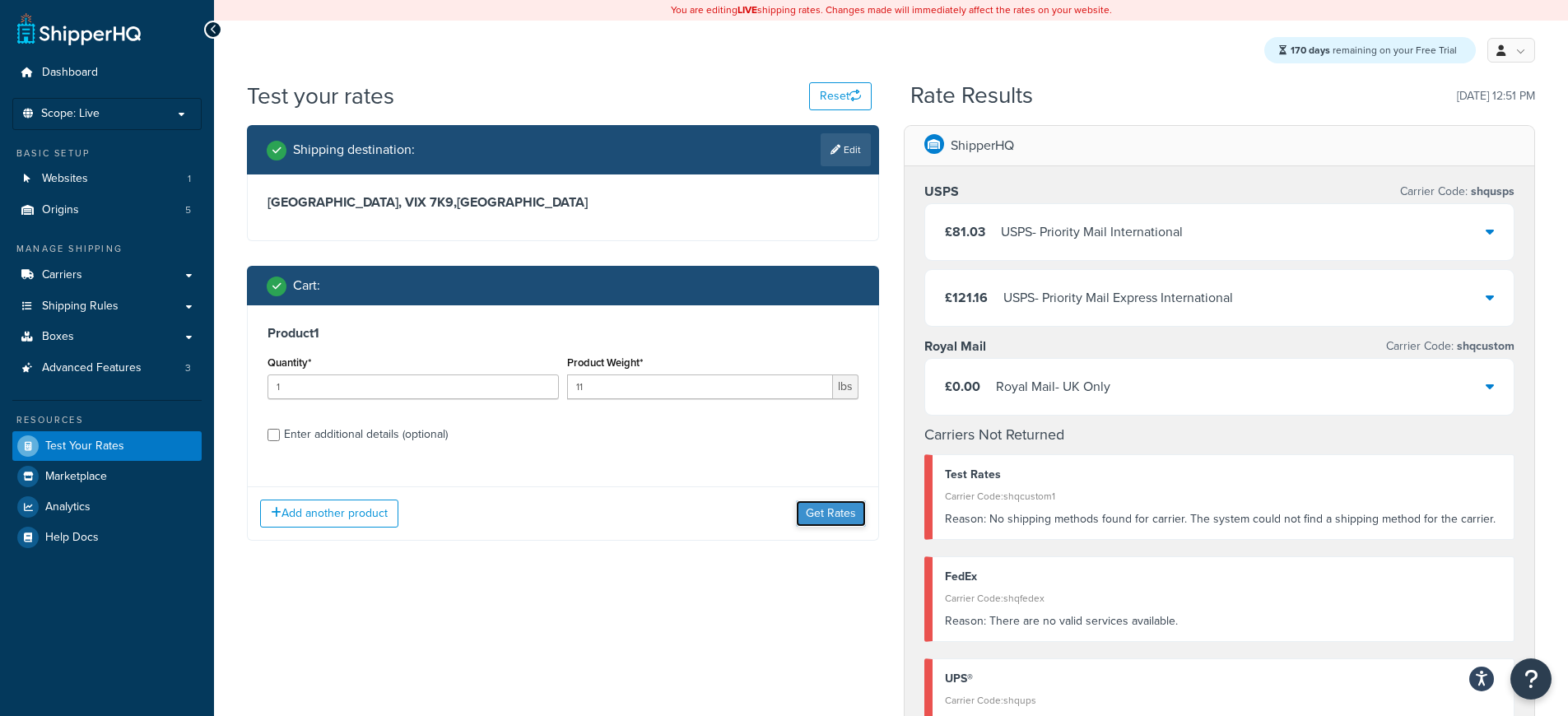 click on "Get Rates" at bounding box center (831, 514) 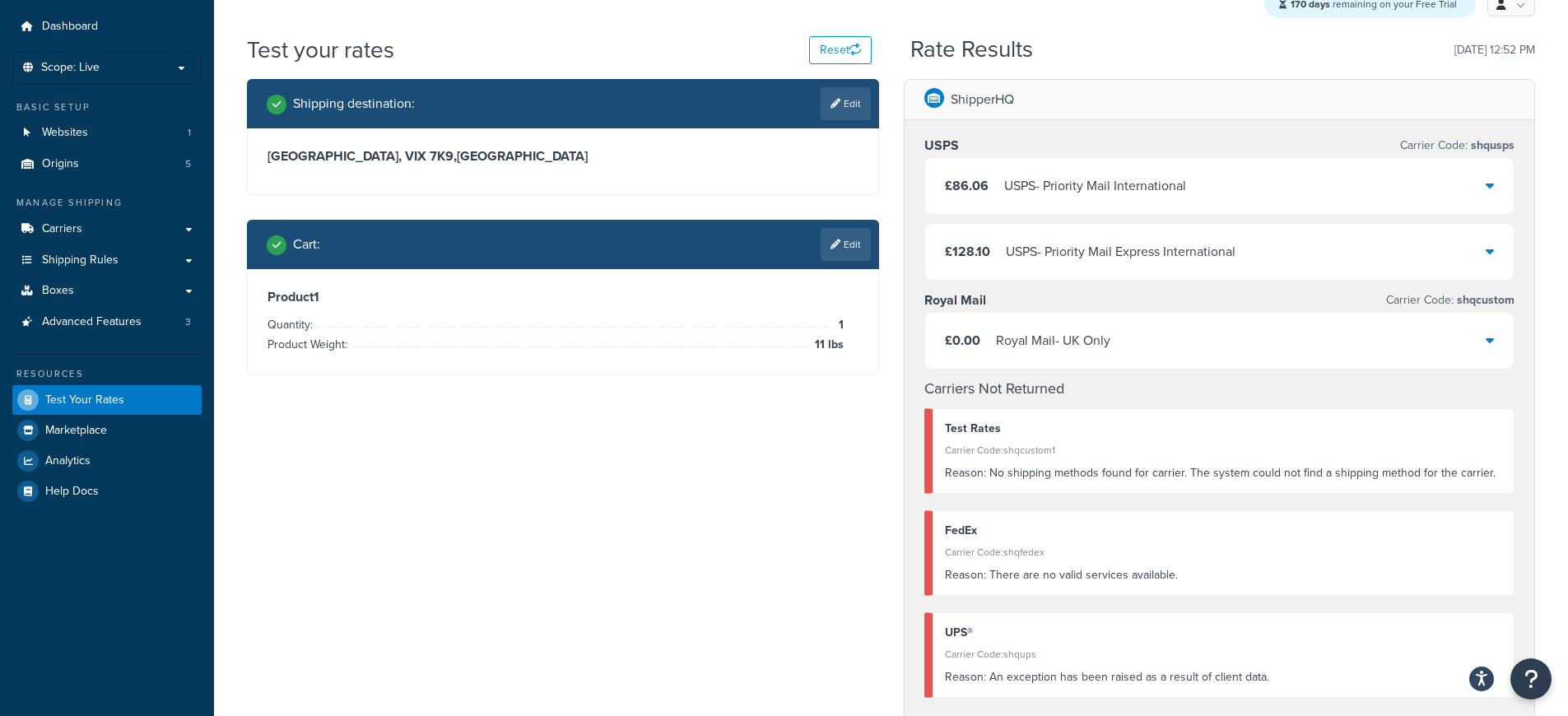 scroll, scrollTop: 43, scrollLeft: 0, axis: vertical 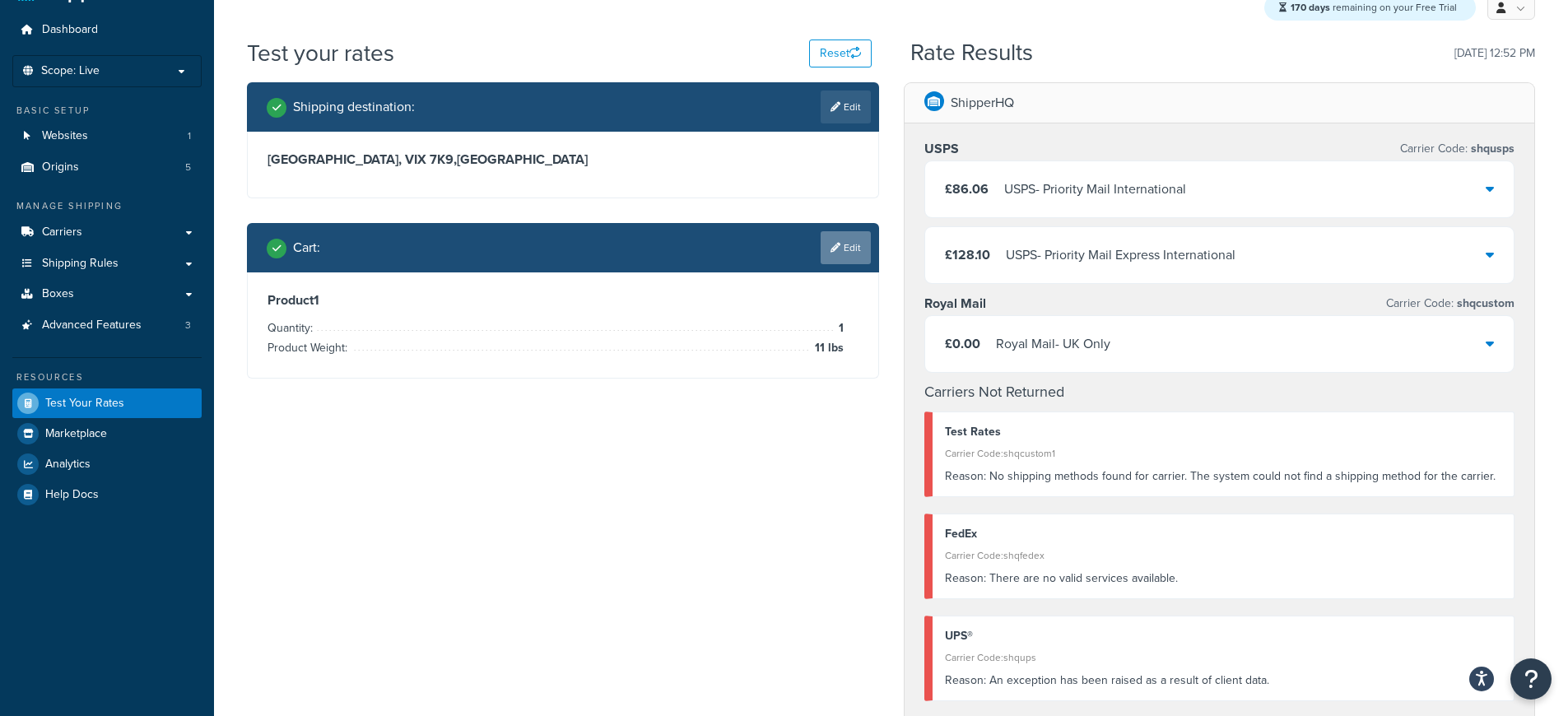 click on "Edit" at bounding box center (845, 248) 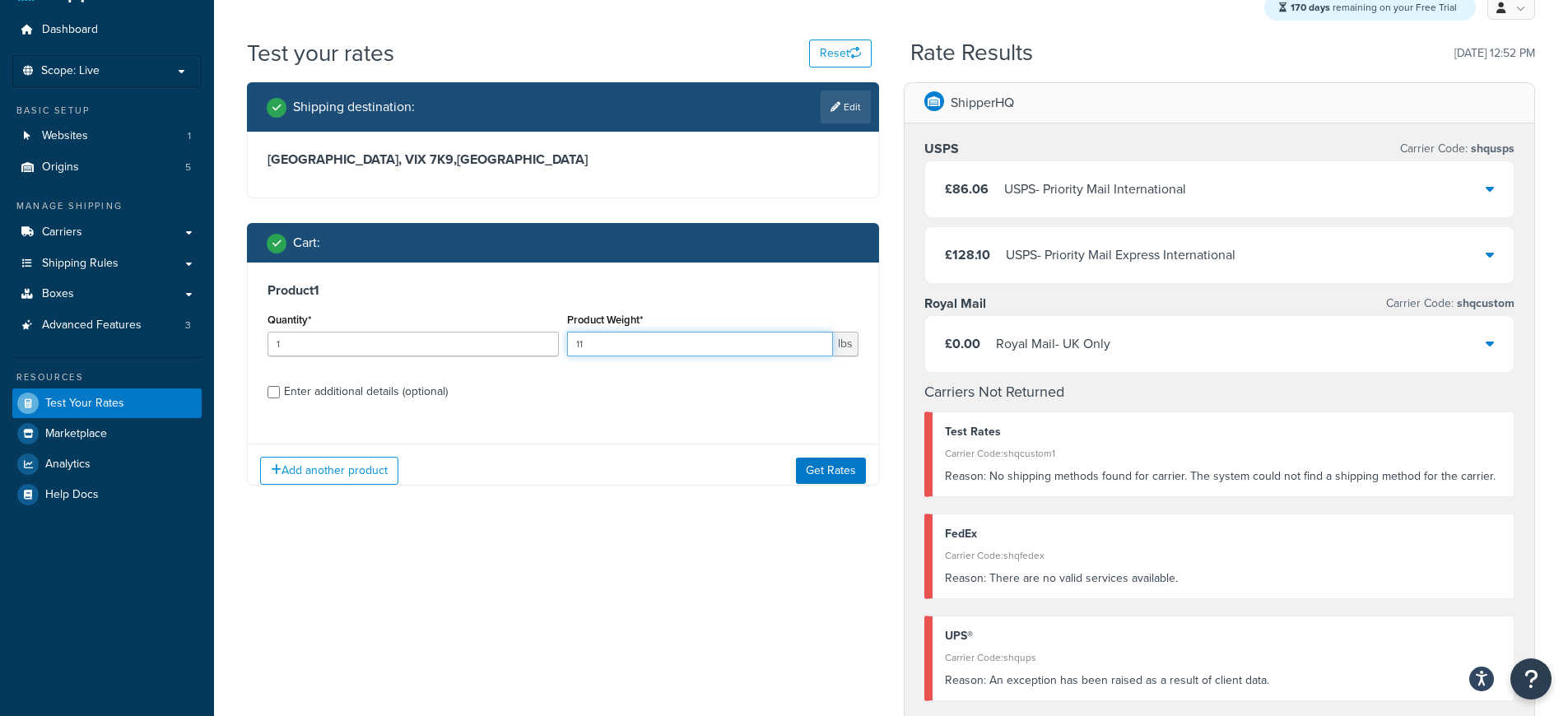 click on "11" at bounding box center [700, 344] 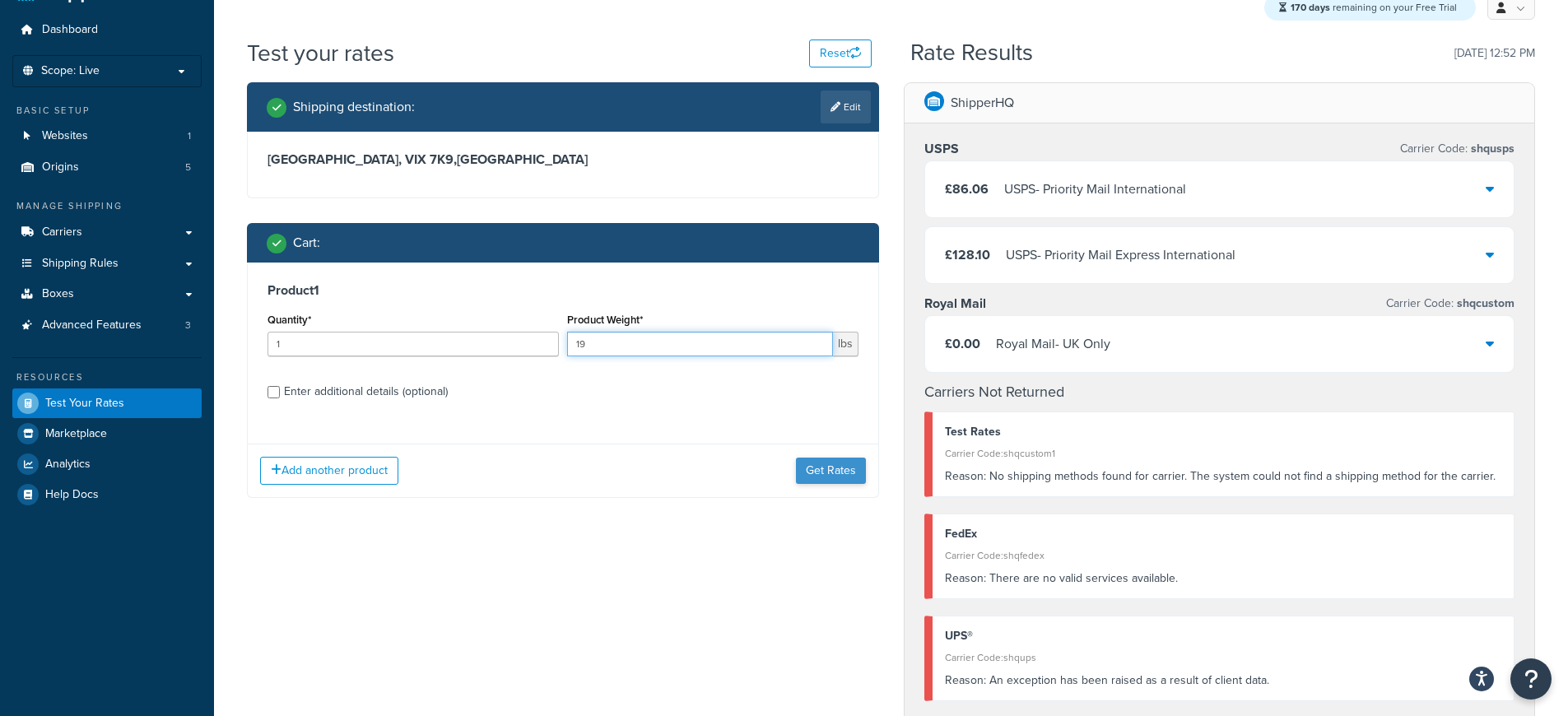 type on "19" 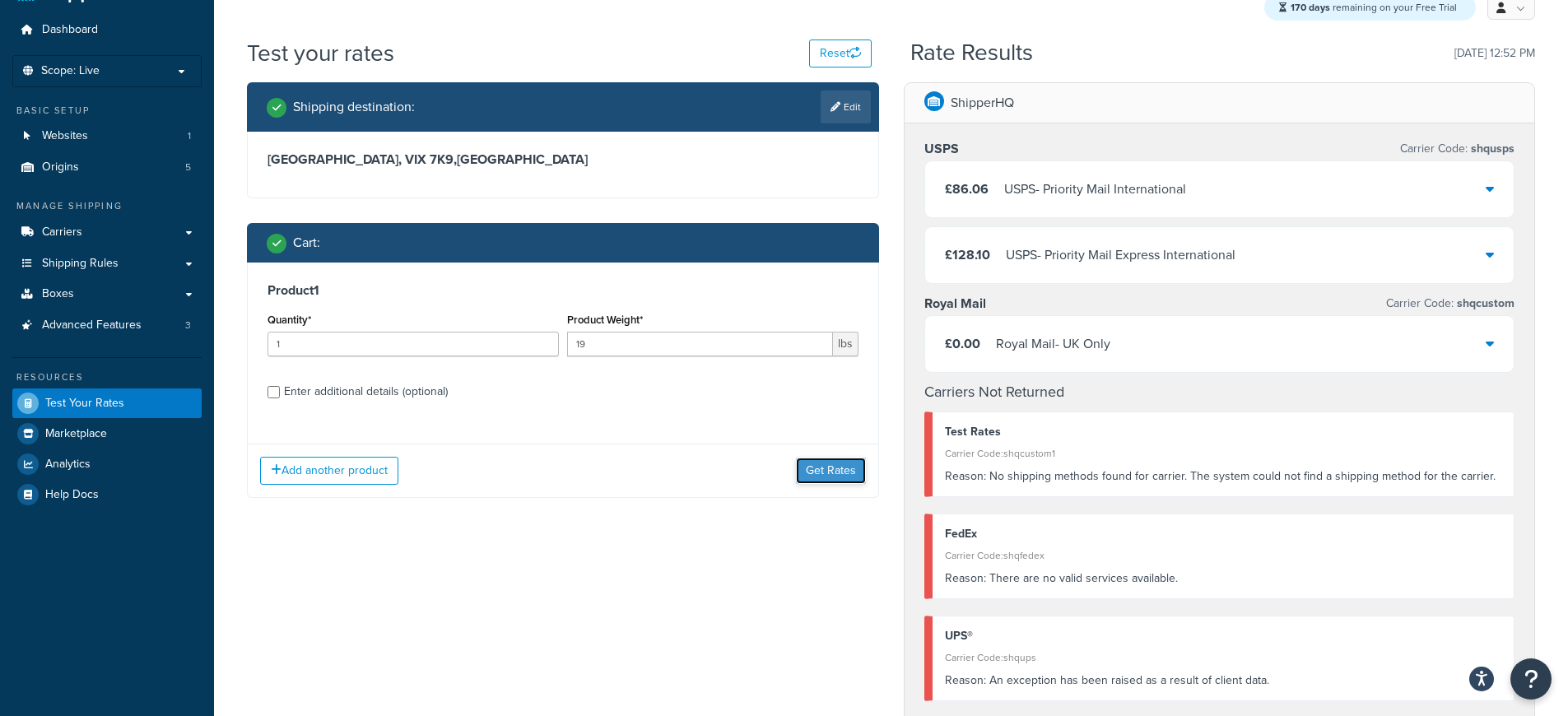 click on "Get Rates" at bounding box center [831, 471] 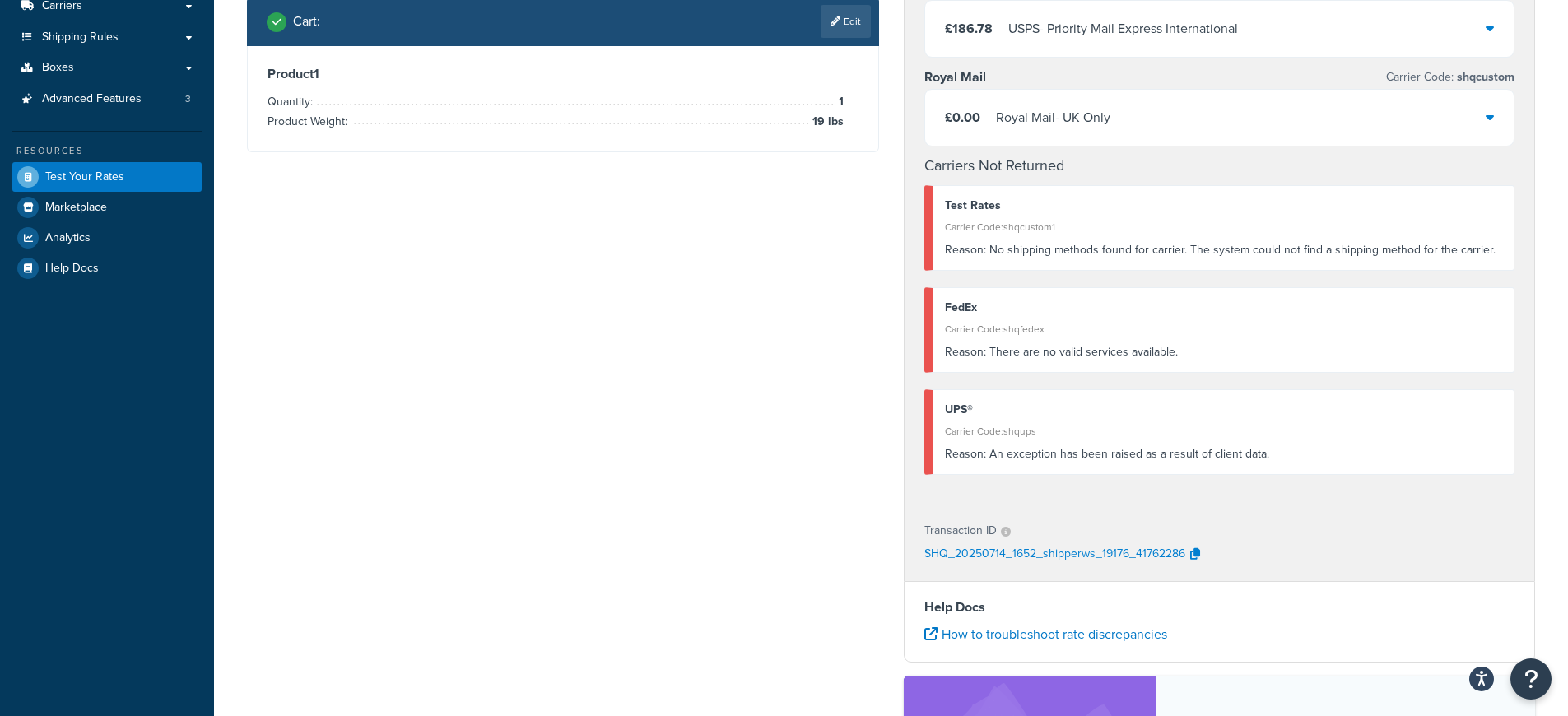 scroll, scrollTop: 396, scrollLeft: 0, axis: vertical 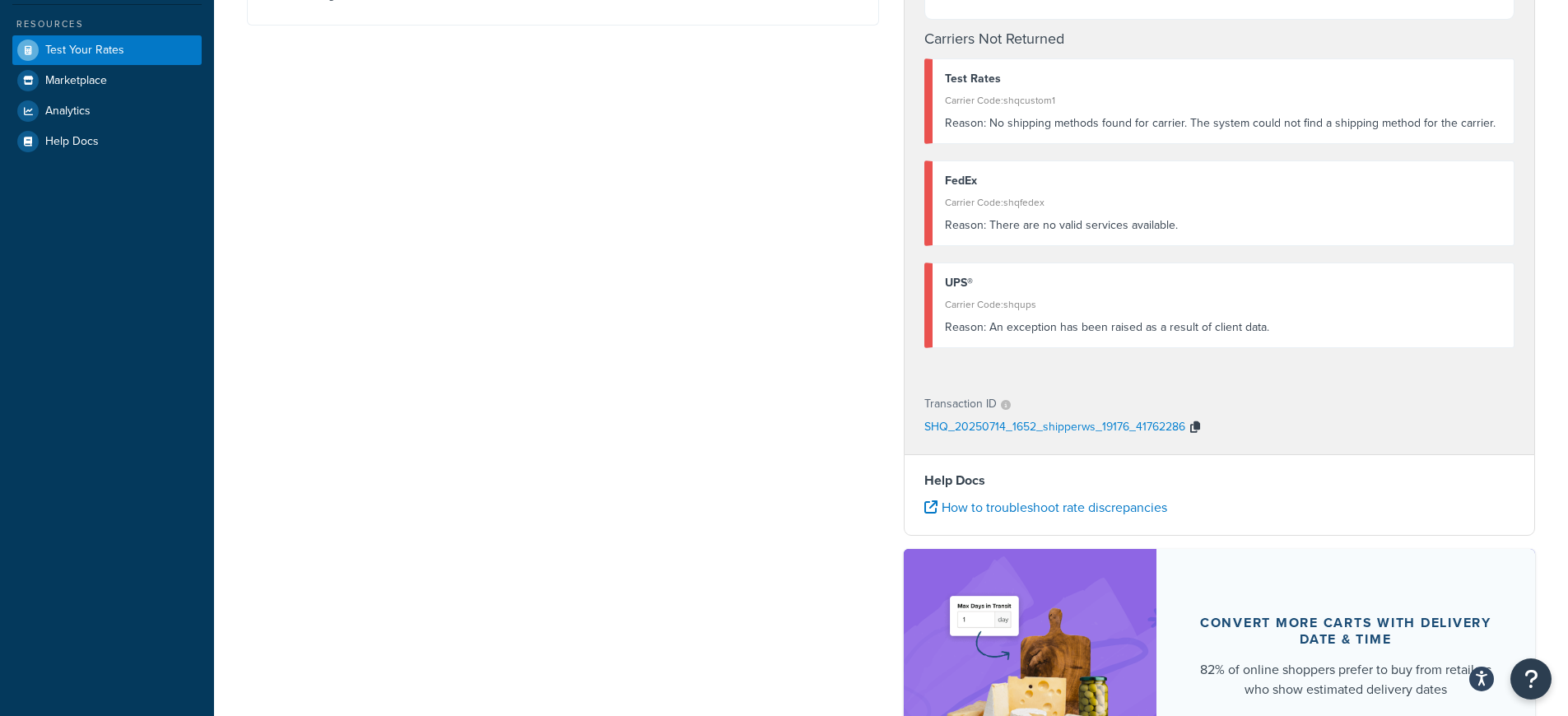 click at bounding box center (1195, 427) 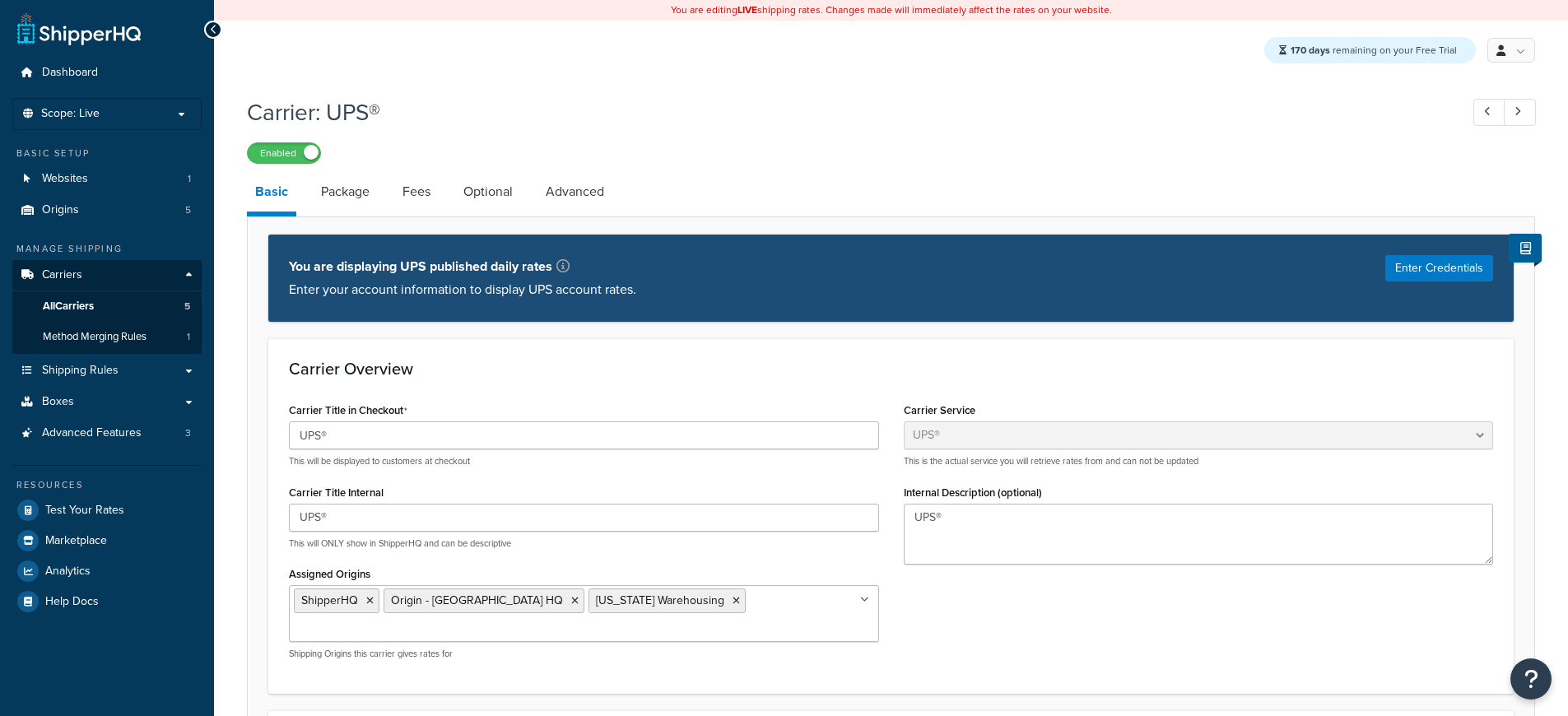 select on "ups" 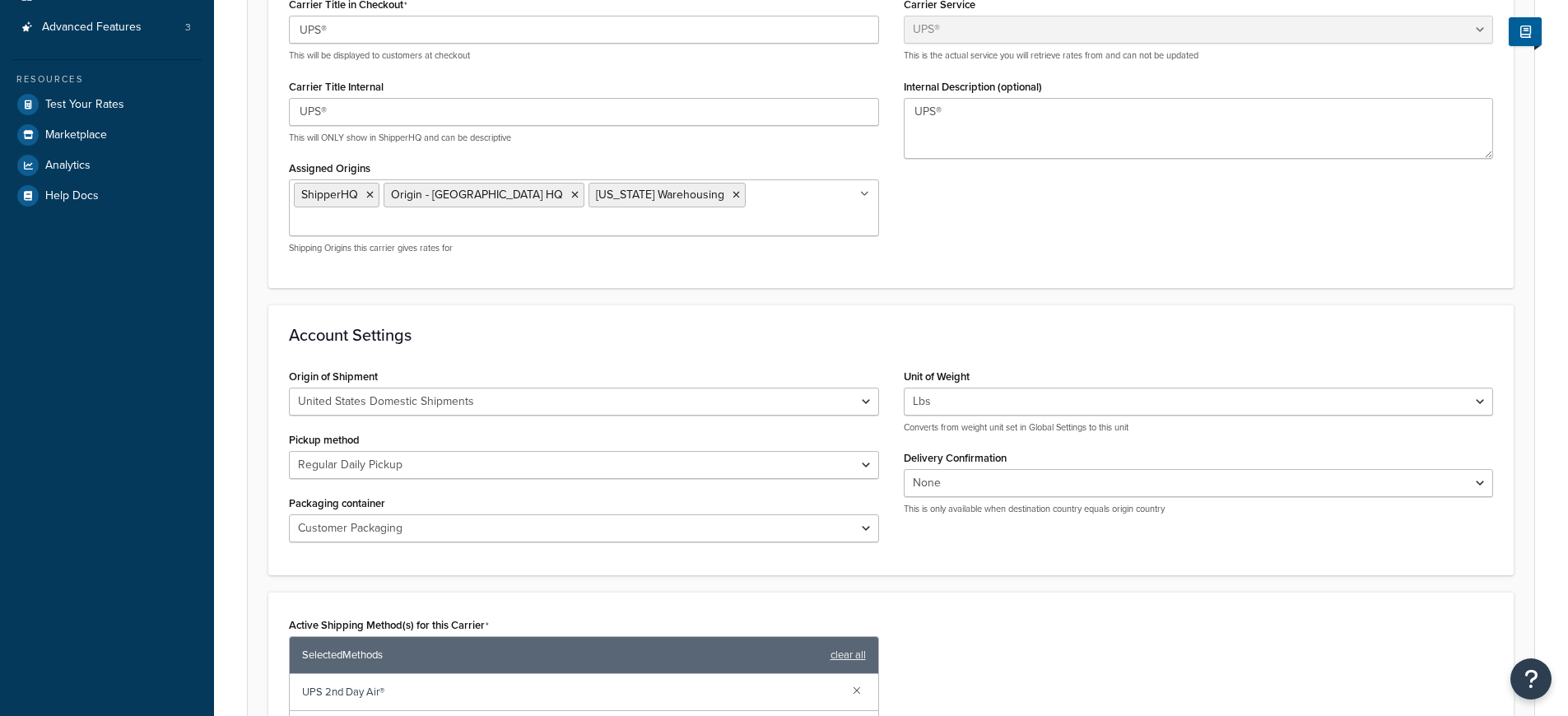 scroll, scrollTop: 0, scrollLeft: 0, axis: both 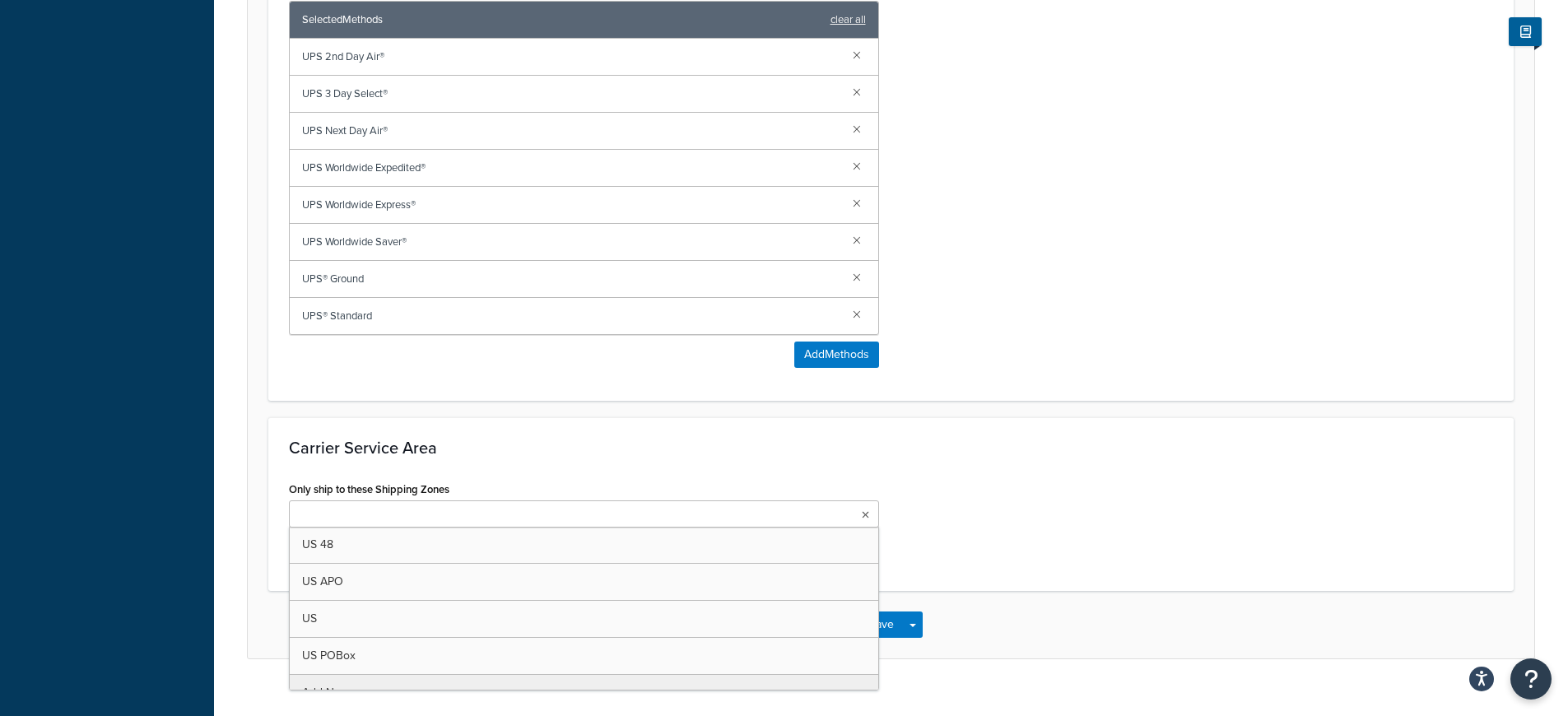 click at bounding box center (584, 514) 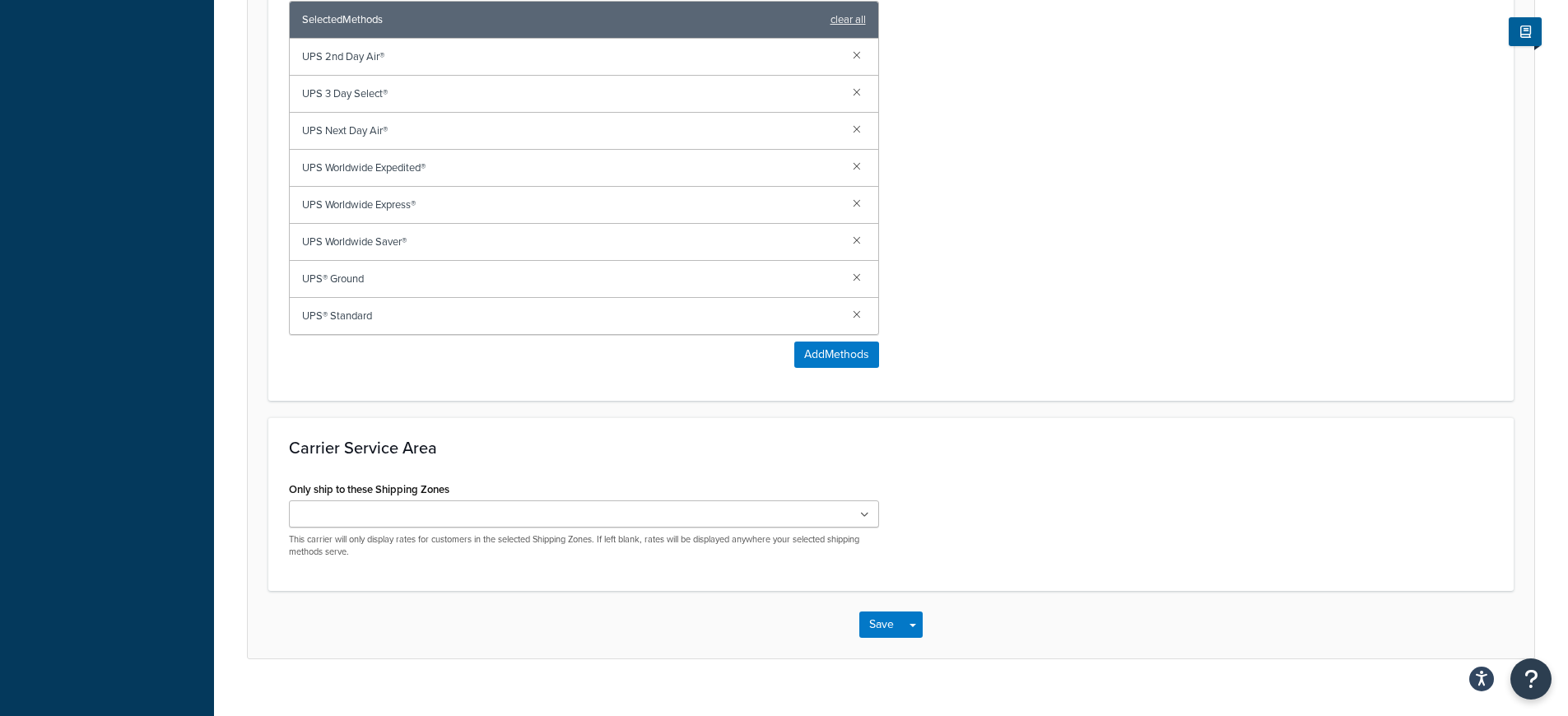 click on "Carrier Service Area Only ship to these Shipping Zones   US 48 US APO US US POBox Add New This carrier will only display rates for customers in the selected Shipping Zones. If left blank, rates will be displayed anywhere your selected shipping methods serve." at bounding box center (891, 504) 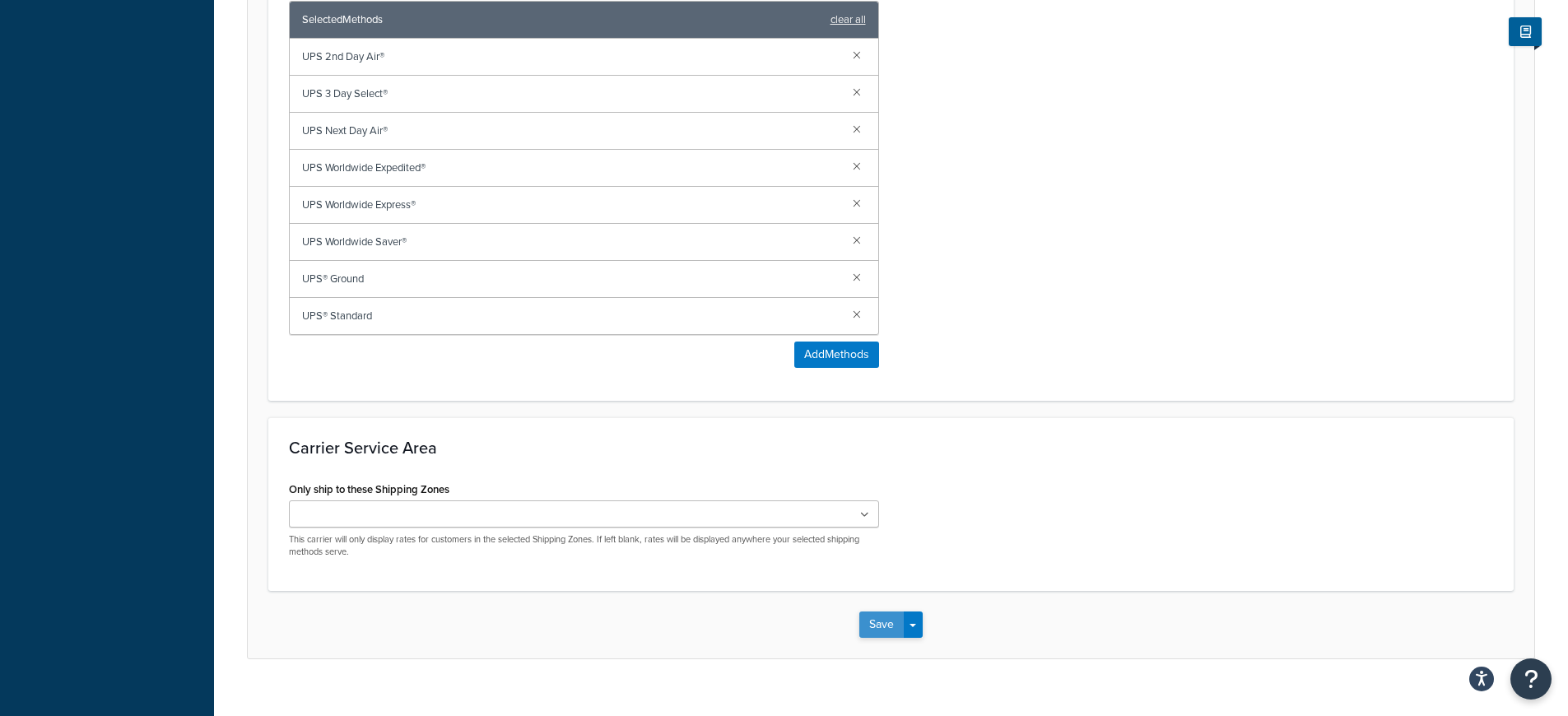 click on "Save" at bounding box center (882, 625) 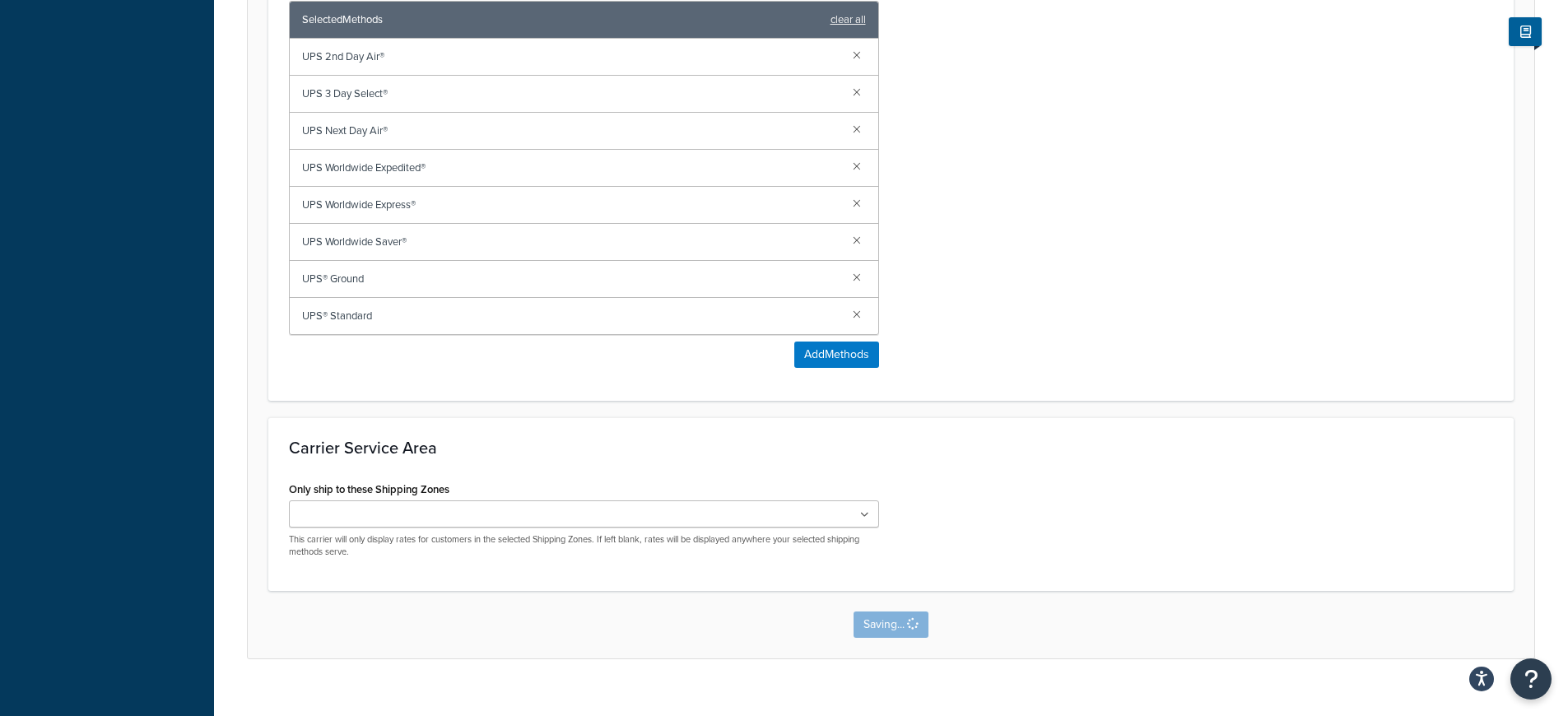 scroll, scrollTop: 0, scrollLeft: 0, axis: both 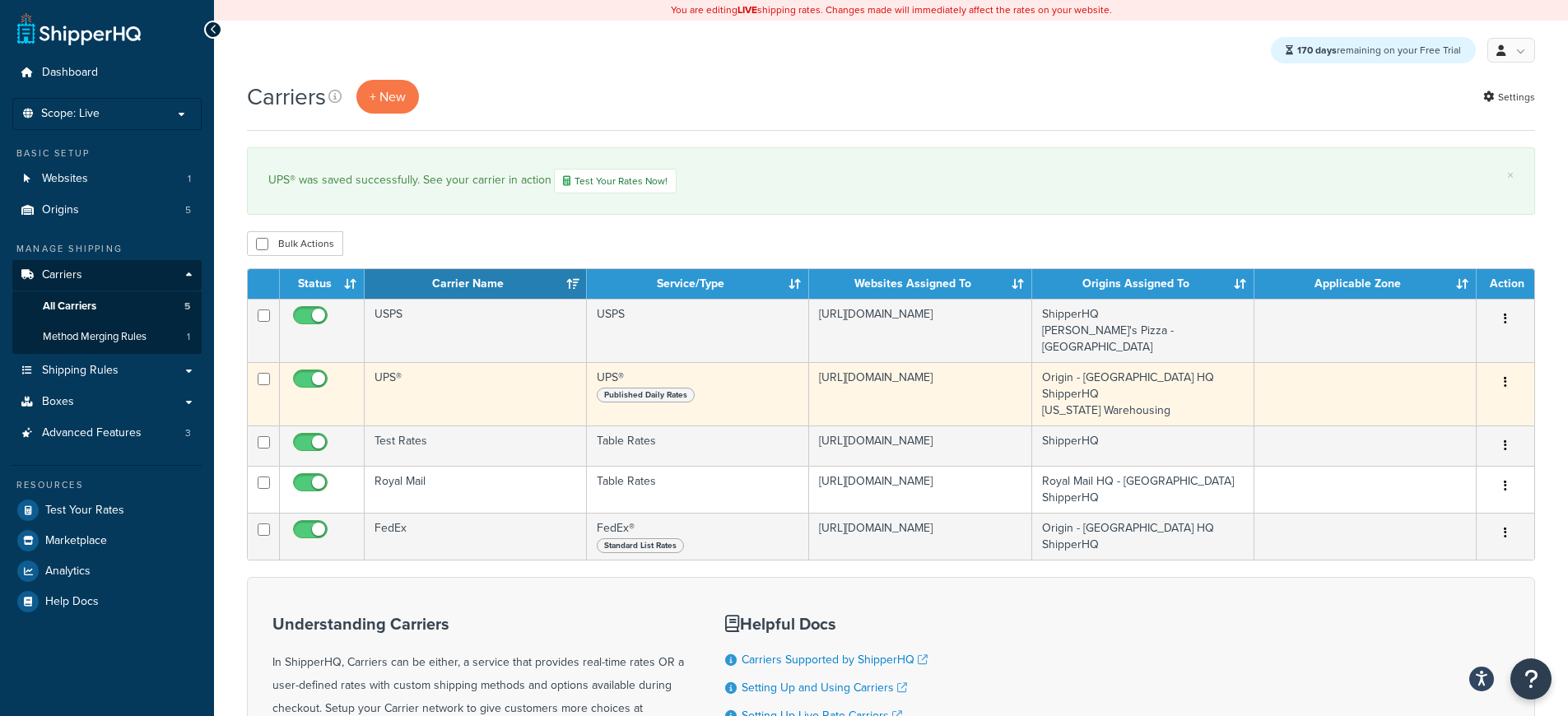 click on "Published Daily Rates" at bounding box center (697, 394) 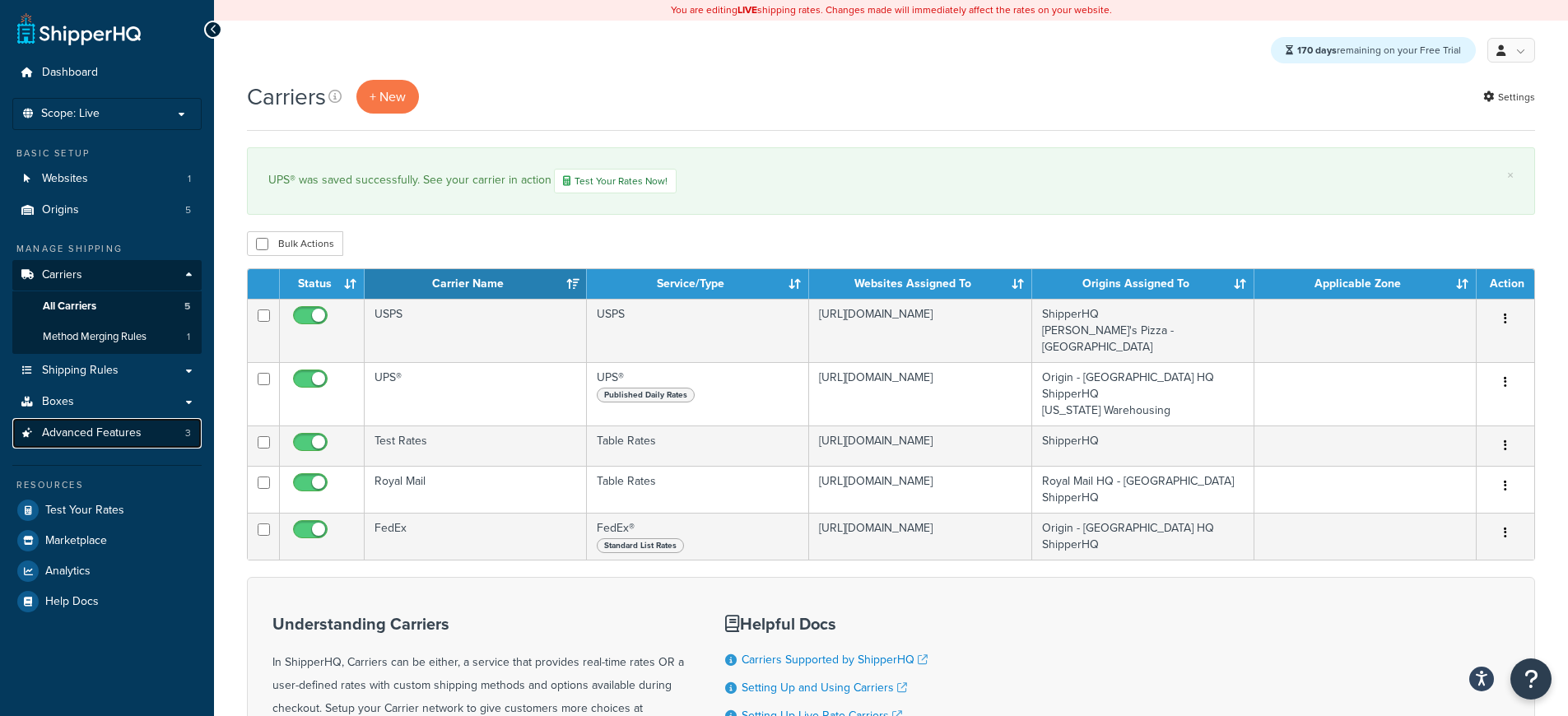 click on "Advanced Features" at bounding box center (91, 433) 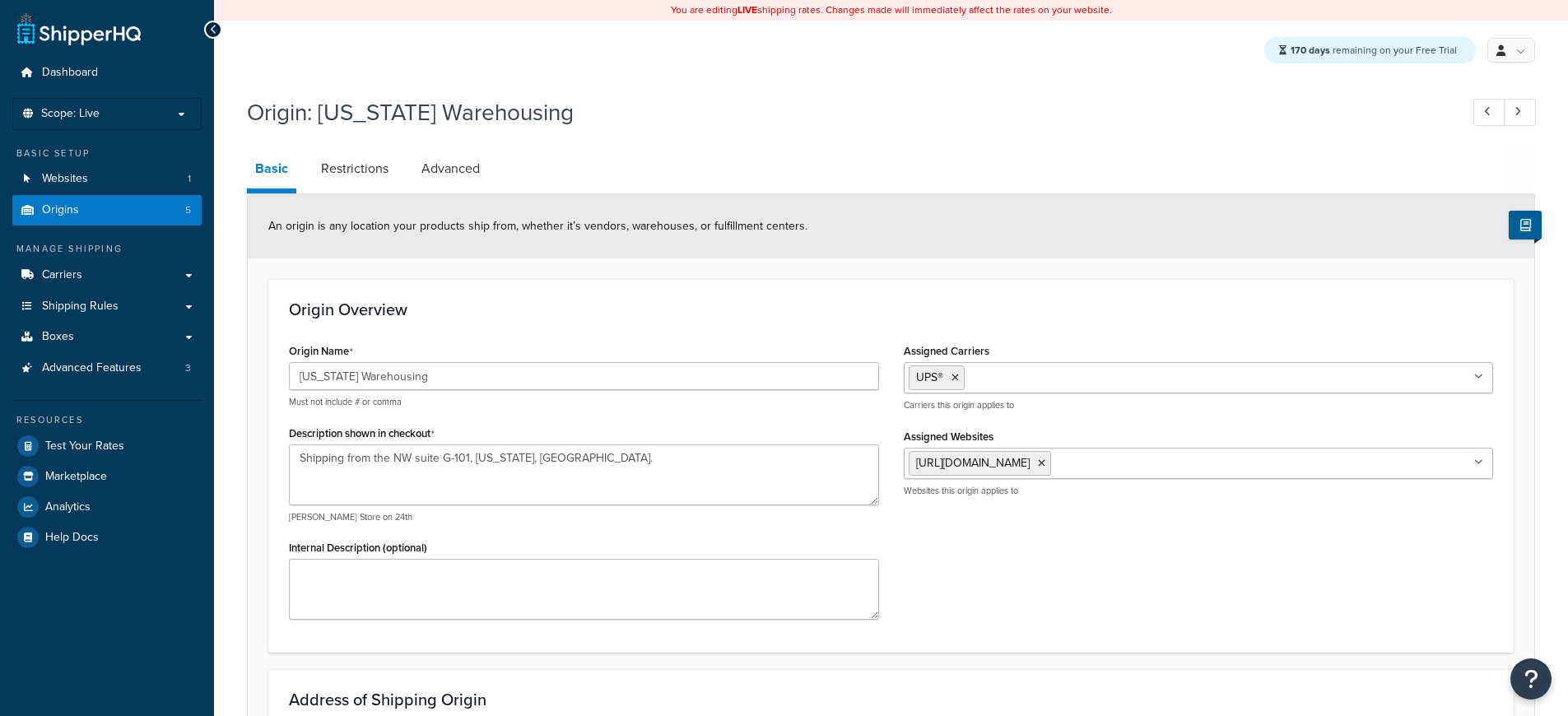 select on "47" 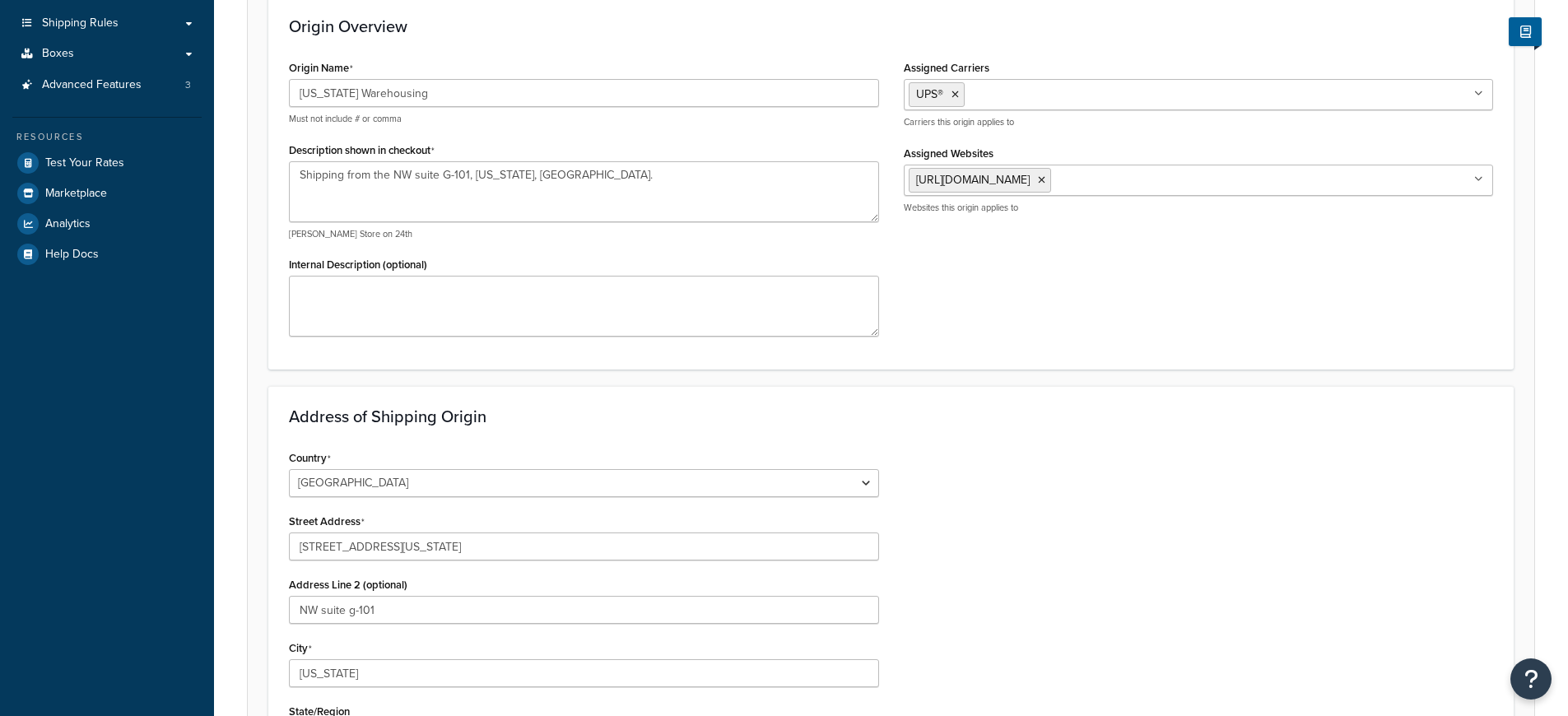 scroll, scrollTop: 602, scrollLeft: 0, axis: vertical 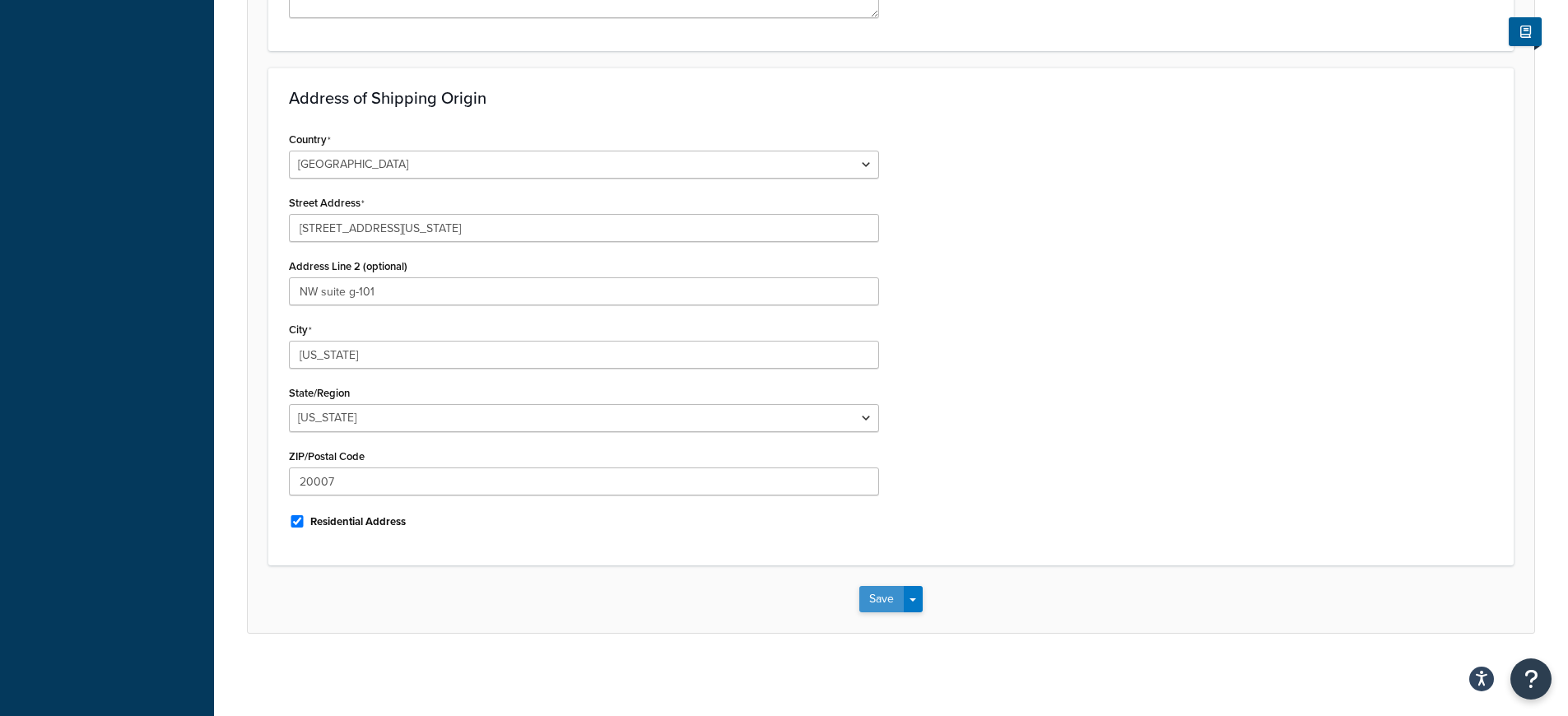 click on "Save" at bounding box center [882, 599] 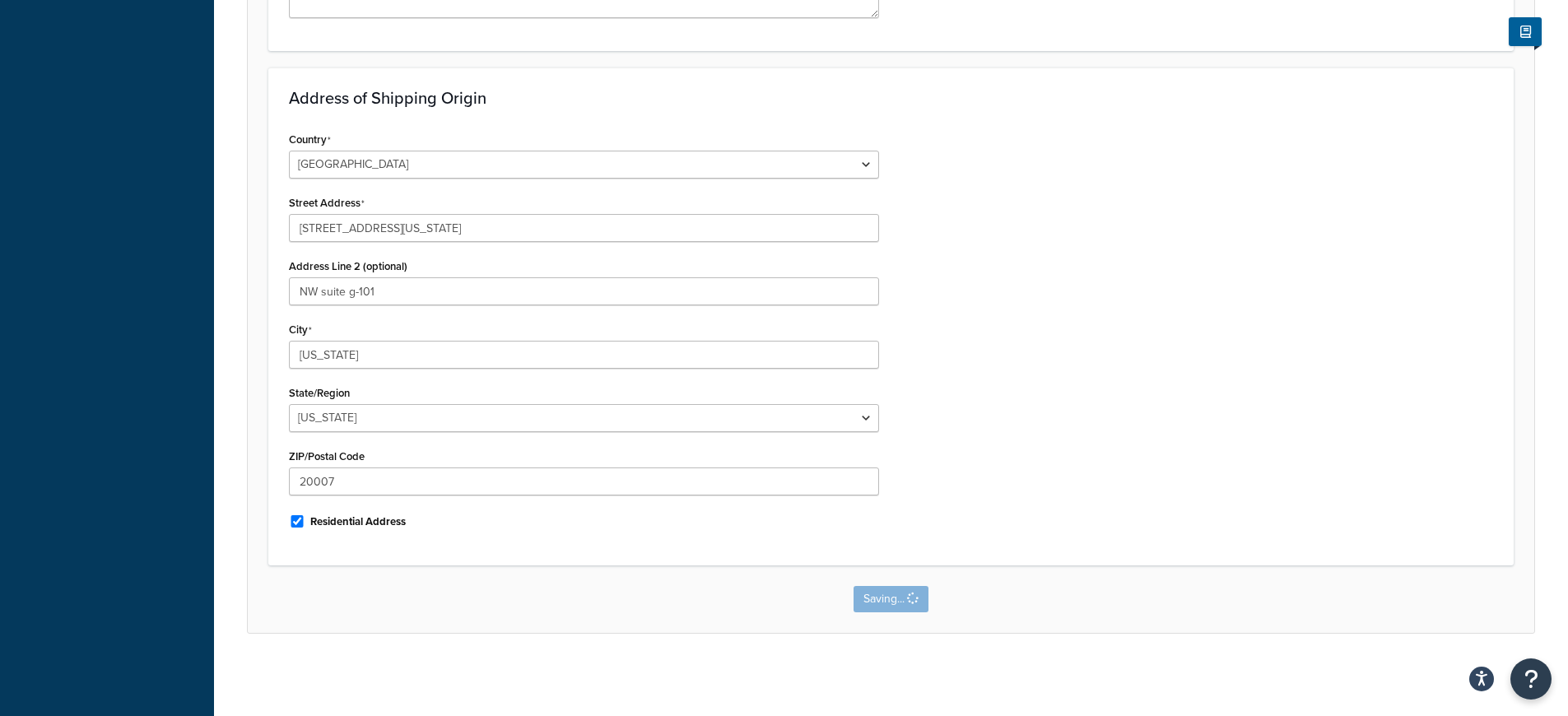 scroll, scrollTop: 0, scrollLeft: 0, axis: both 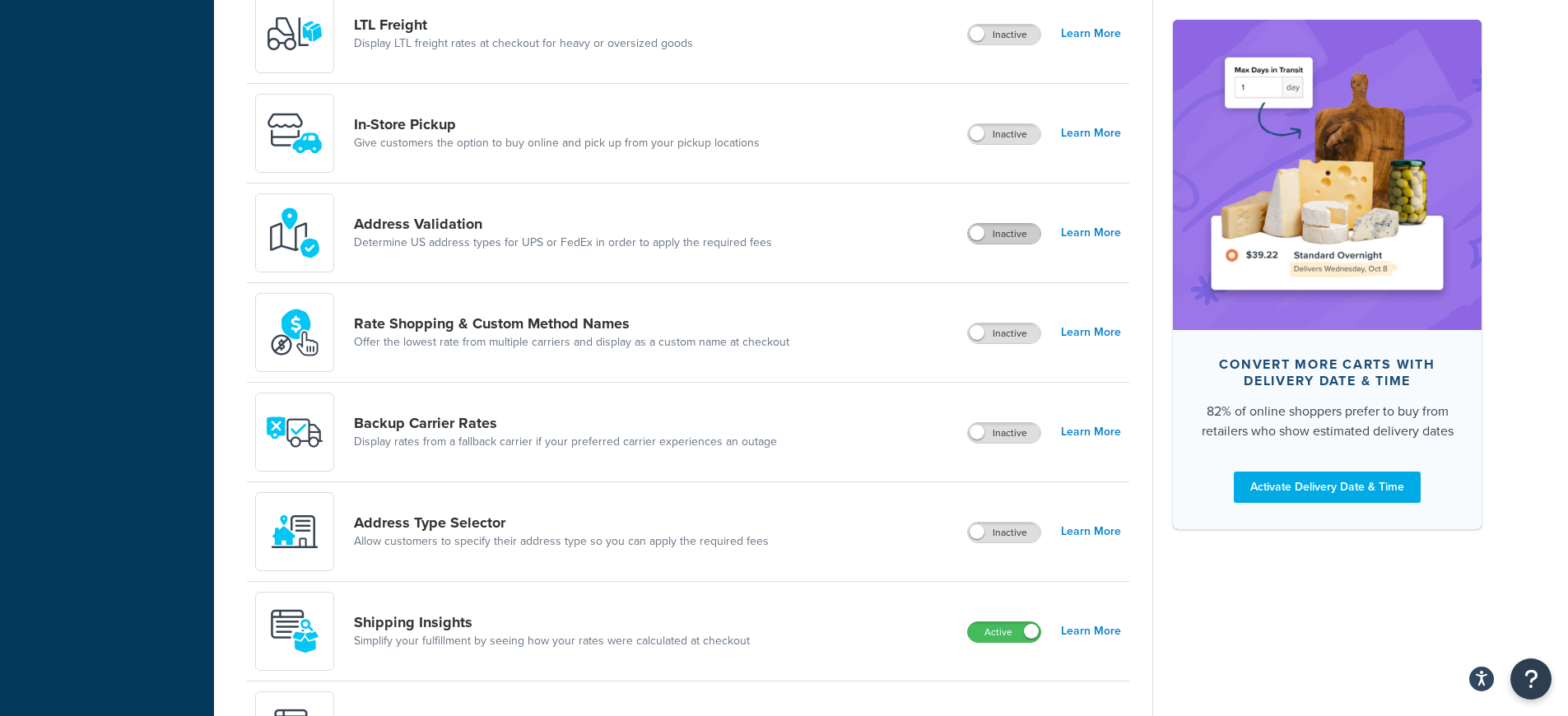 click on "Inactive" at bounding box center (1004, 234) 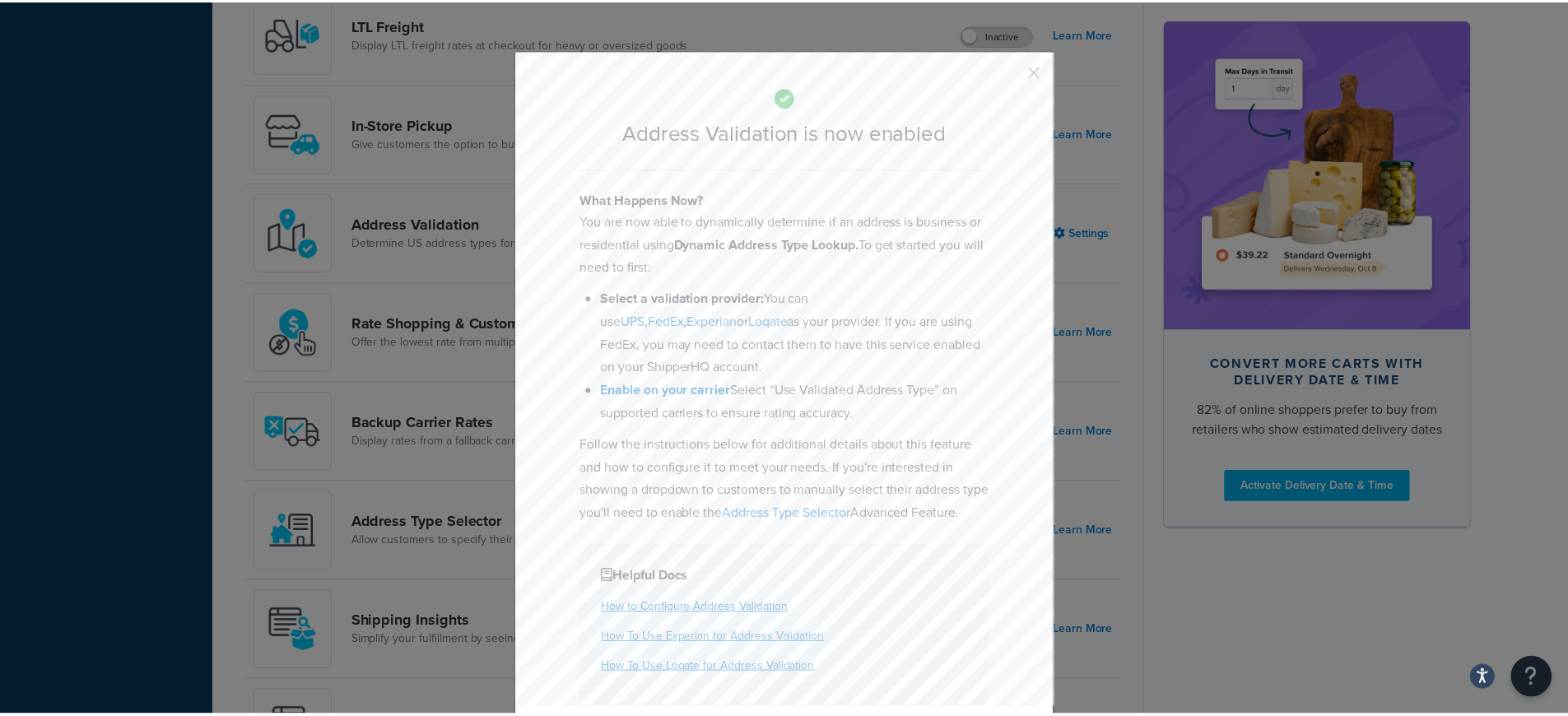 scroll, scrollTop: 91, scrollLeft: 0, axis: vertical 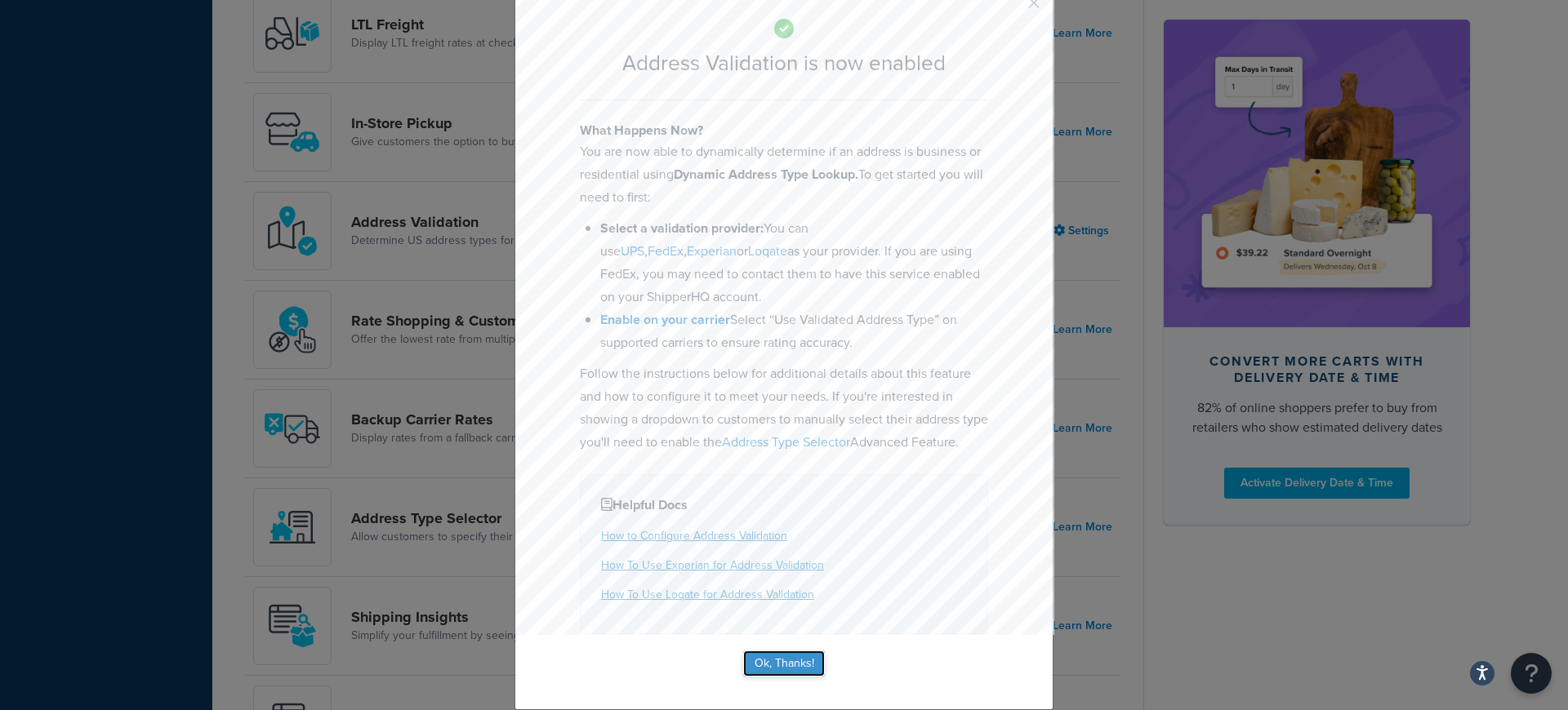 click on "Ok, Thanks!" at bounding box center (784, 663) 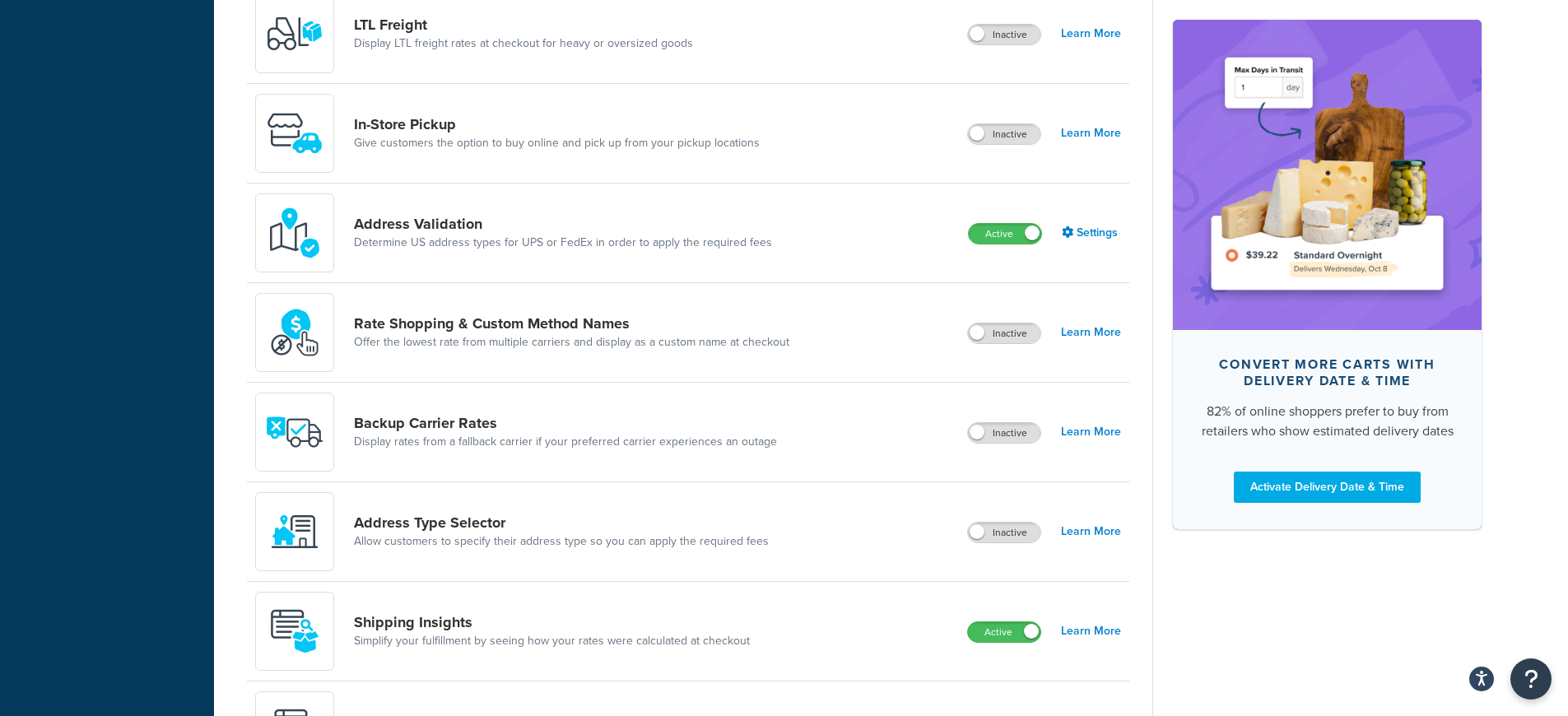 click on "Address Validation Determine US address types for UPS or FedEx in order to apply the required fees Active Settings" at bounding box center (688, 233) 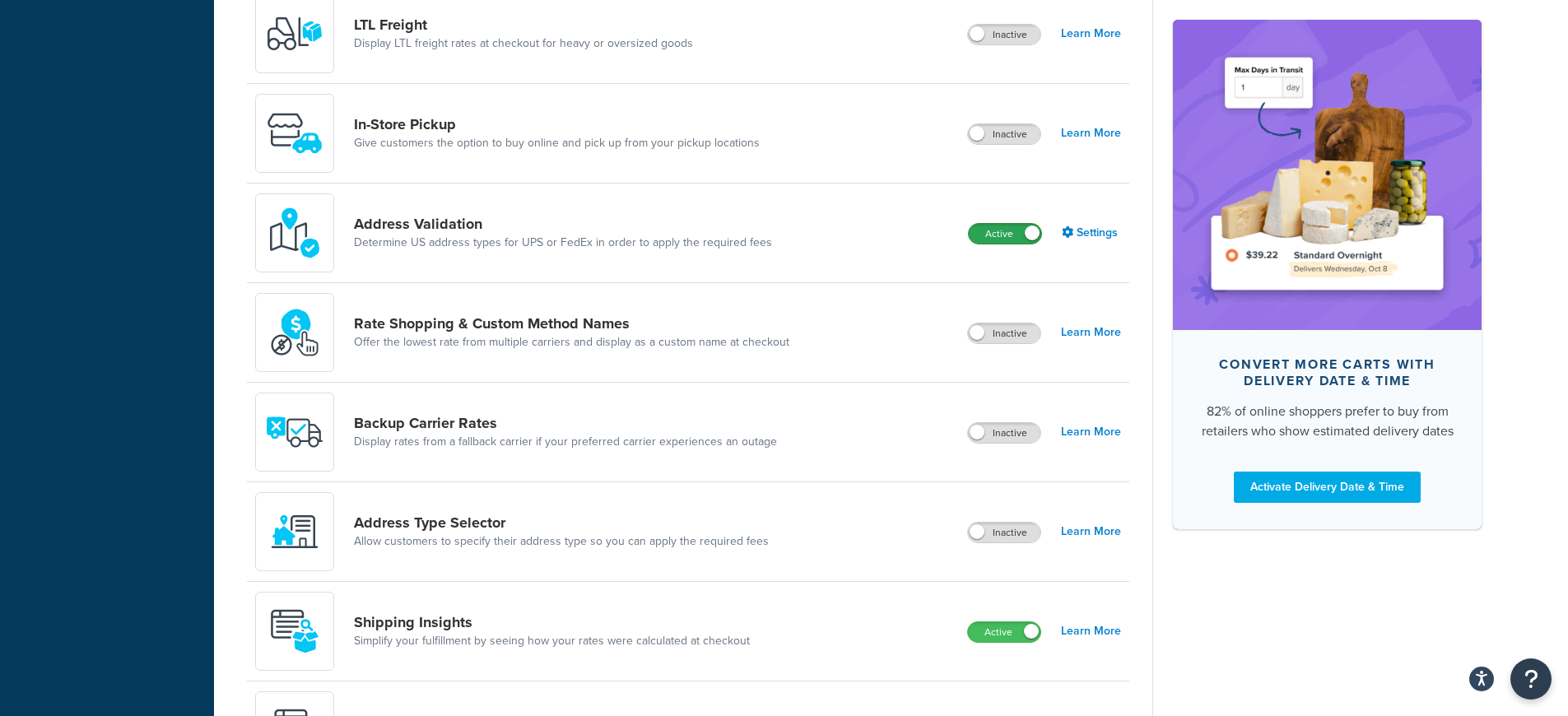 click on "Active" at bounding box center (1005, 234) 